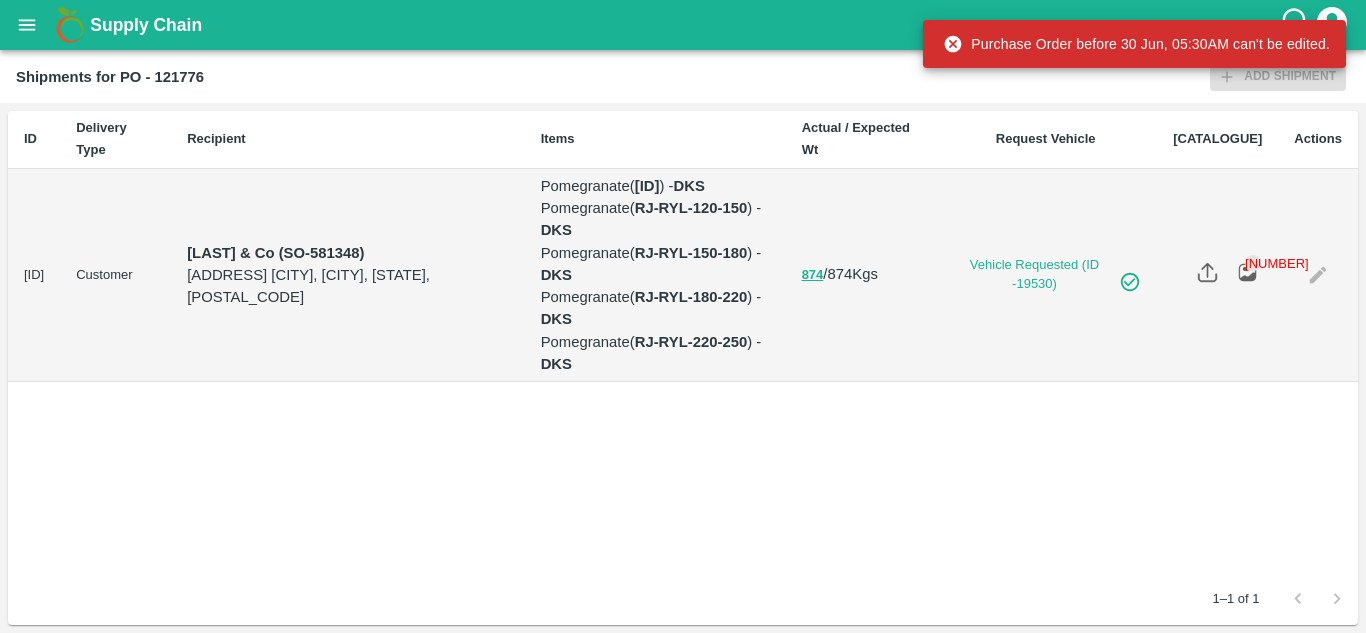 scroll, scrollTop: 0, scrollLeft: 0, axis: both 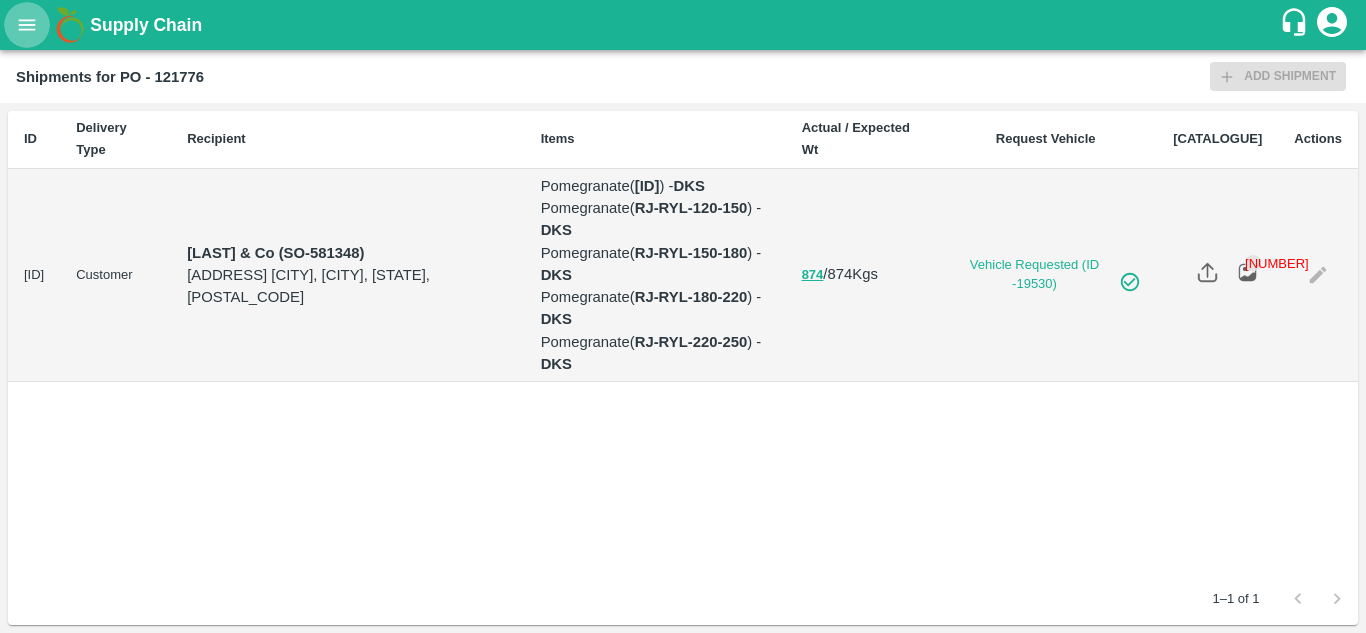 click 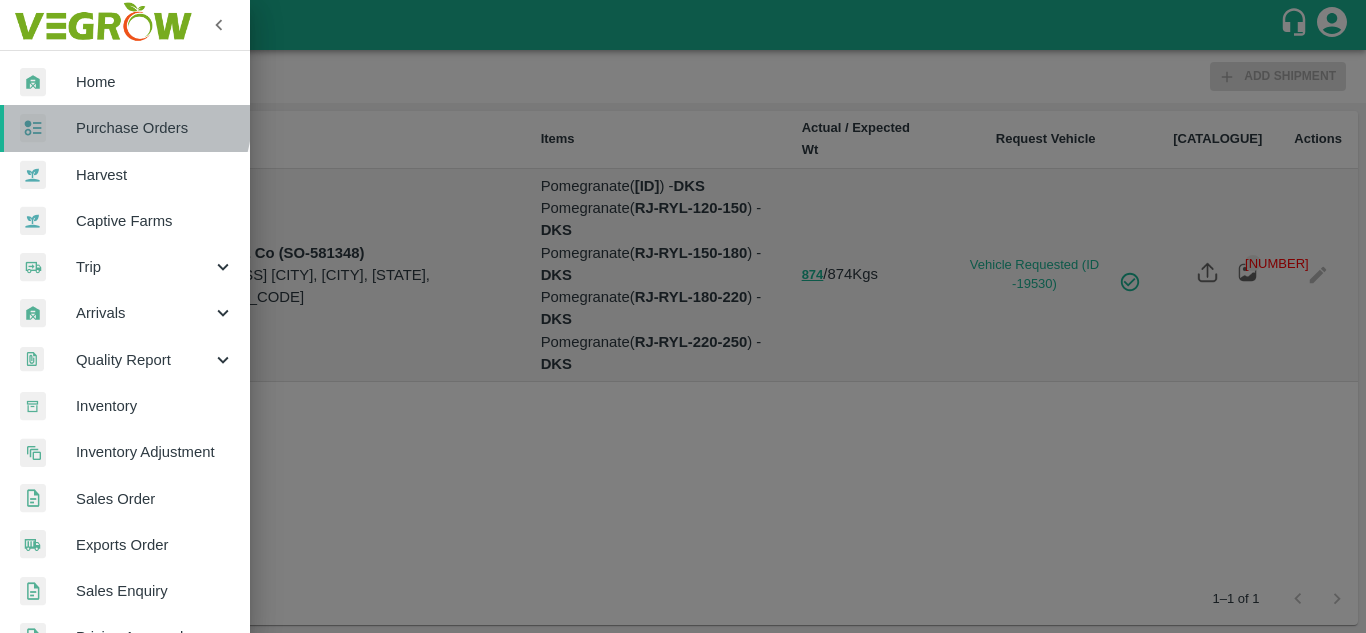click on "Purchase Orders" at bounding box center (155, 128) 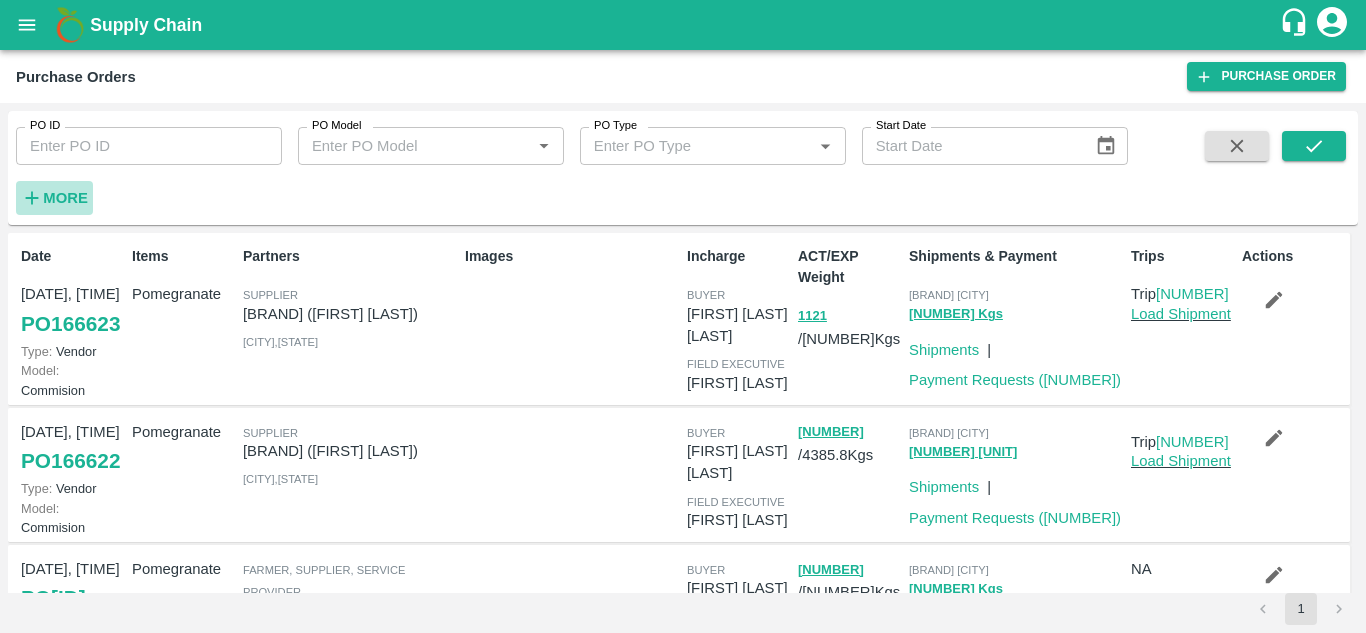 click on "More" at bounding box center [65, 198] 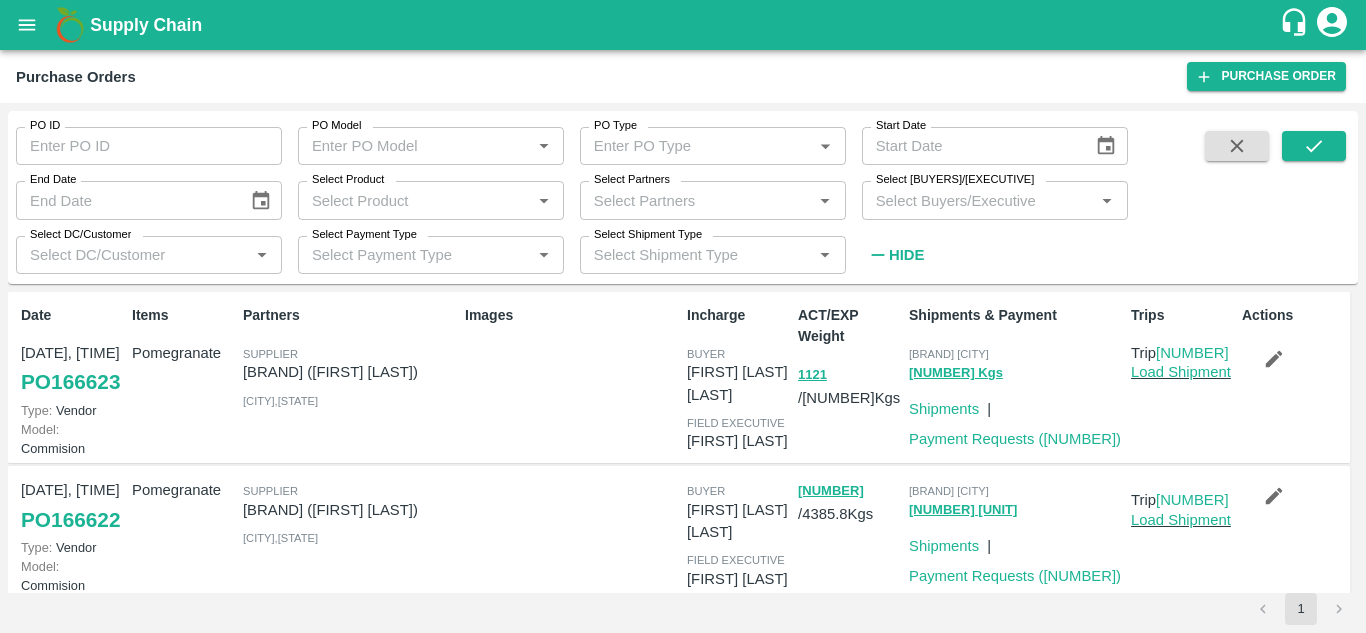 click on "Select Buyers/Executive" at bounding box center (978, 200) 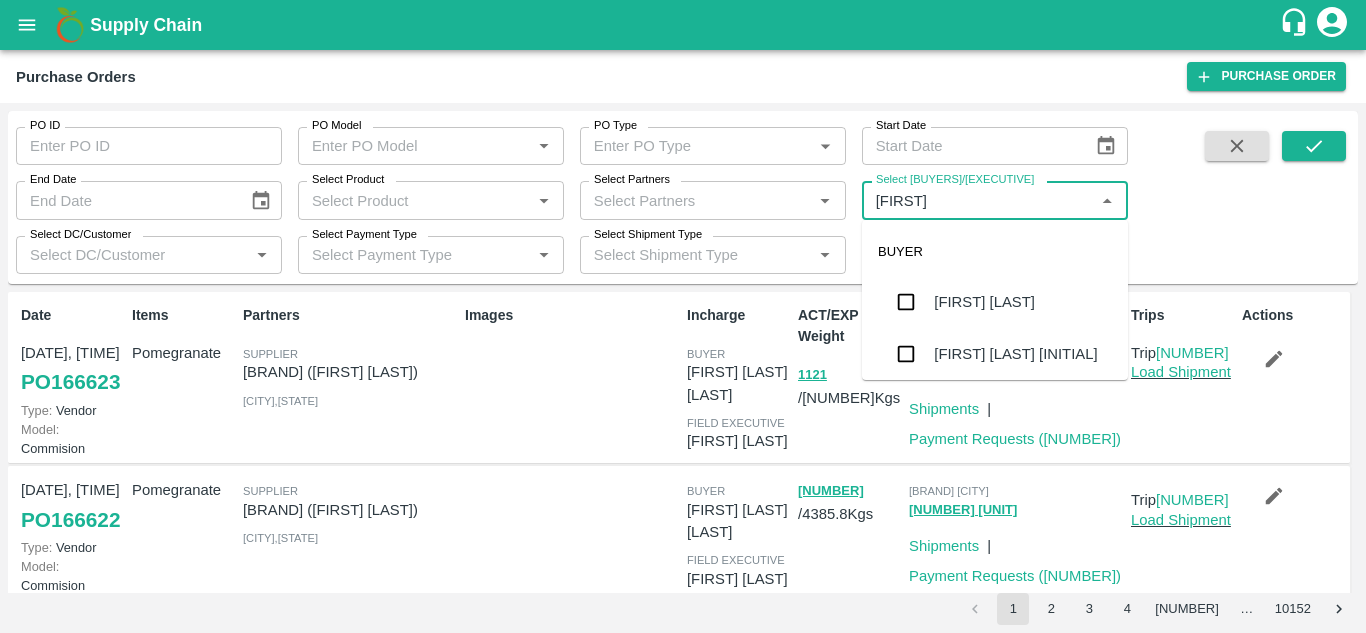 type on "Avinash" 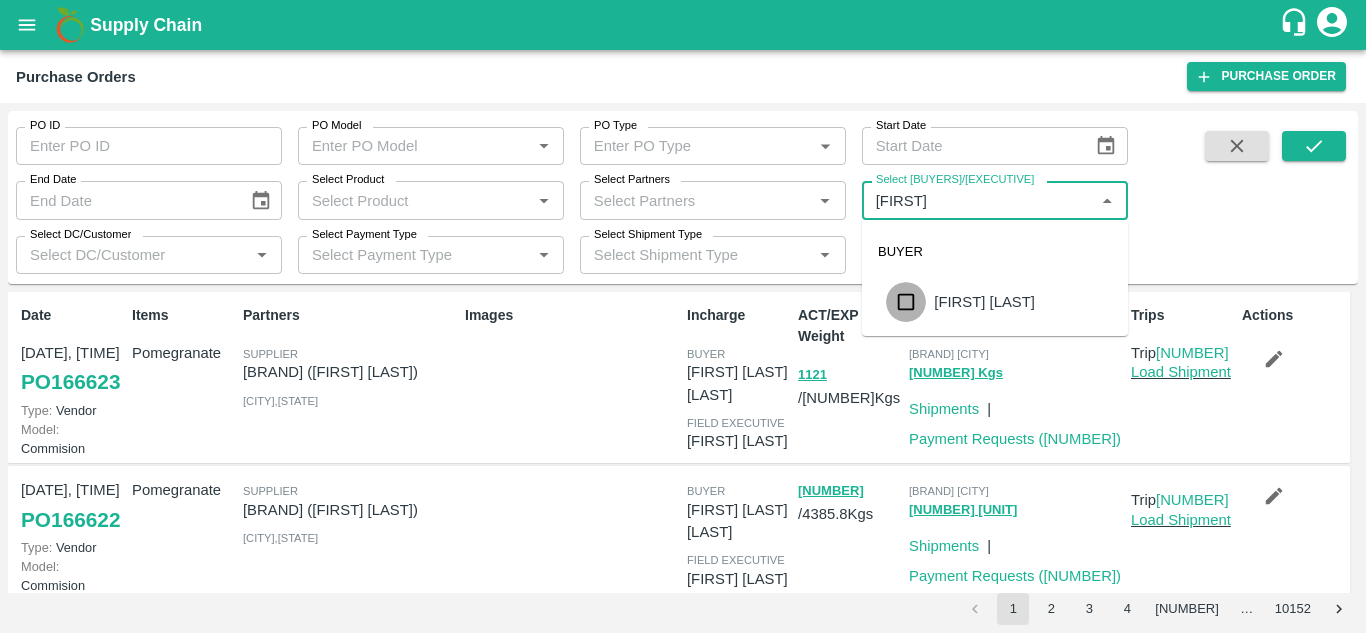 click at bounding box center [906, 302] 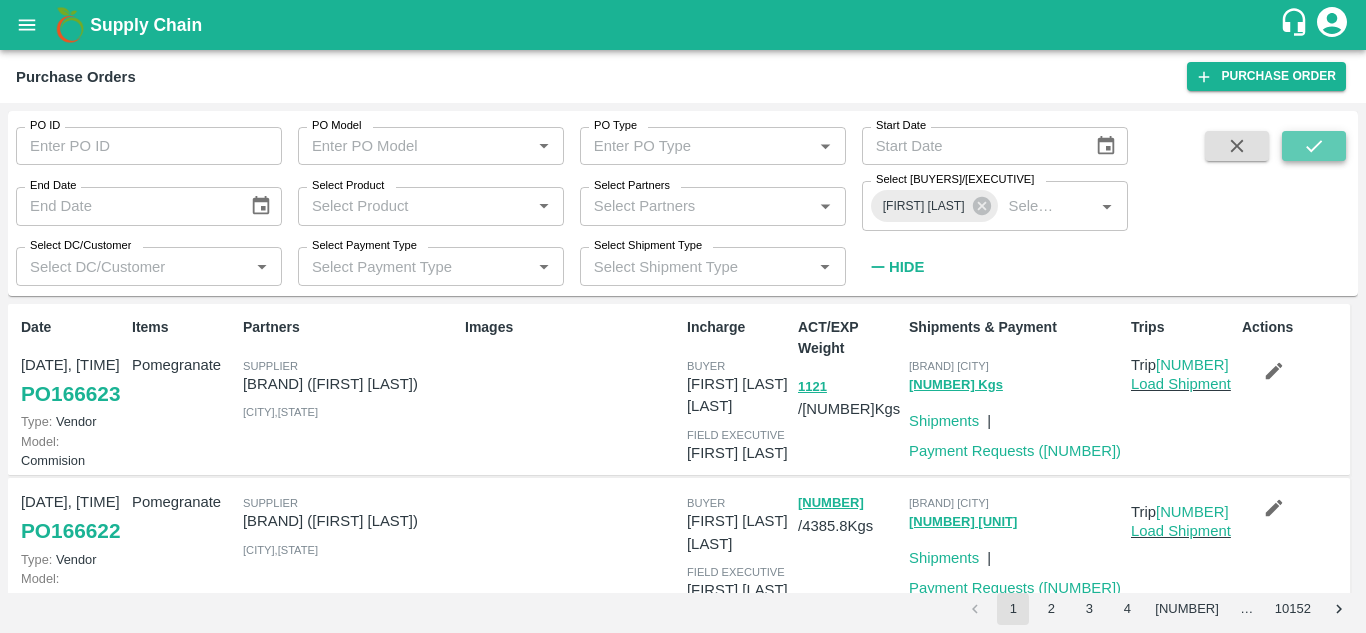 click 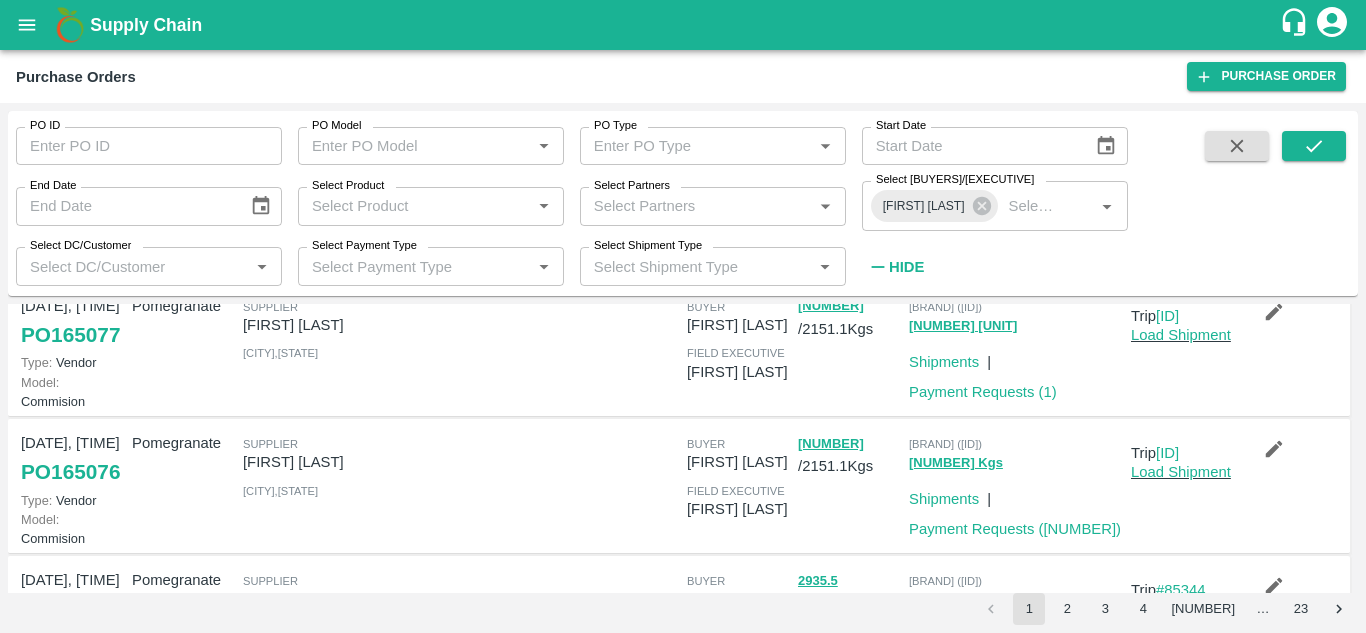 scroll, scrollTop: 522, scrollLeft: 0, axis: vertical 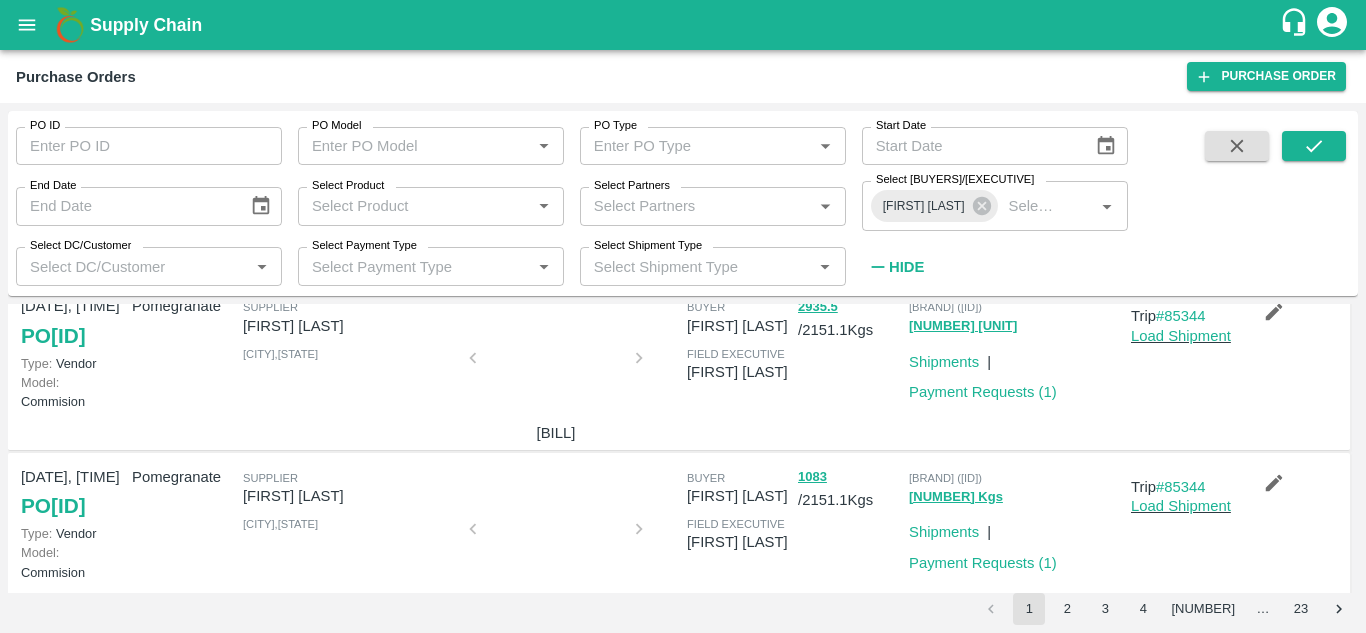 click on "PO  165076" at bounding box center (70, 198) 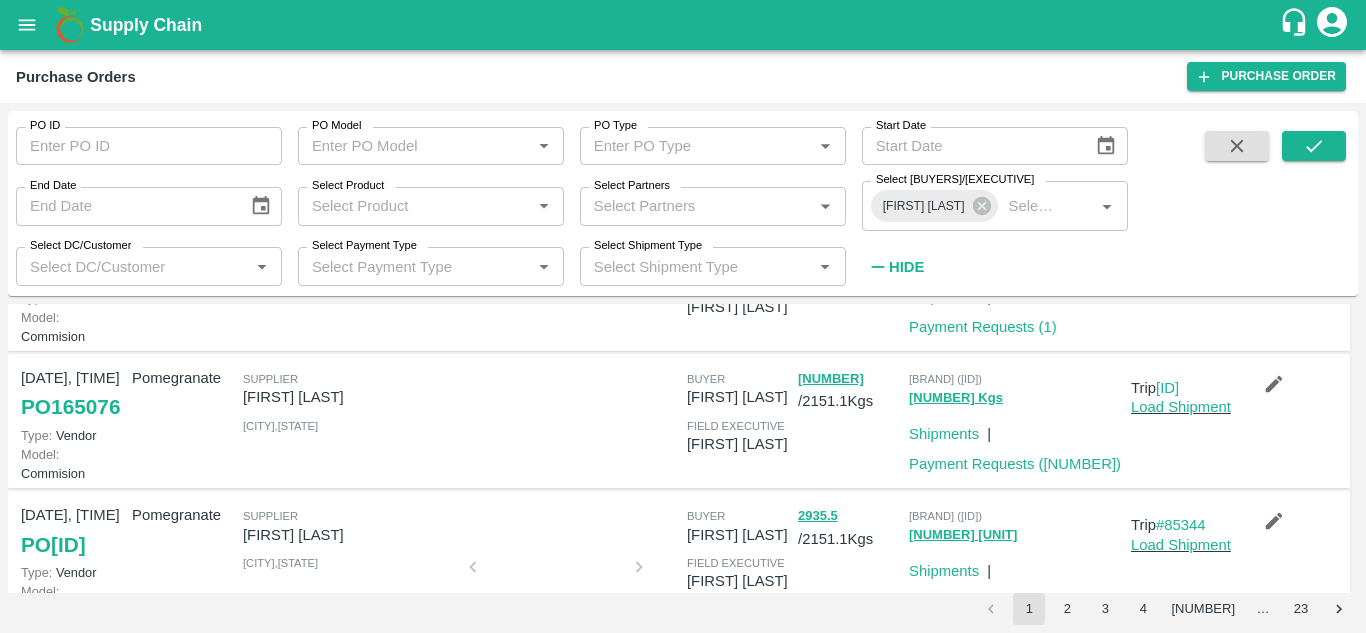 scroll, scrollTop: 585, scrollLeft: 0, axis: vertical 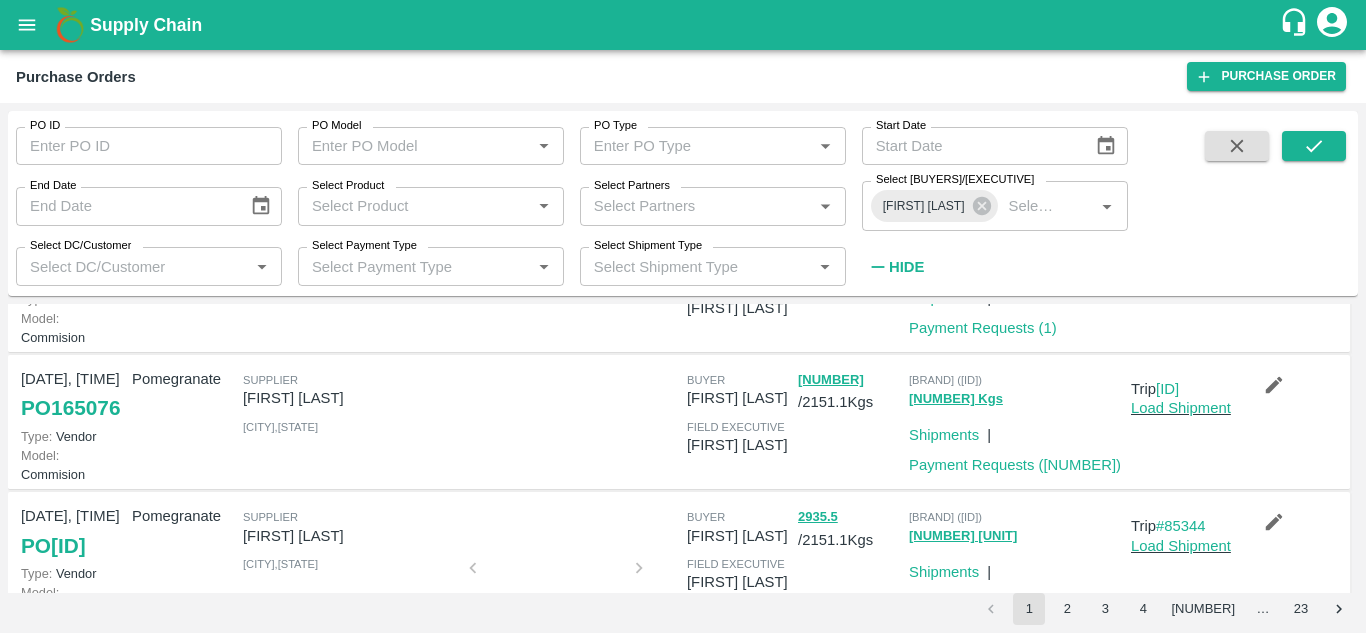 click on "PO  165077" at bounding box center (70, 271) 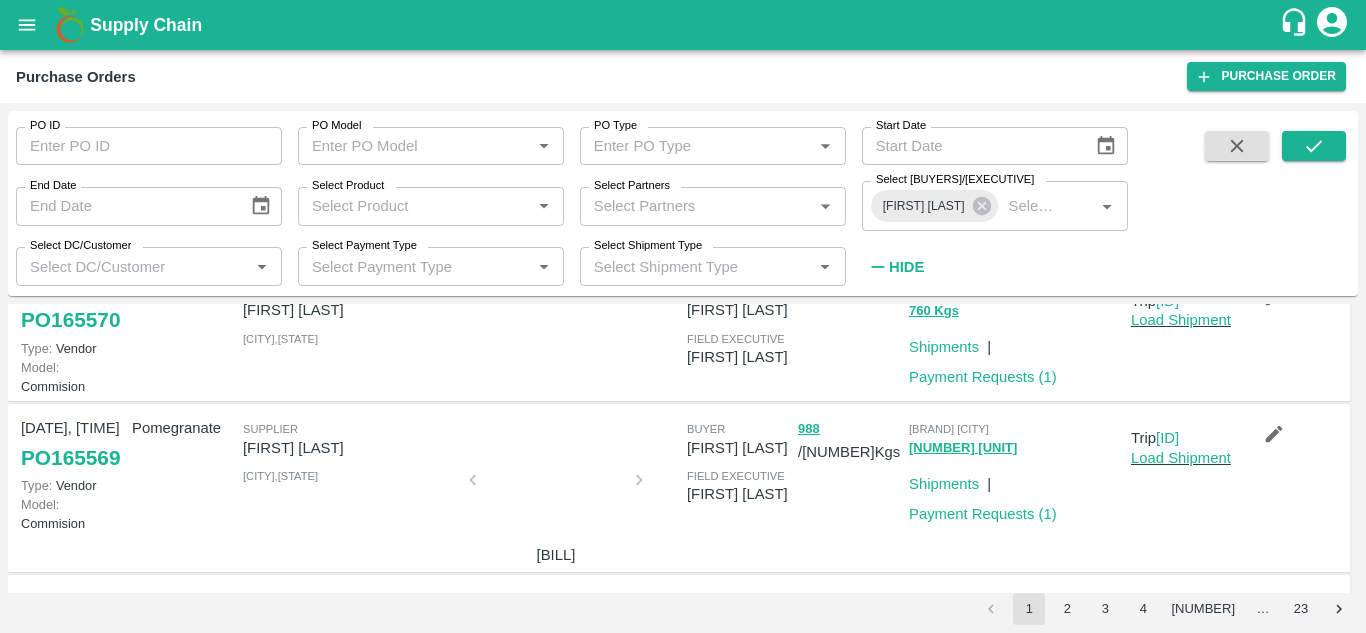 scroll, scrollTop: 227, scrollLeft: 0, axis: vertical 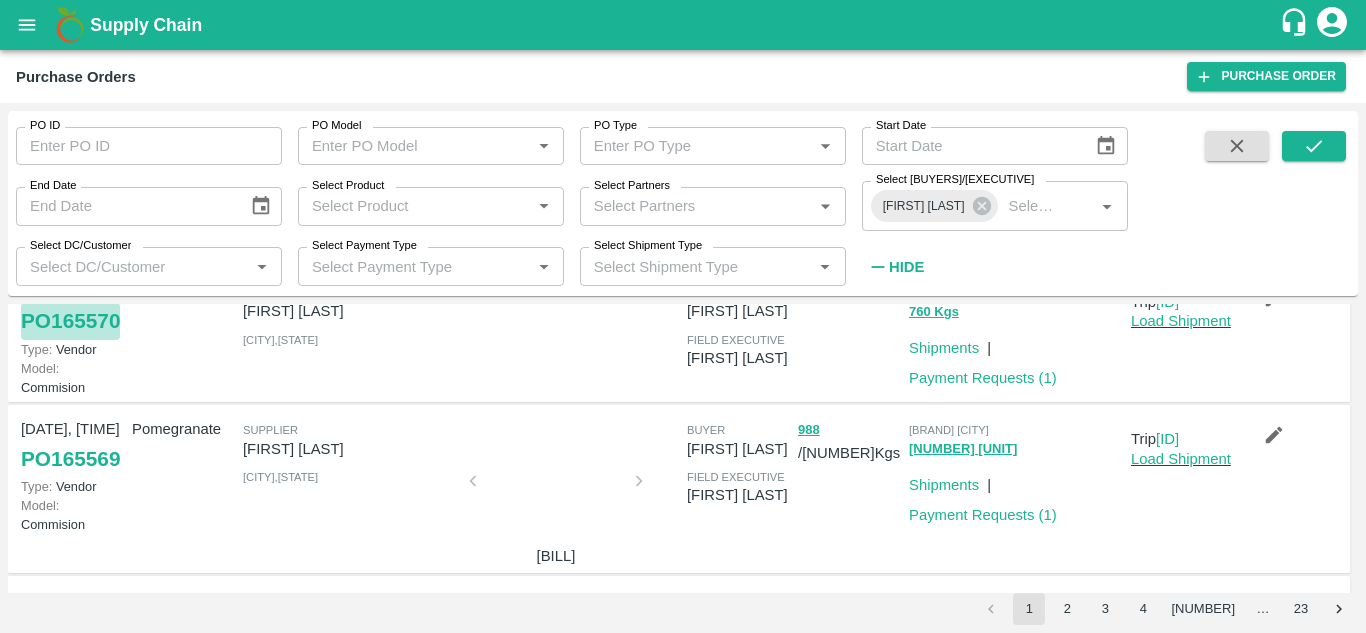 click on "PO  165570" at bounding box center (70, 321) 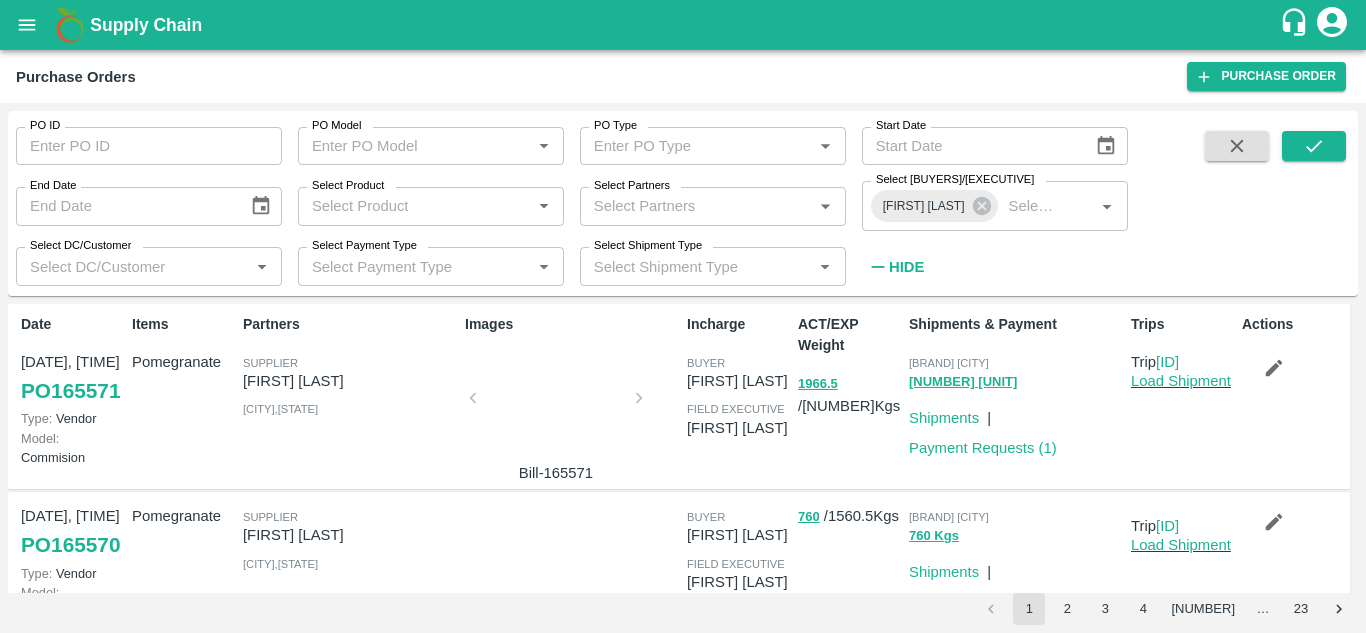 scroll, scrollTop: 83, scrollLeft: 0, axis: vertical 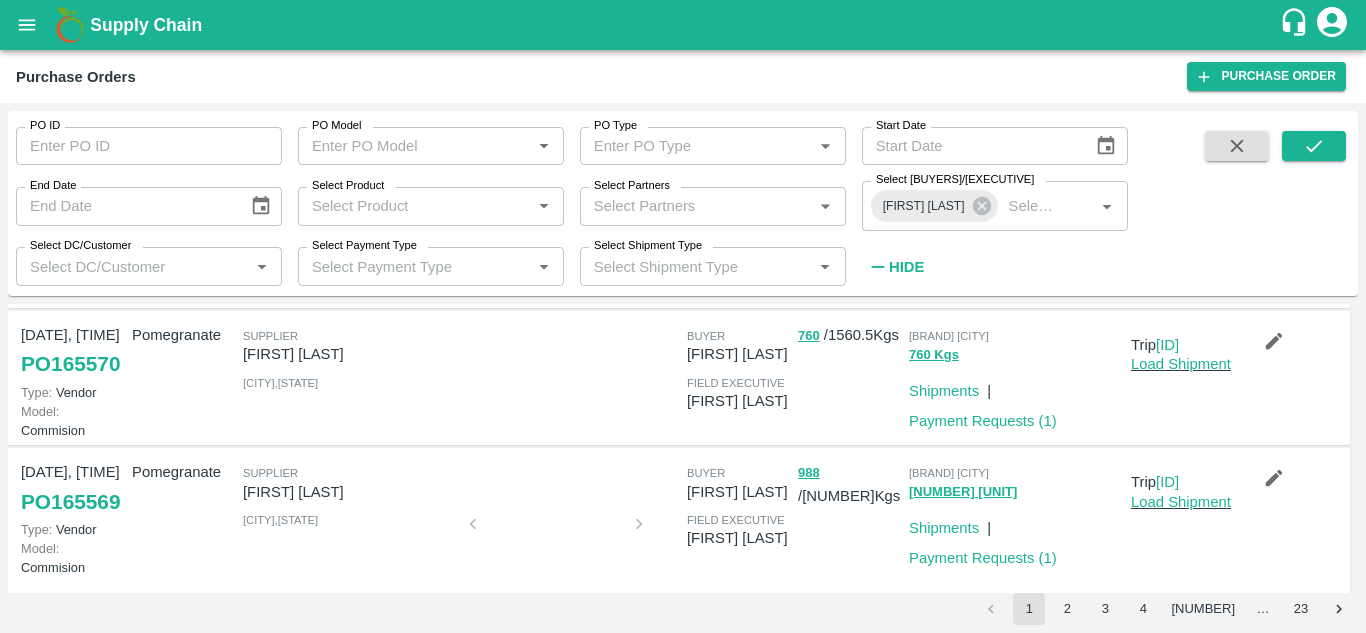 click on "Supplier   SHIVAJI RAJARAM AVACHAR Pune , Maharashtra" at bounding box center [346, 378] 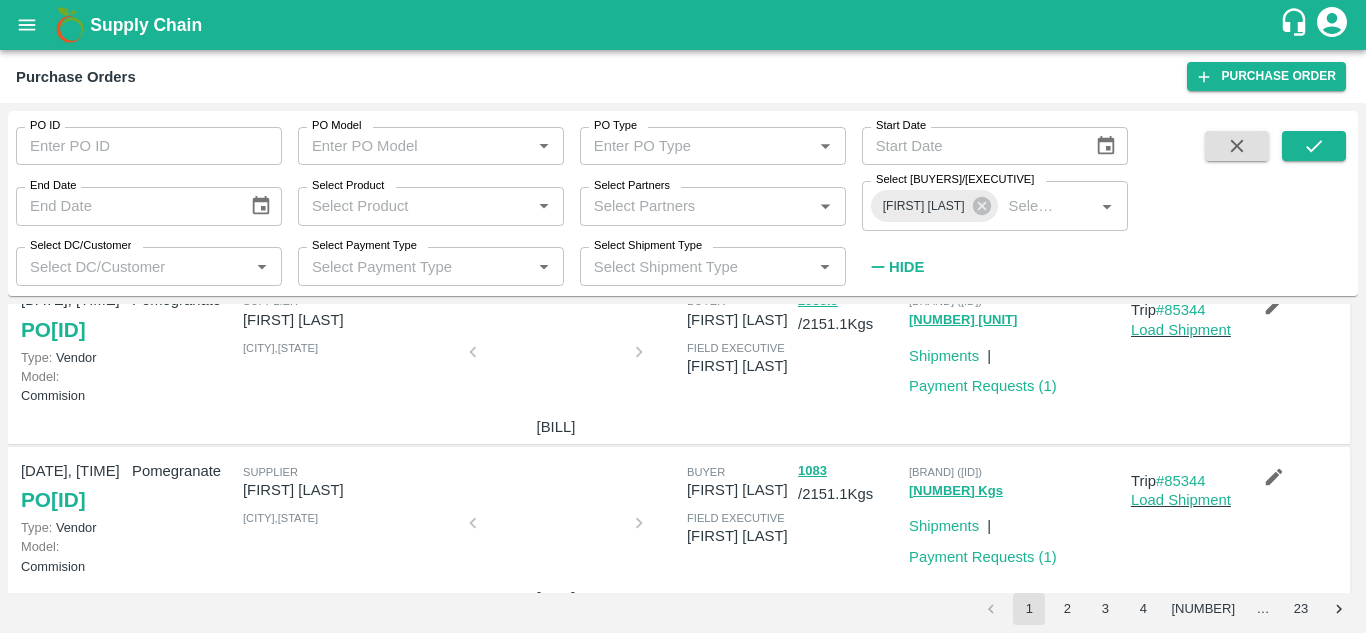 scroll, scrollTop: 799, scrollLeft: 0, axis: vertical 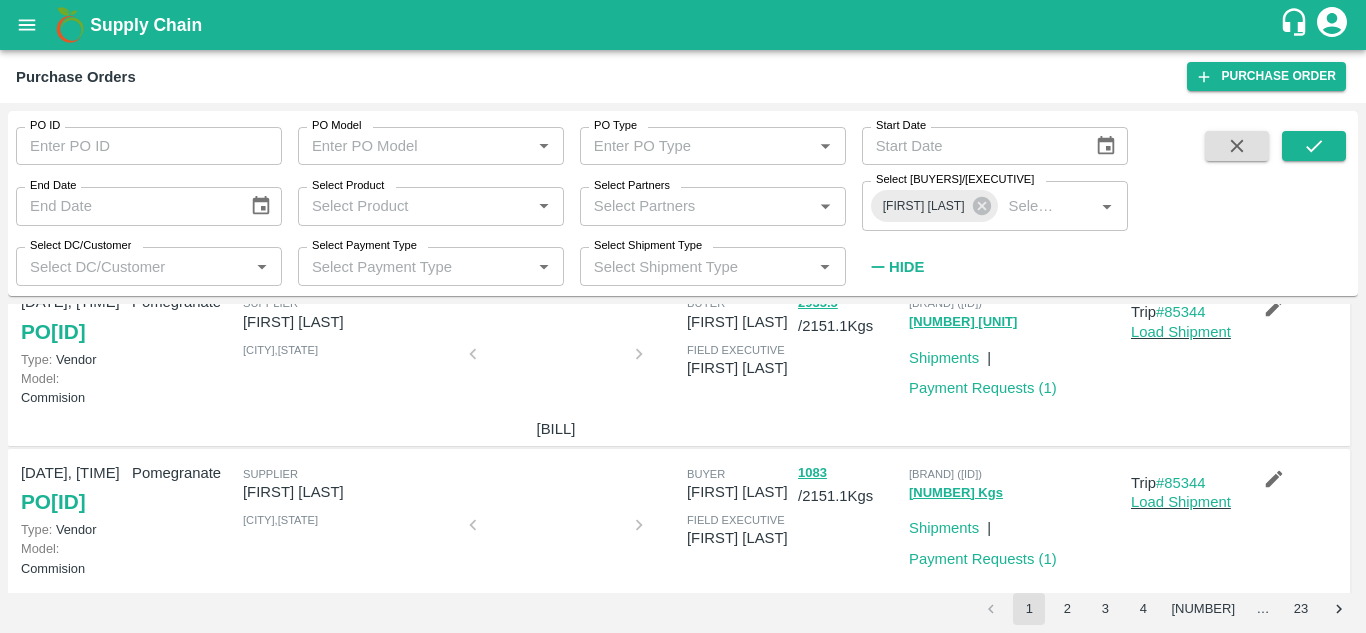 click on "Payment Requests ( 0 )" at bounding box center [1015, 251] 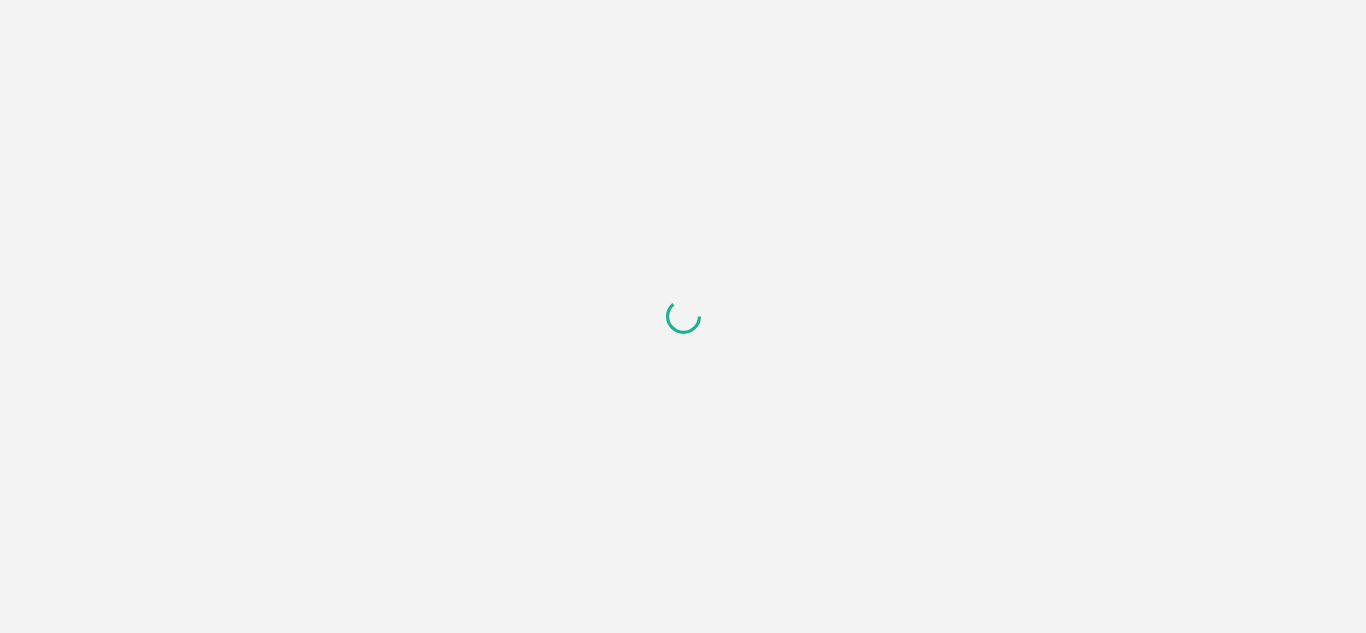 scroll, scrollTop: 0, scrollLeft: 0, axis: both 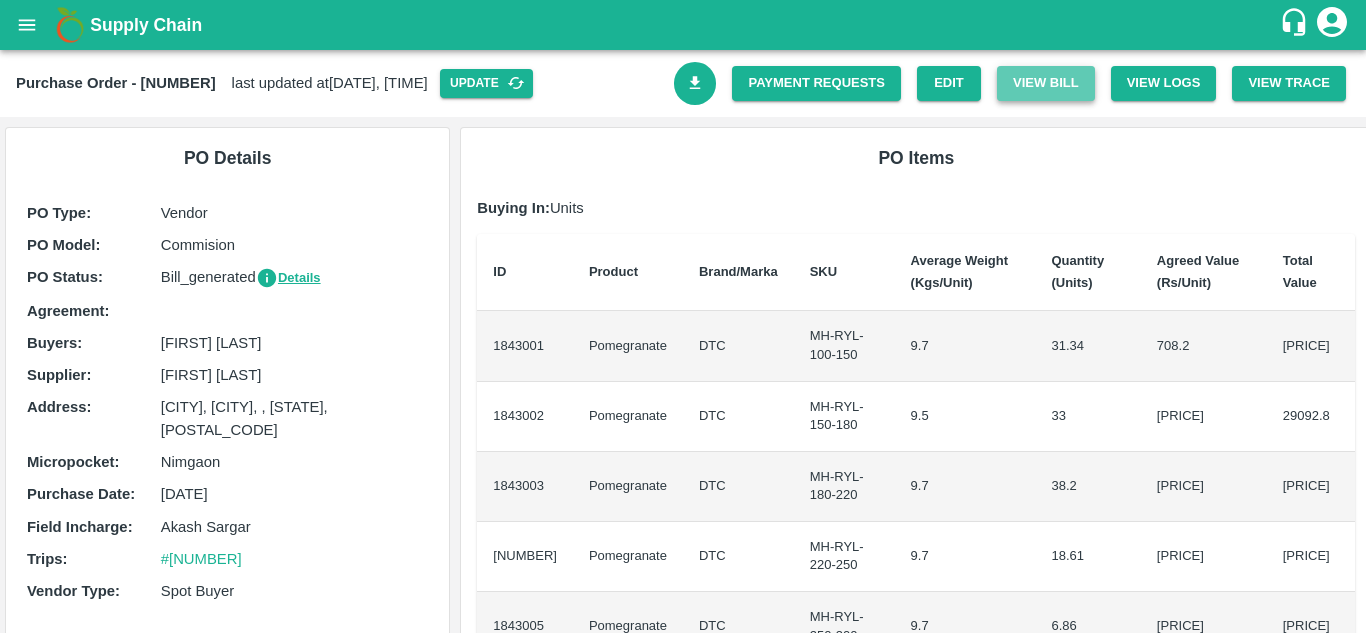click on "View Bill" at bounding box center [1046, 83] 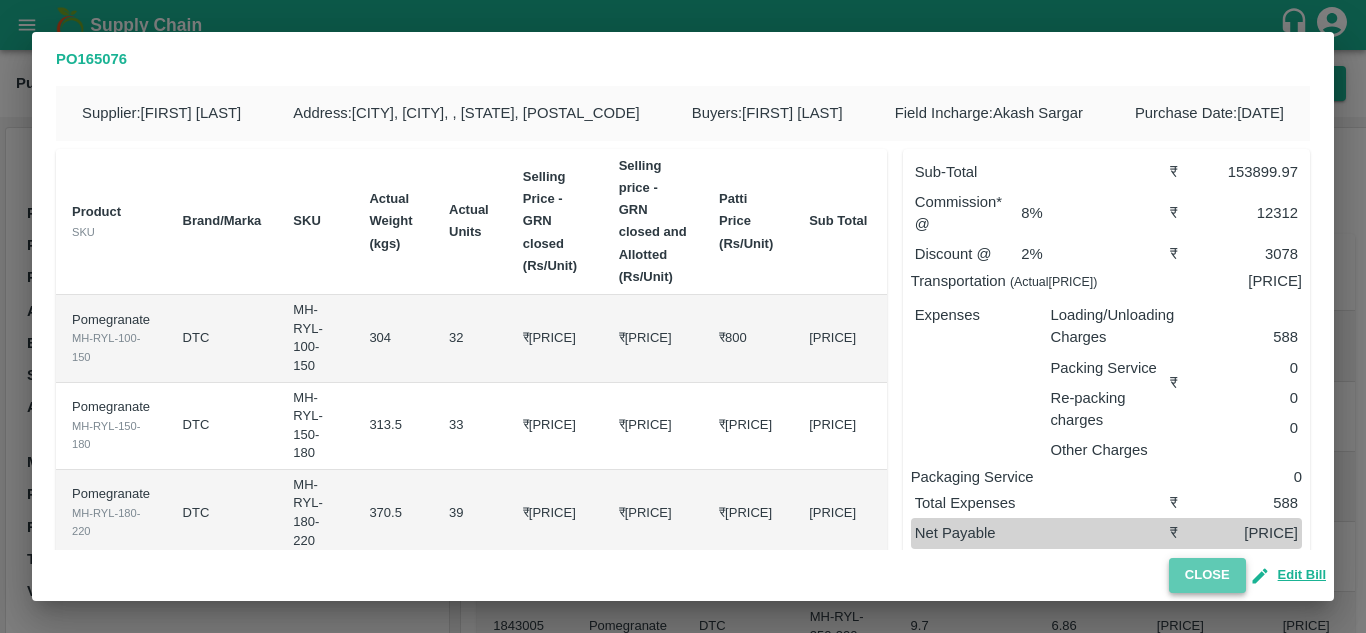 click on "Close" at bounding box center (1207, 575) 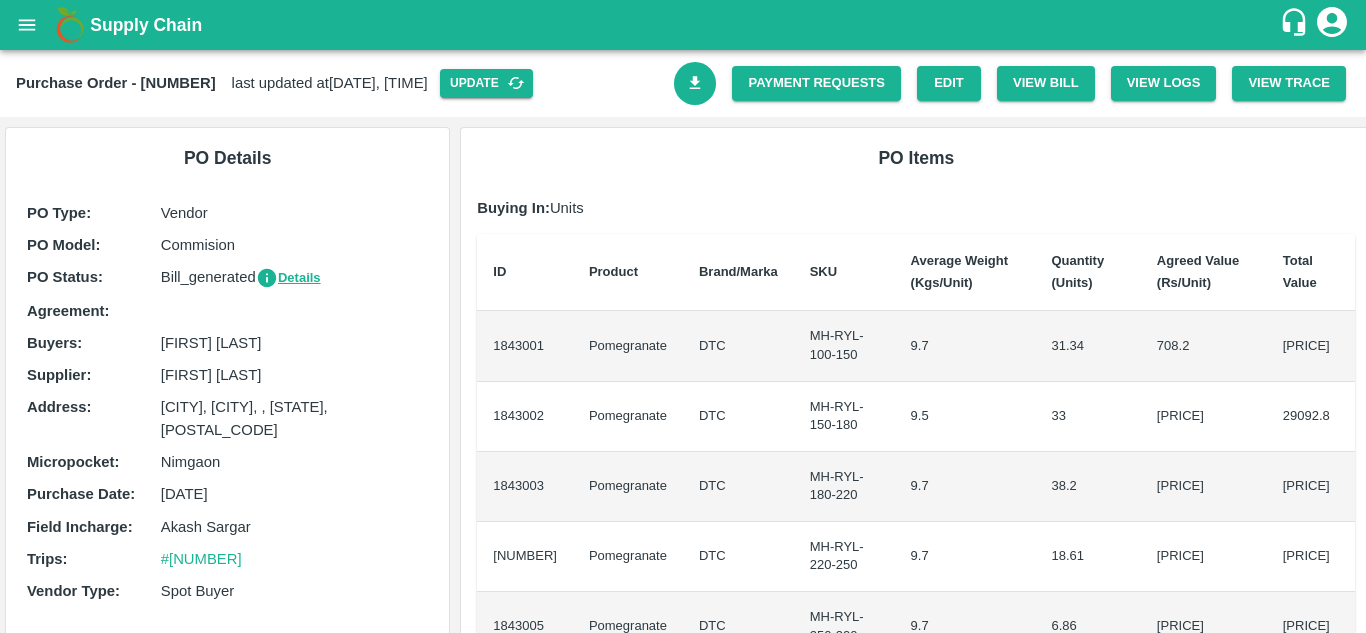 click at bounding box center (687, 75) 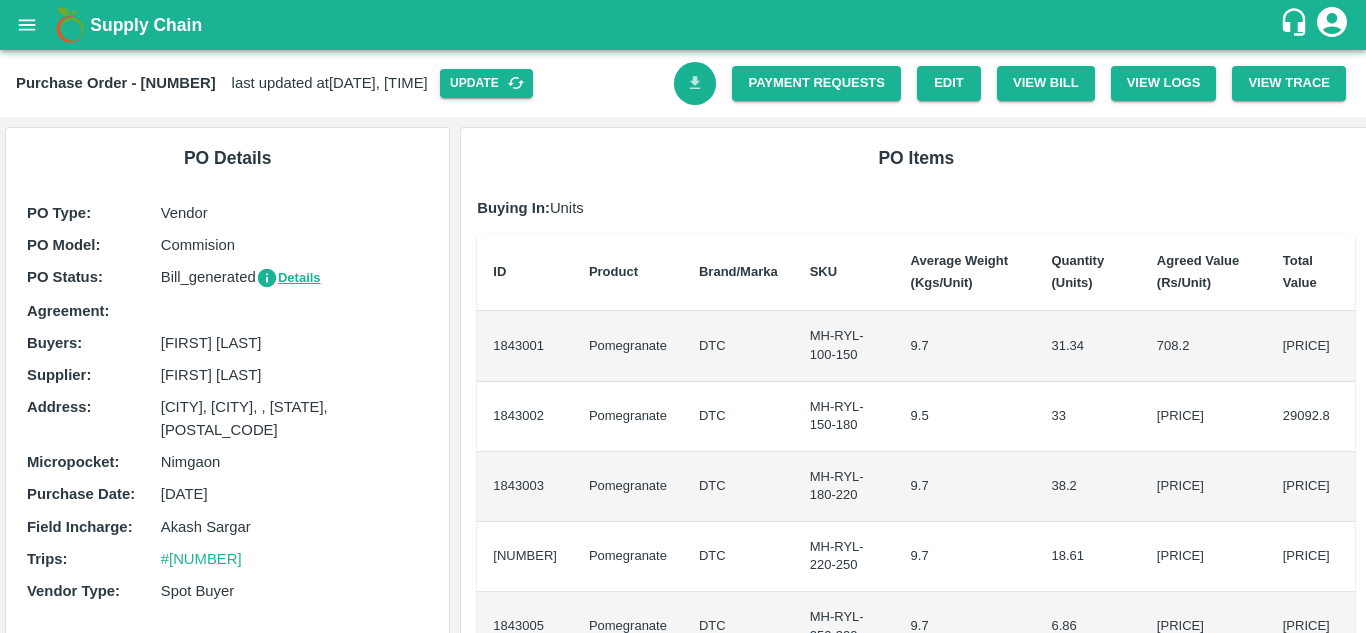 click 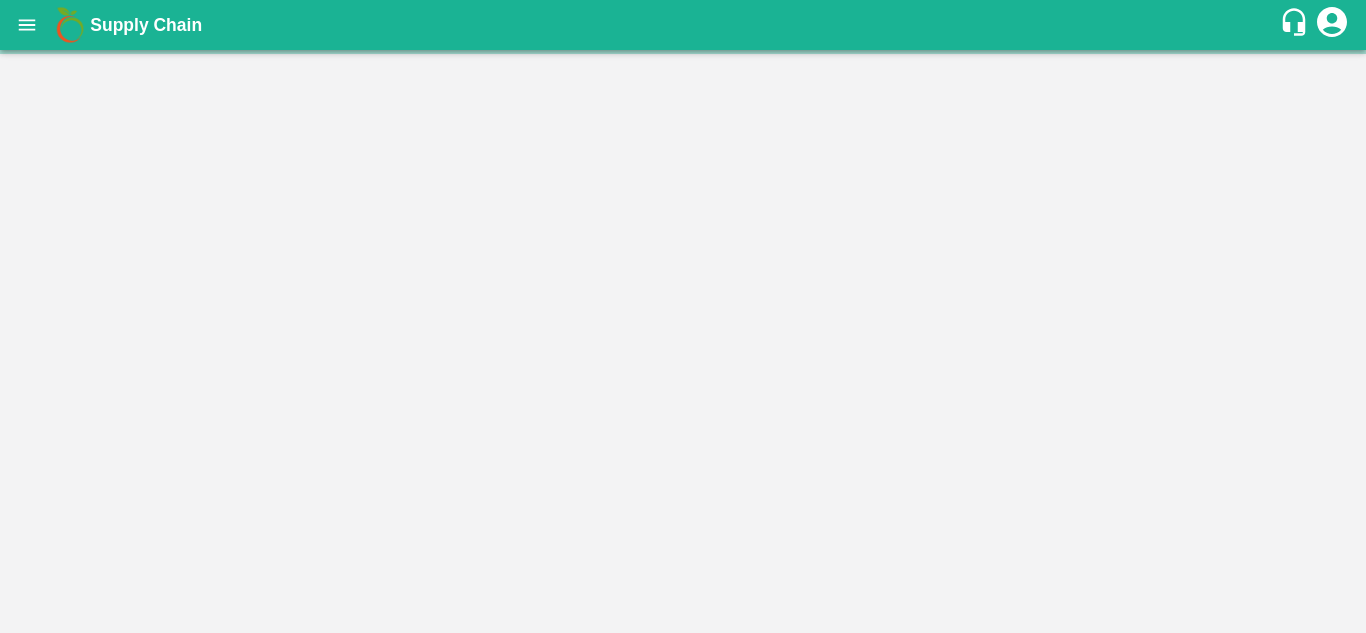 scroll, scrollTop: 0, scrollLeft: 0, axis: both 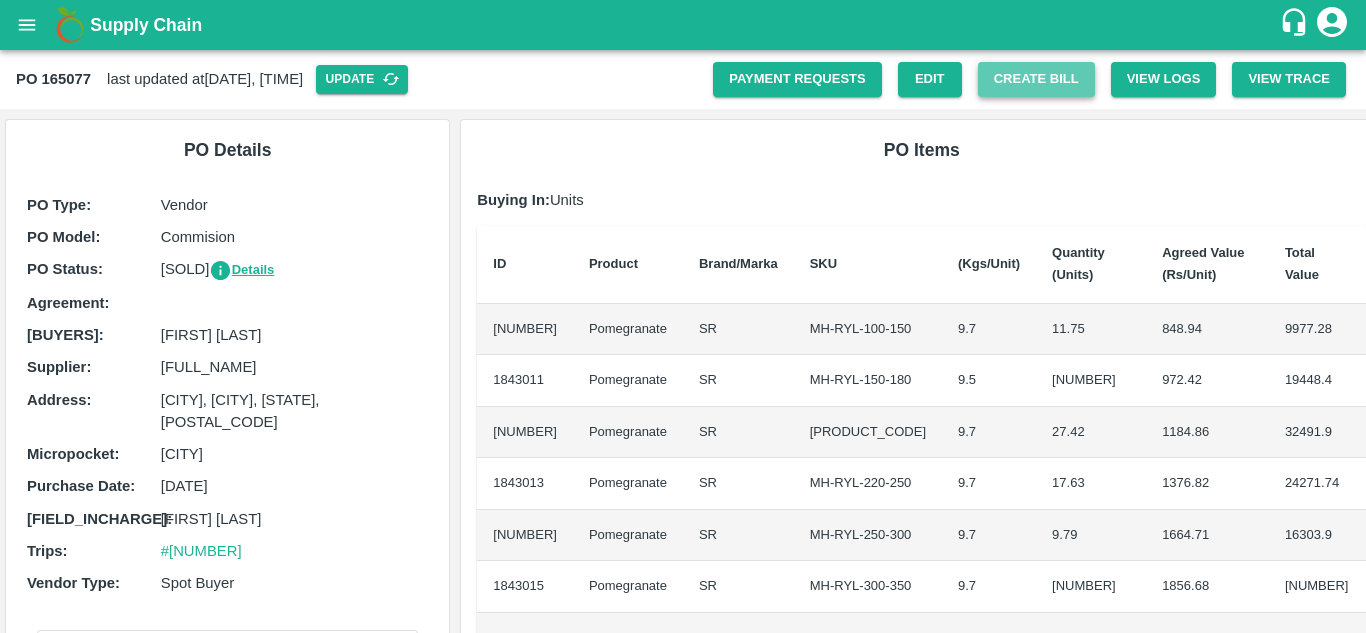 click on "Create Bill" at bounding box center (1036, 79) 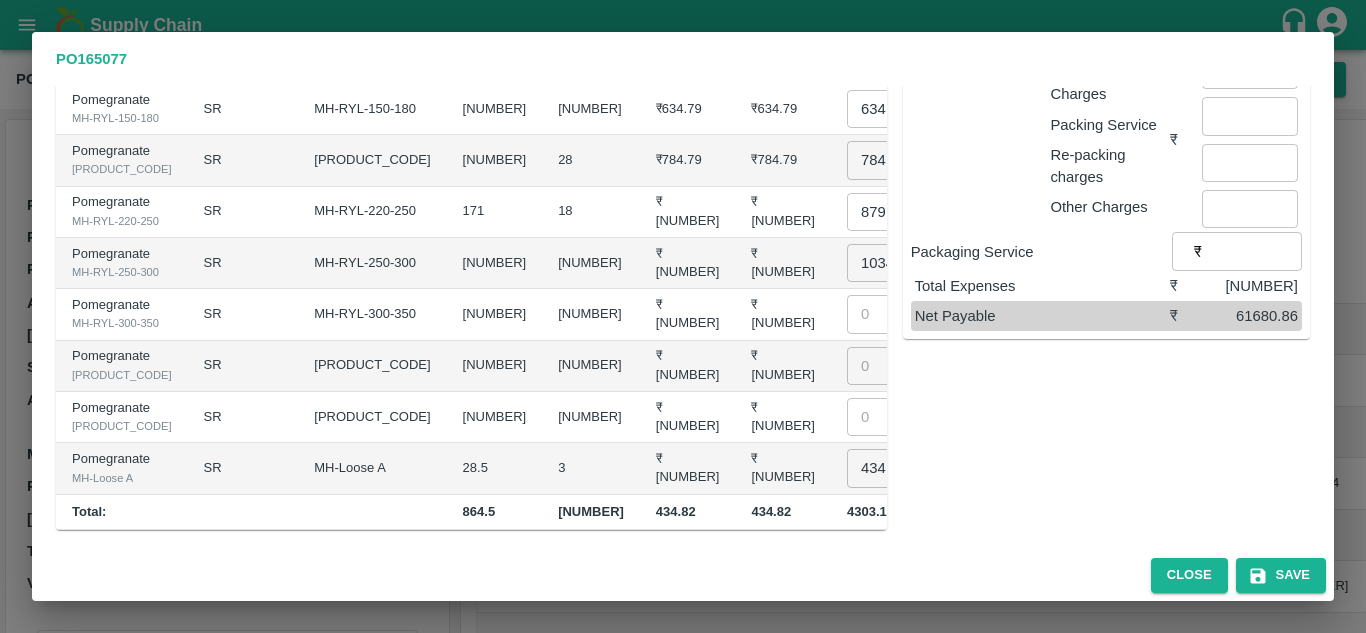 scroll, scrollTop: 0, scrollLeft: 0, axis: both 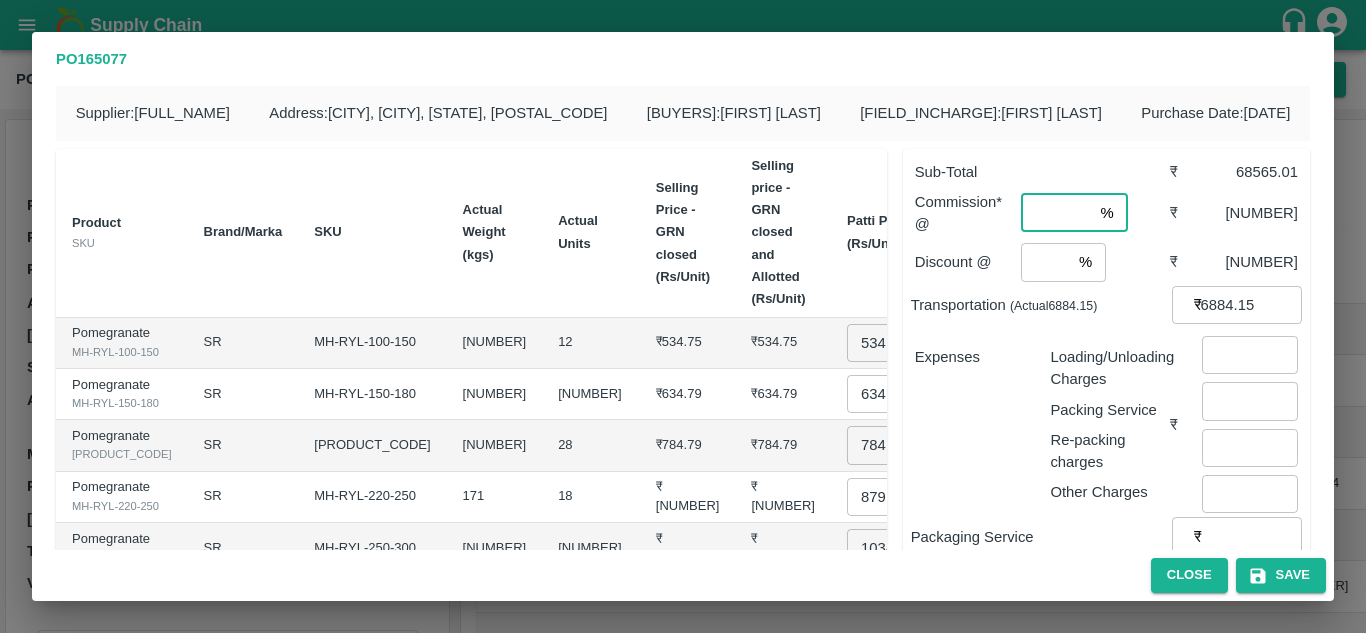 click at bounding box center (1056, 213) 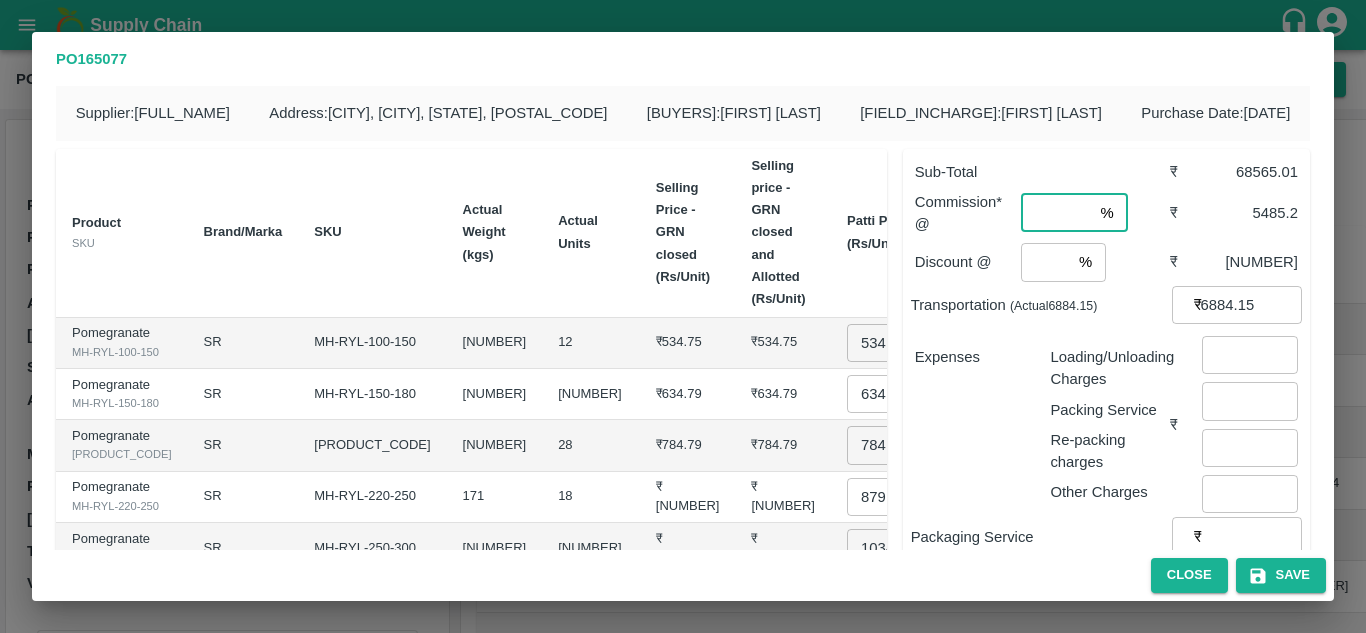 type on "8" 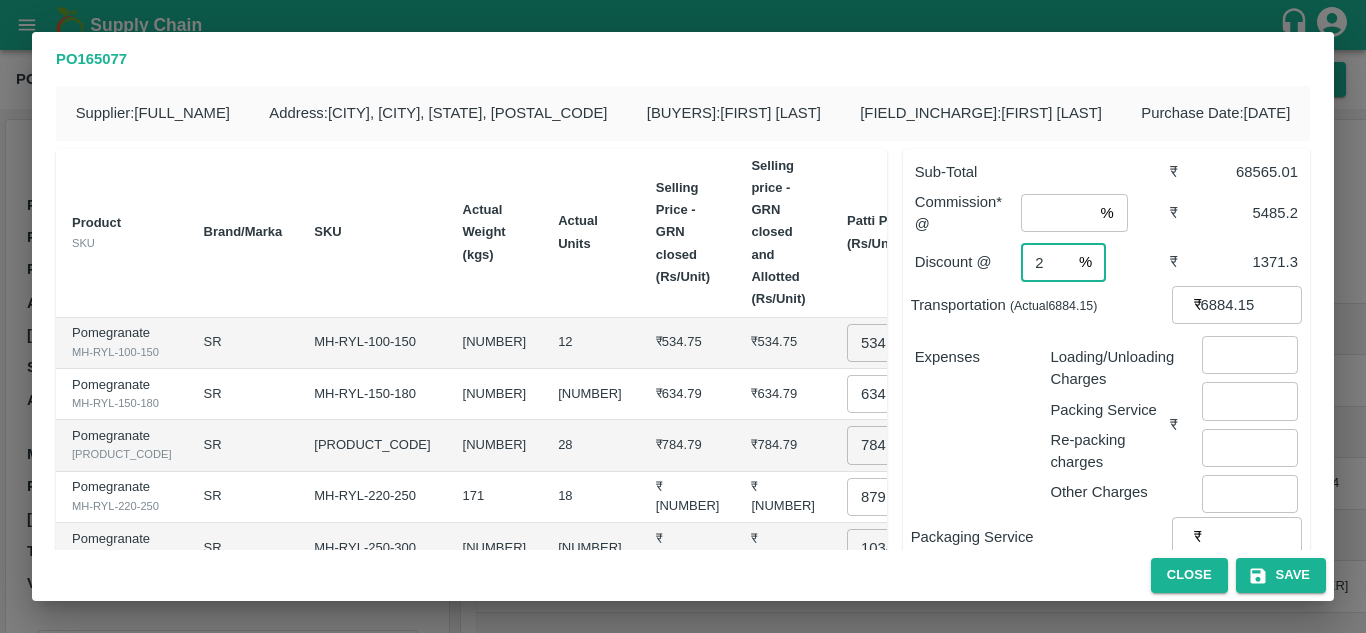 type on "2" 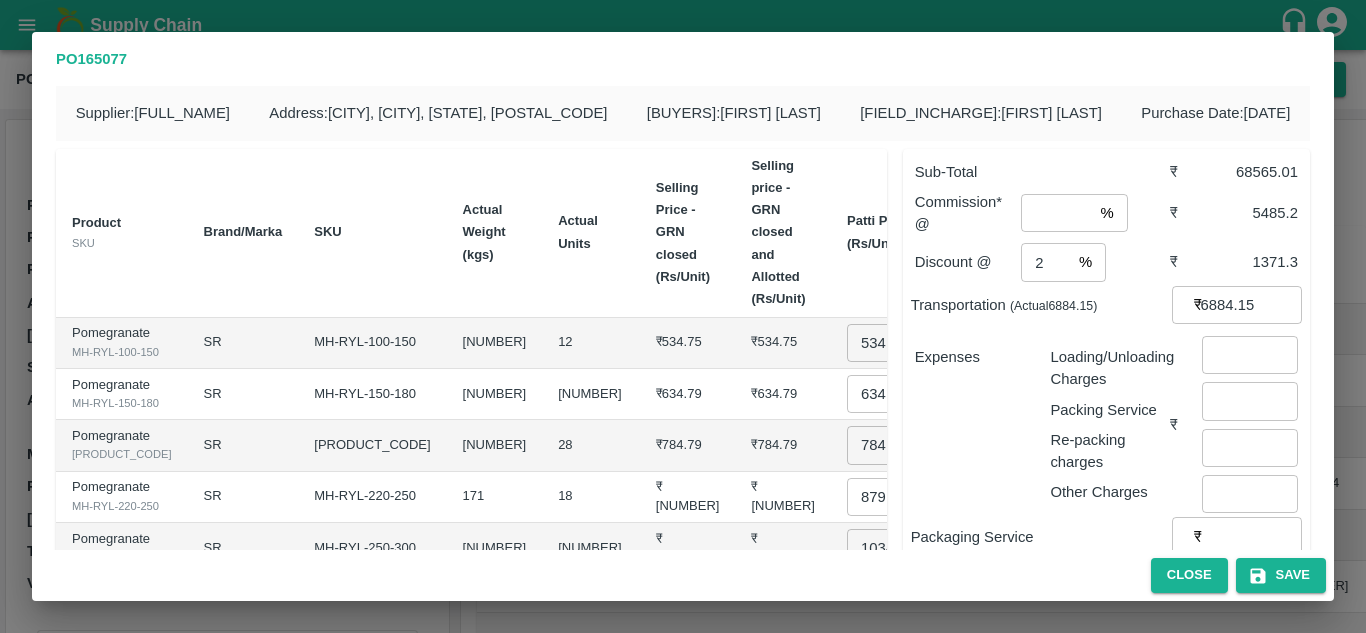 click on "Expenses" at bounding box center [967, 417] 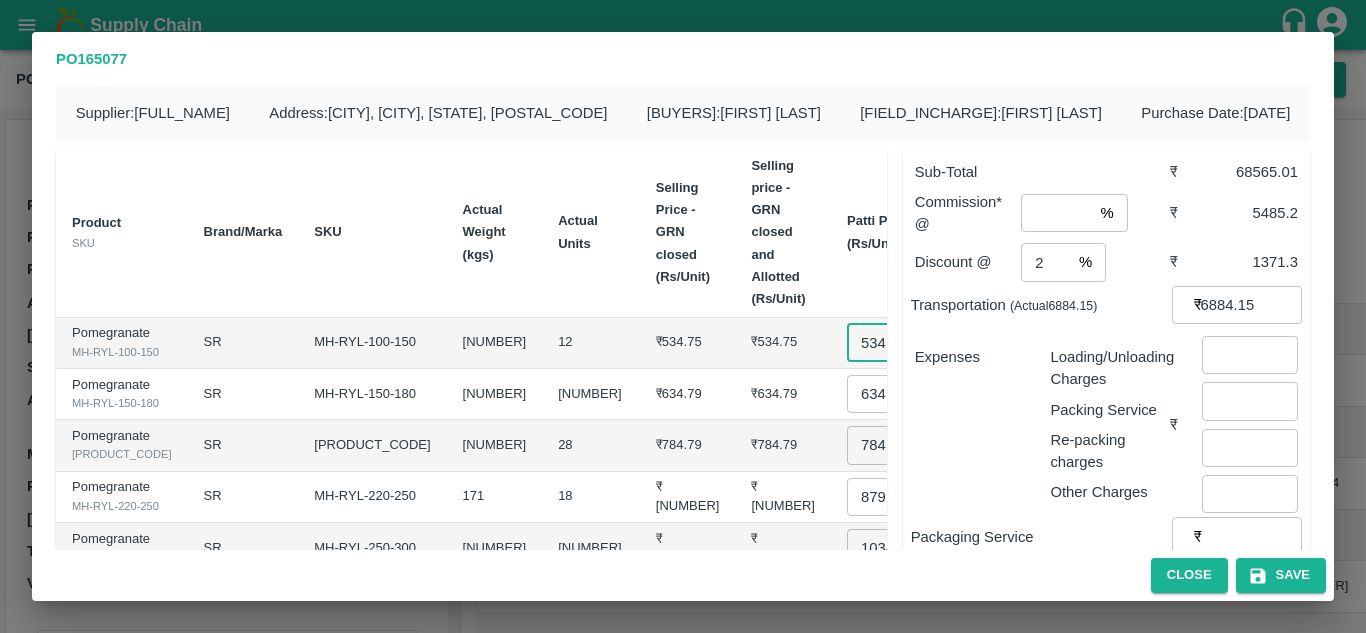 click on "534.7549999999999" at bounding box center [882, 343] 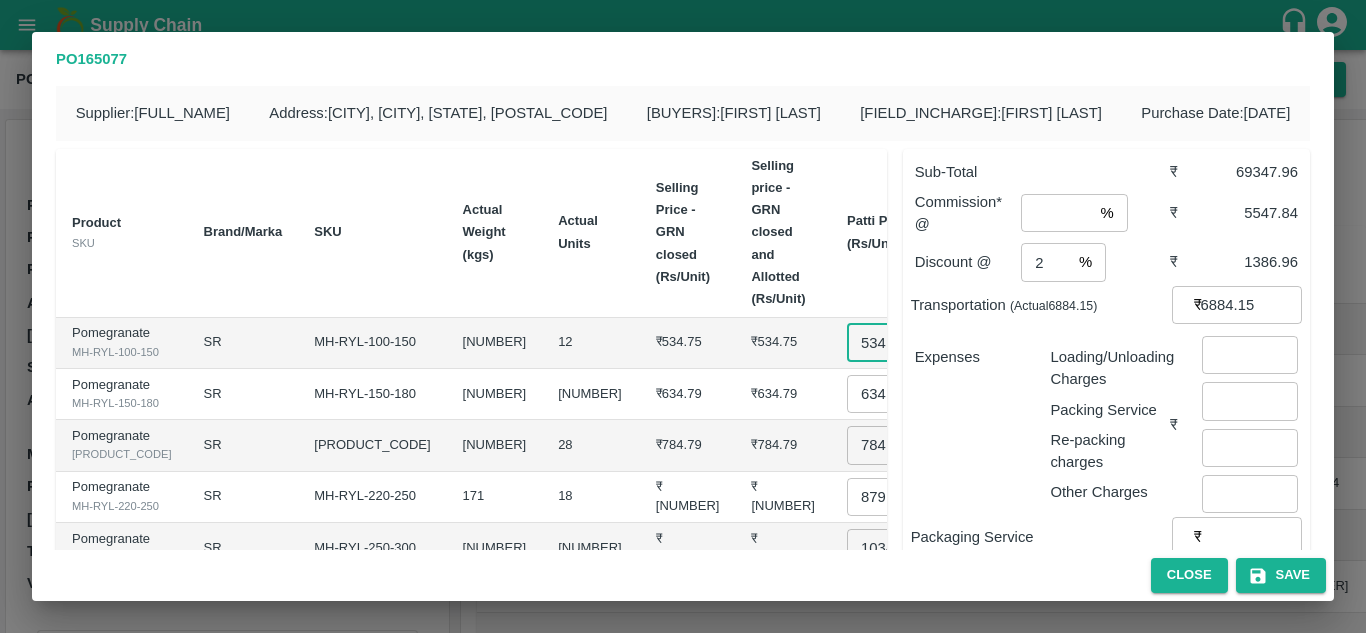 type on "600" 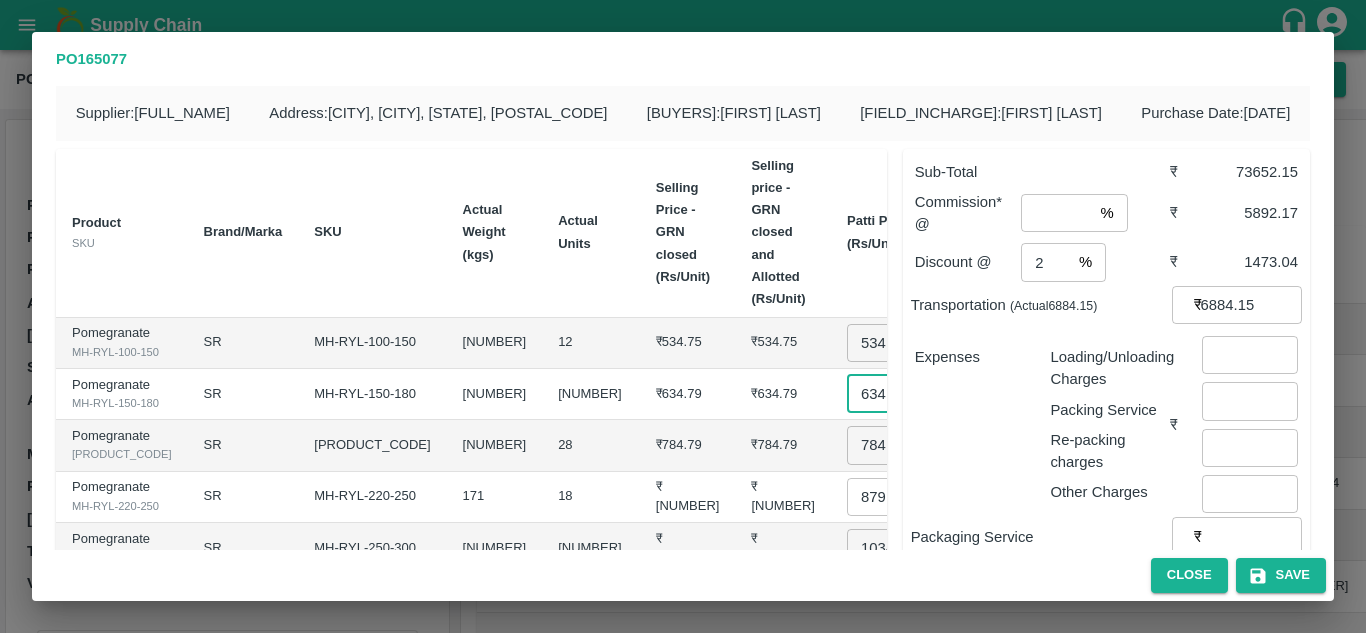 type on "850" 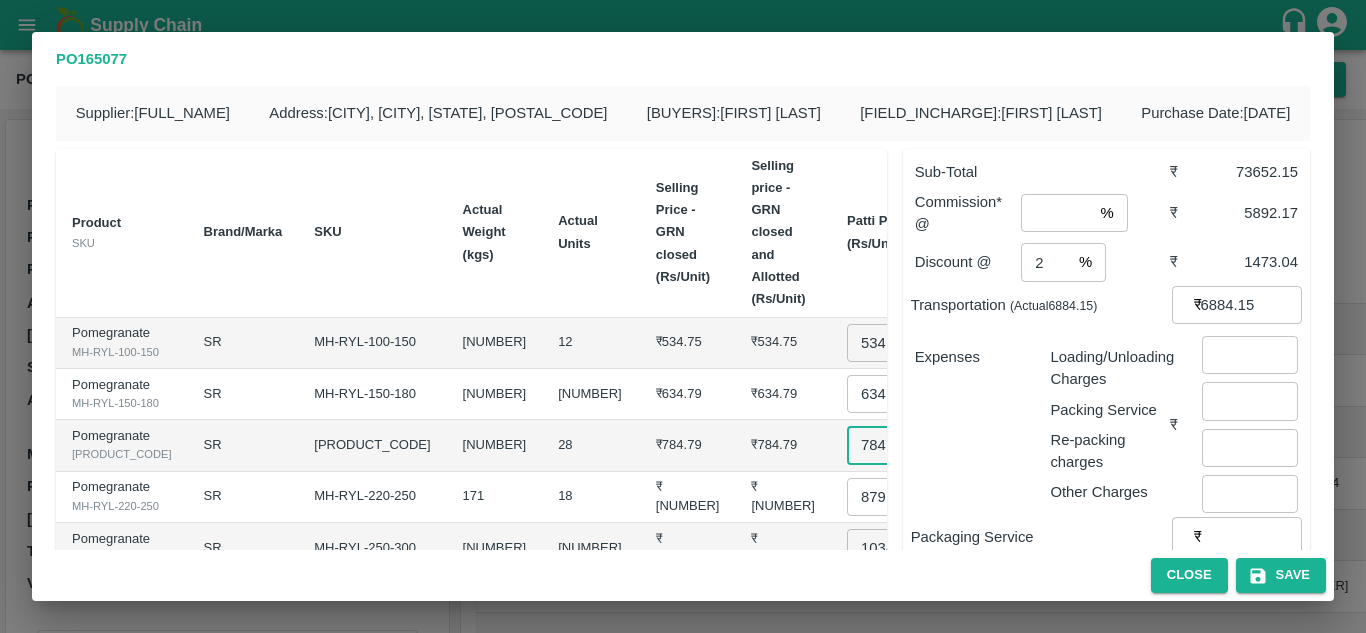 scroll, scrollTop: 4, scrollLeft: 0, axis: vertical 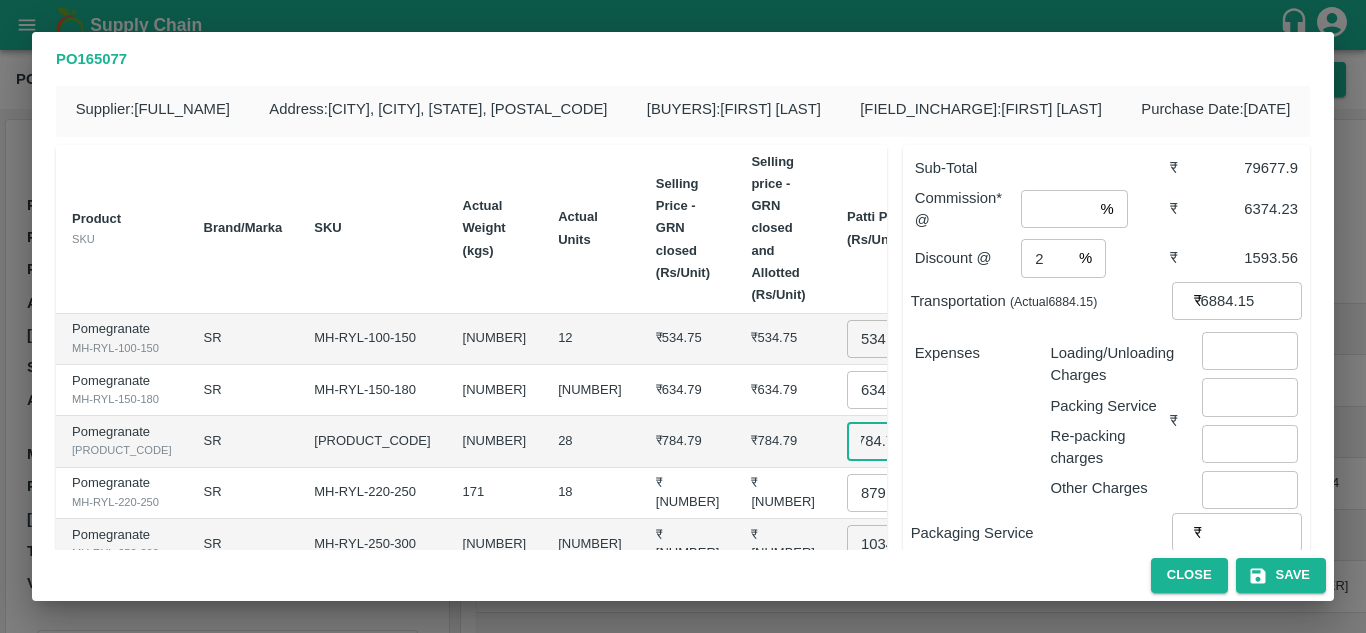 type on "1000" 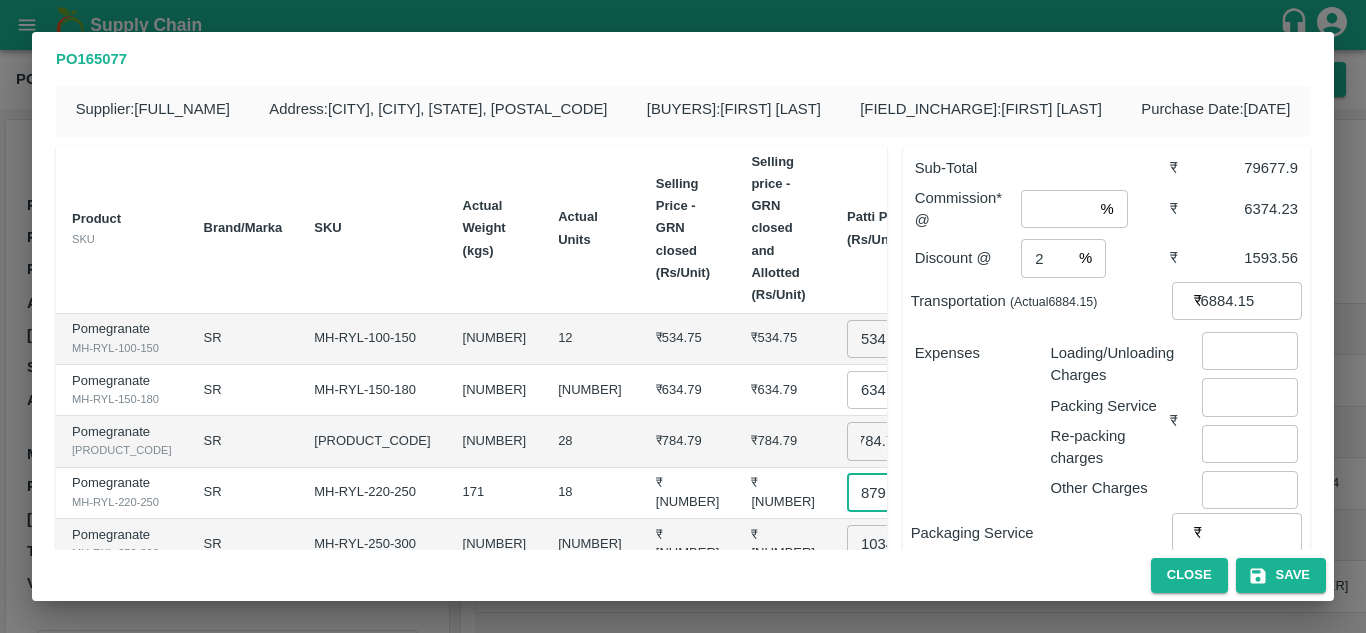 scroll, scrollTop: 0, scrollLeft: 0, axis: both 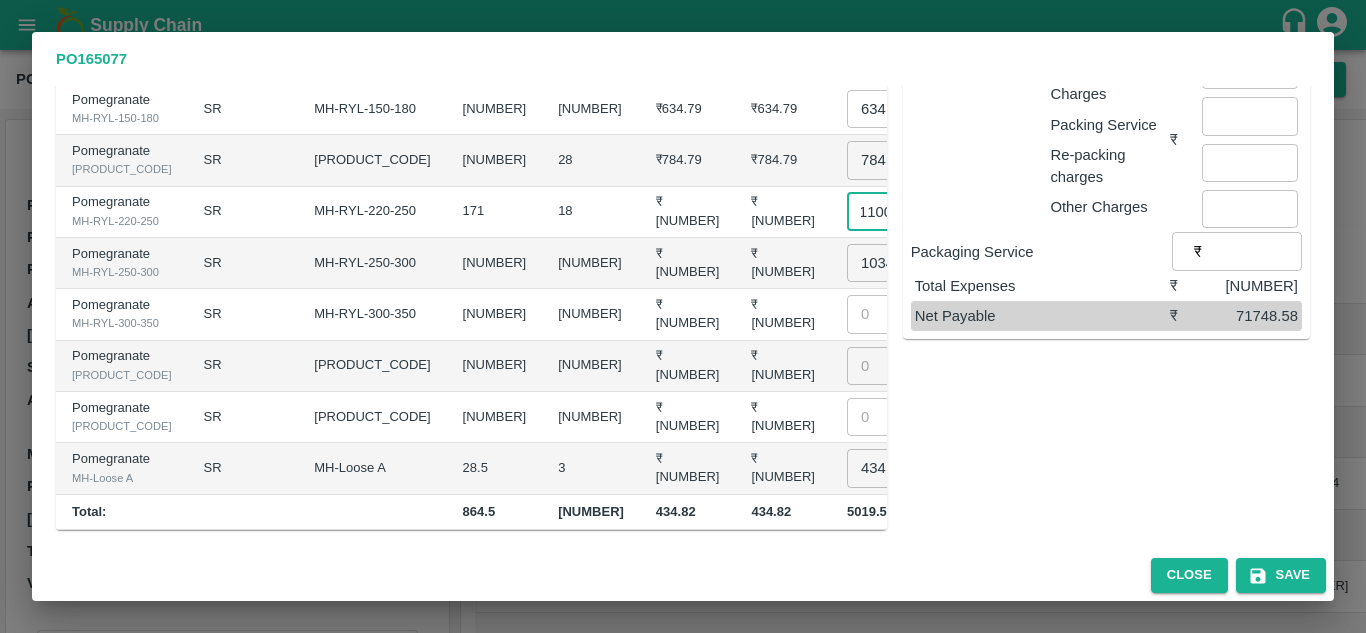 type on "1100" 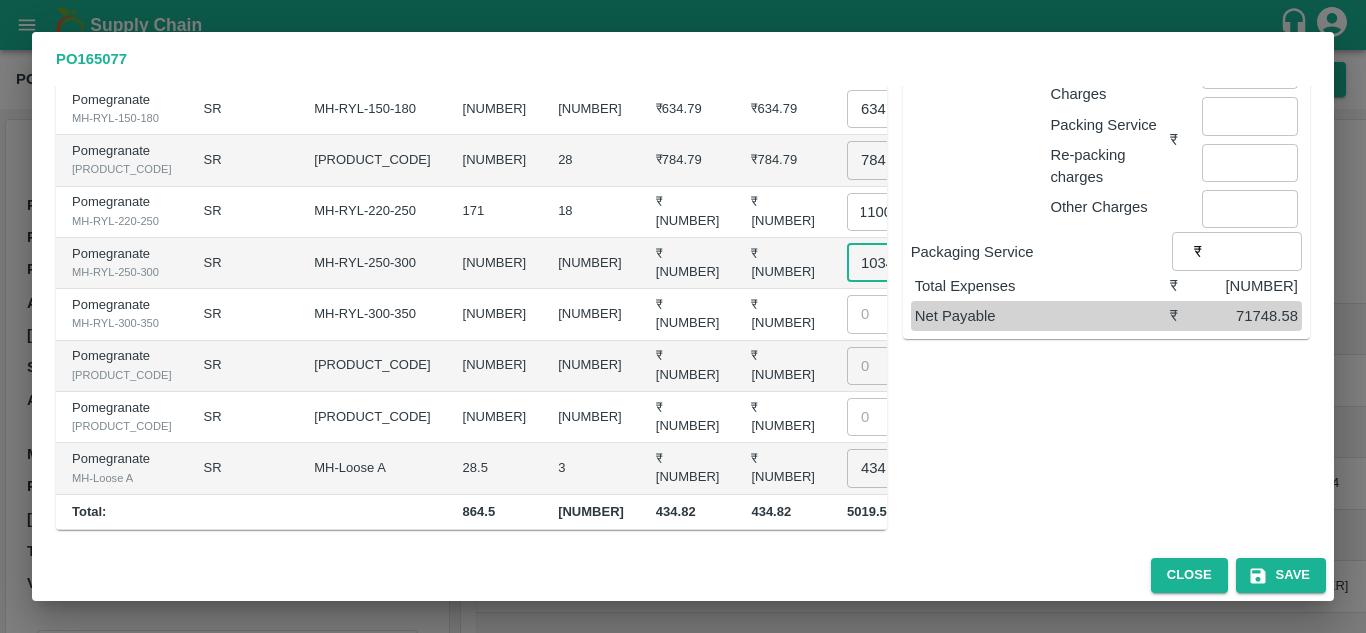 scroll, scrollTop: 0, scrollLeft: 0, axis: both 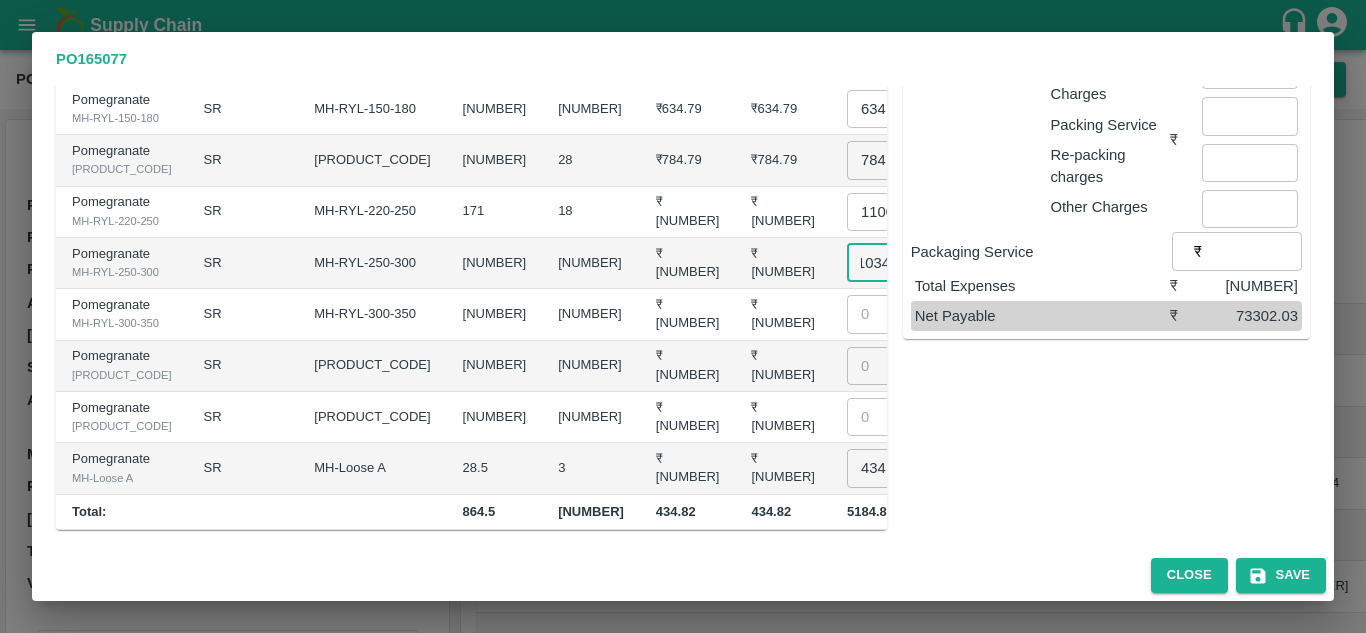 type on "1200" 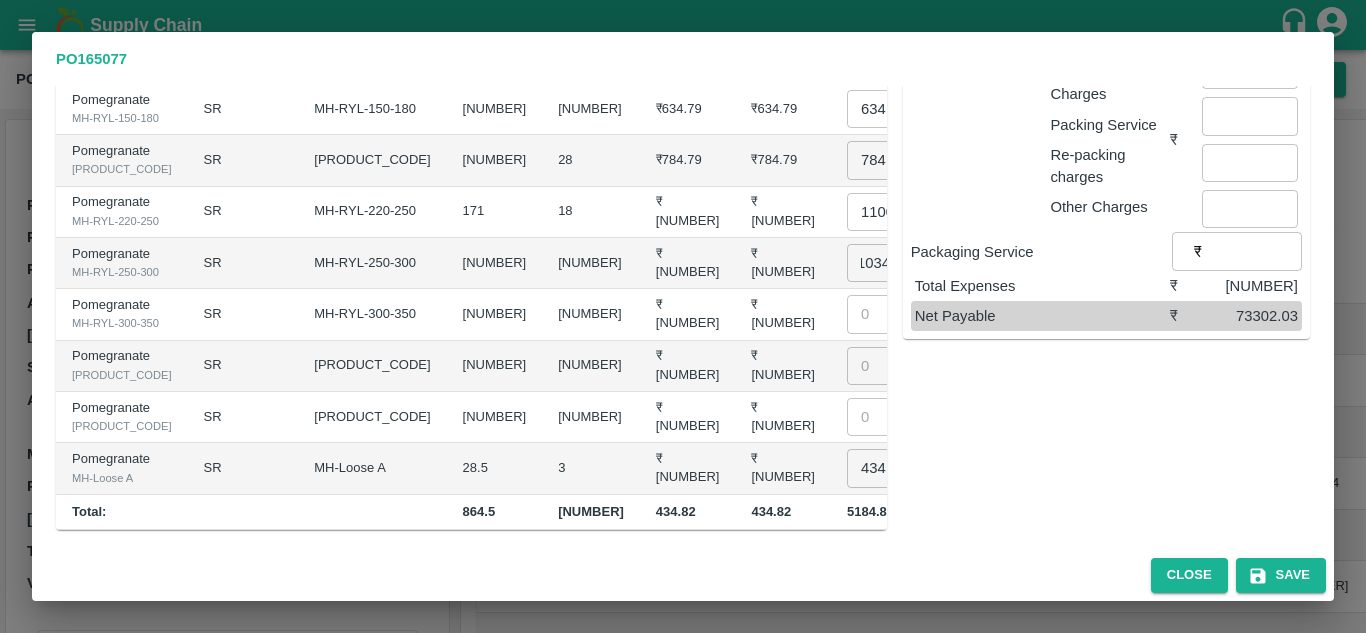 scroll, scrollTop: 0, scrollLeft: 0, axis: both 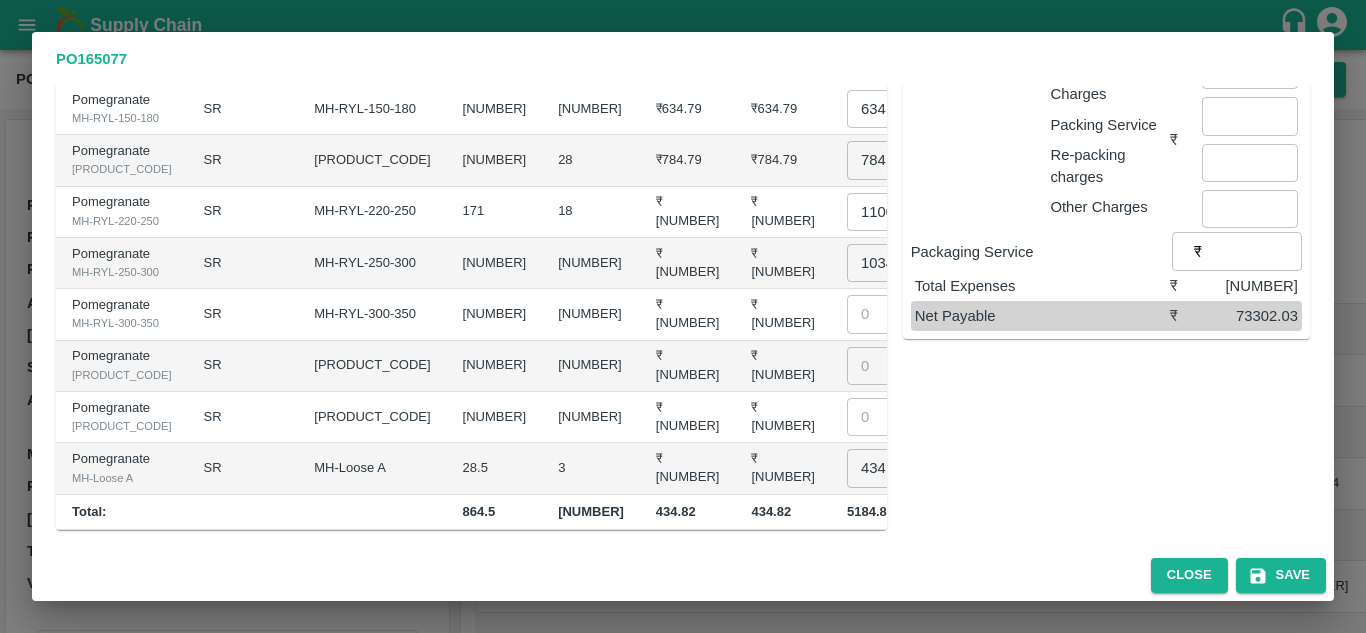 click on "₹1034.74" at bounding box center [688, 263] 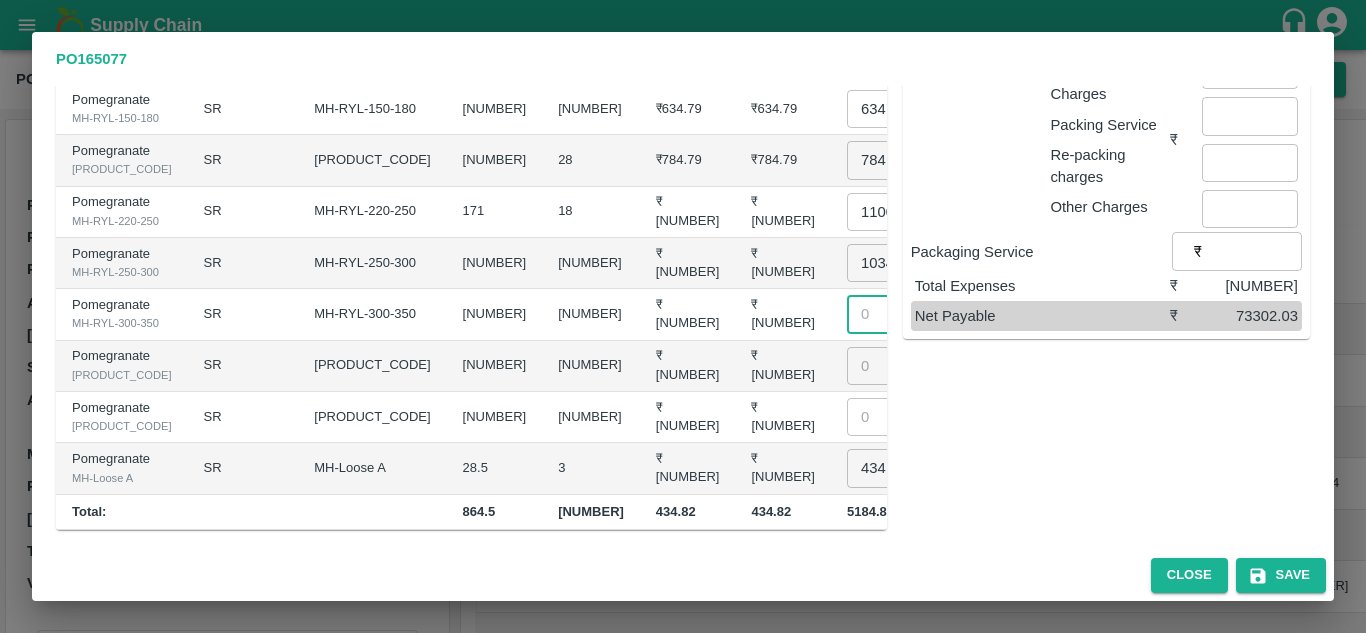 click on "0" at bounding box center [882, 314] 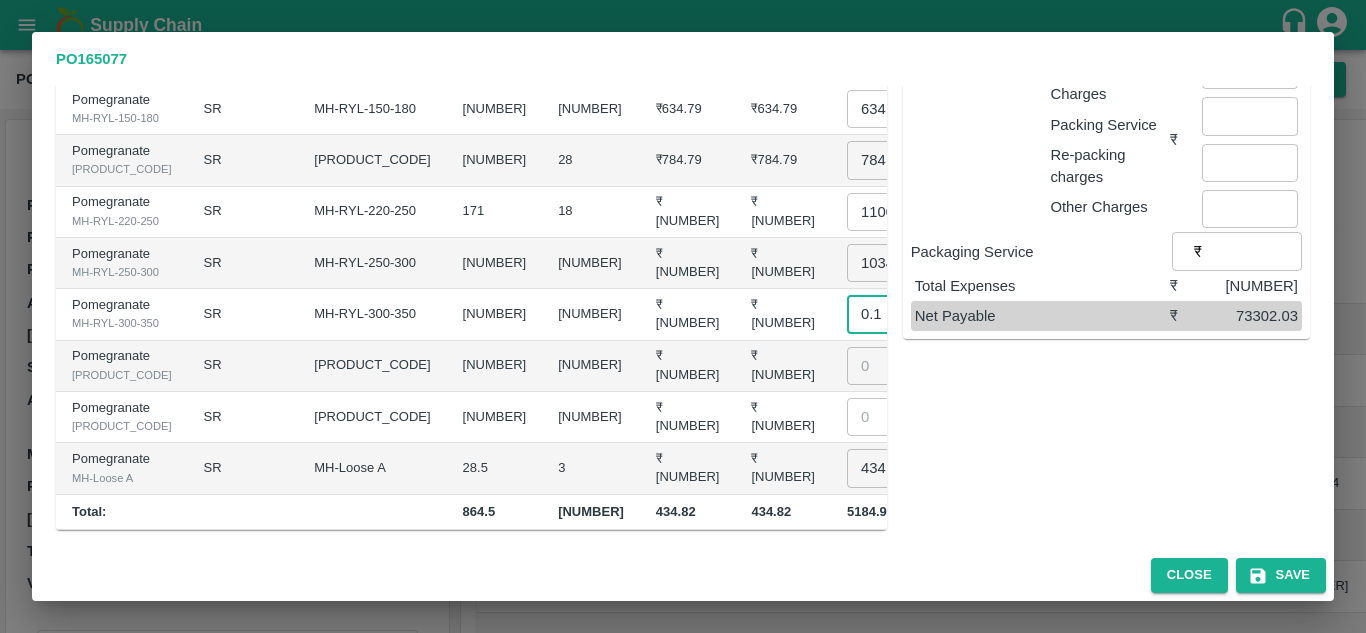 type on "0.1" 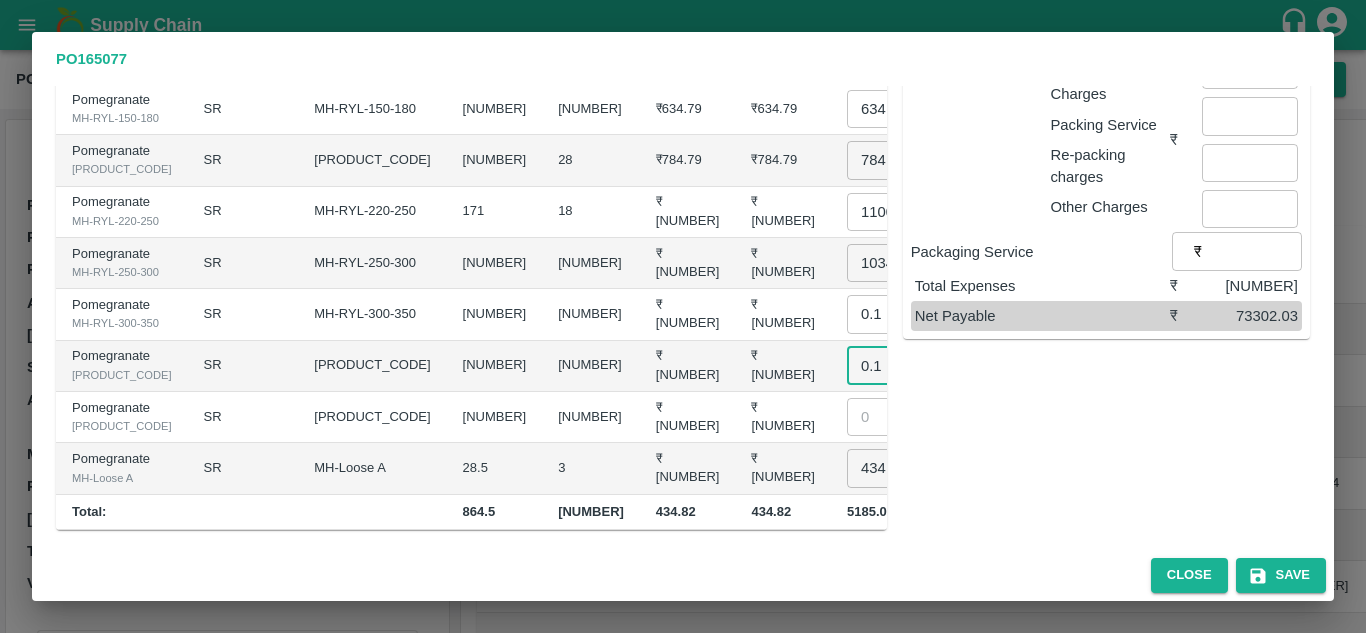 type on "0.1" 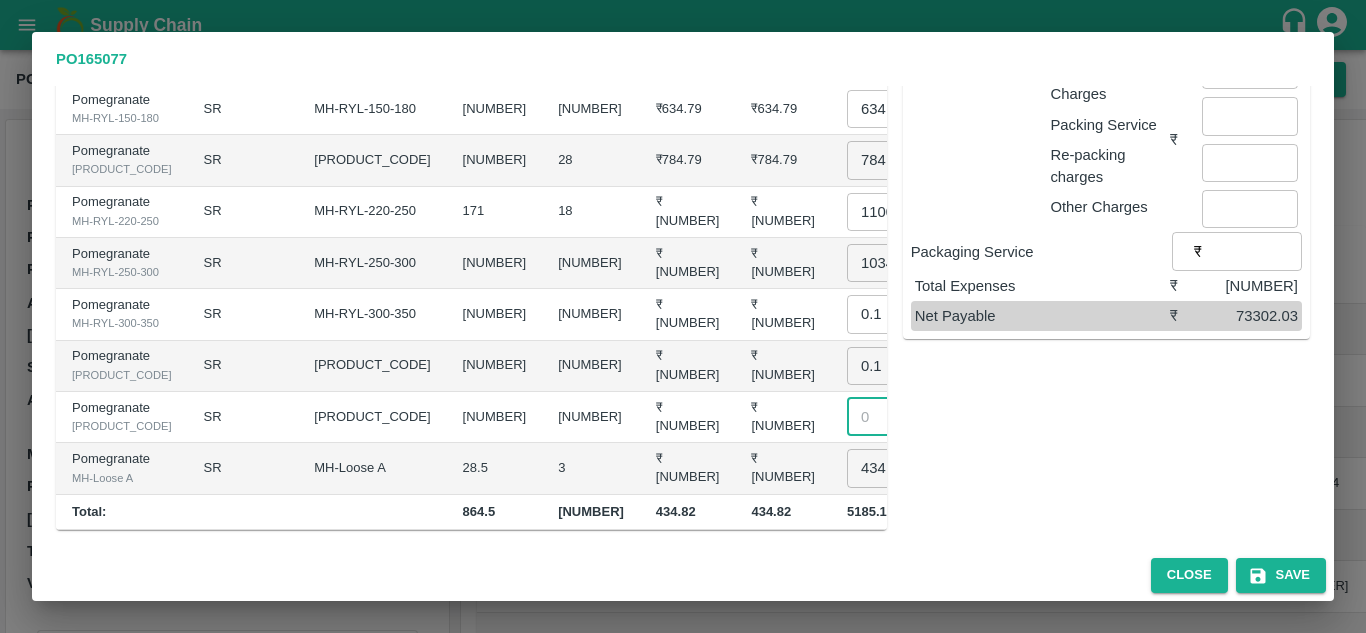 click on ".1" at bounding box center (882, 417) 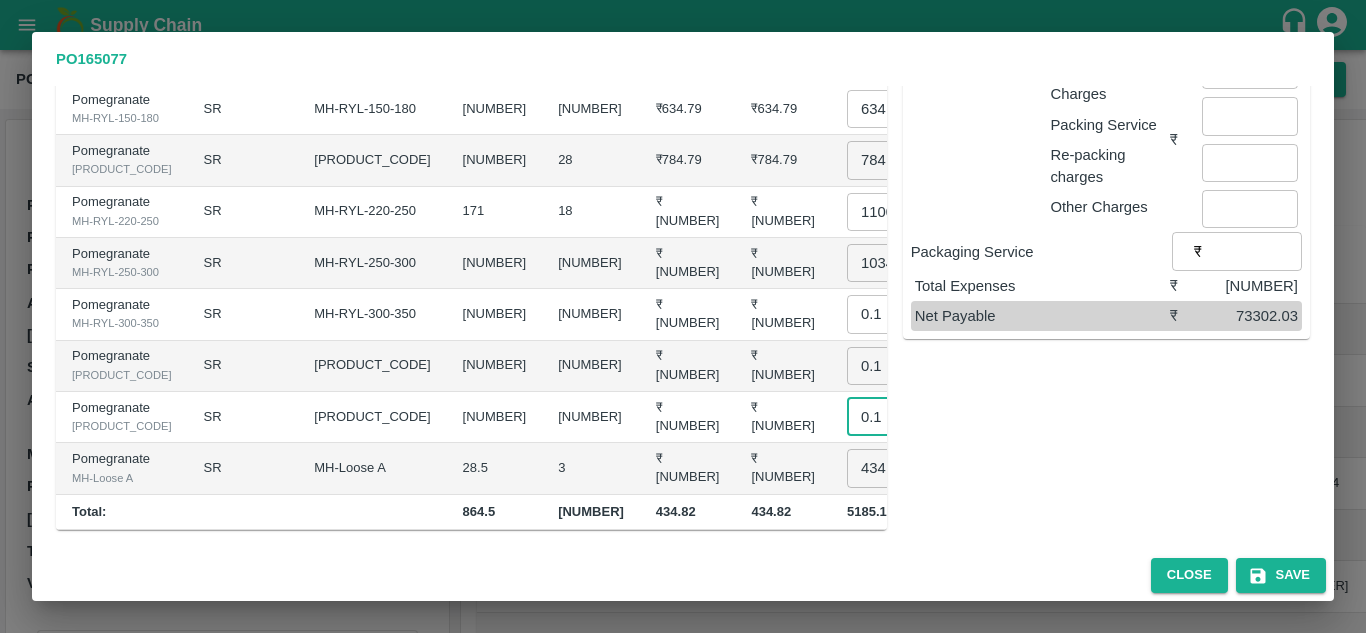 type on "0.1" 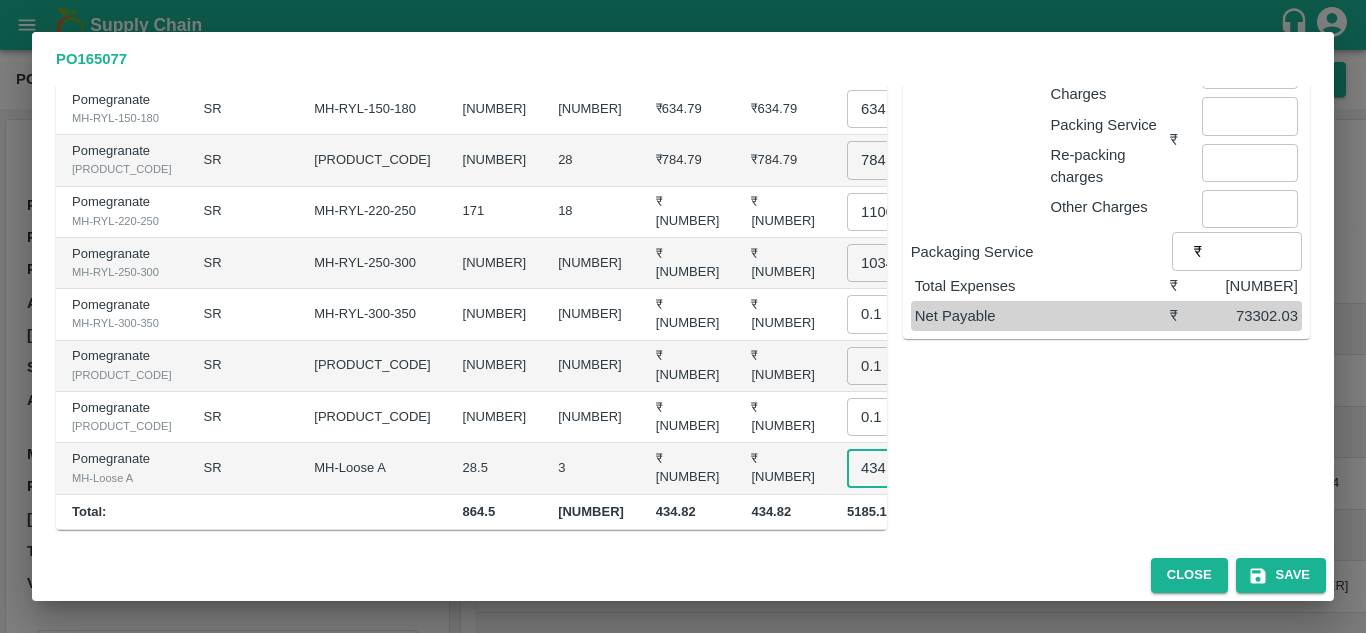 click on "434.81500000000005" at bounding box center [882, 468] 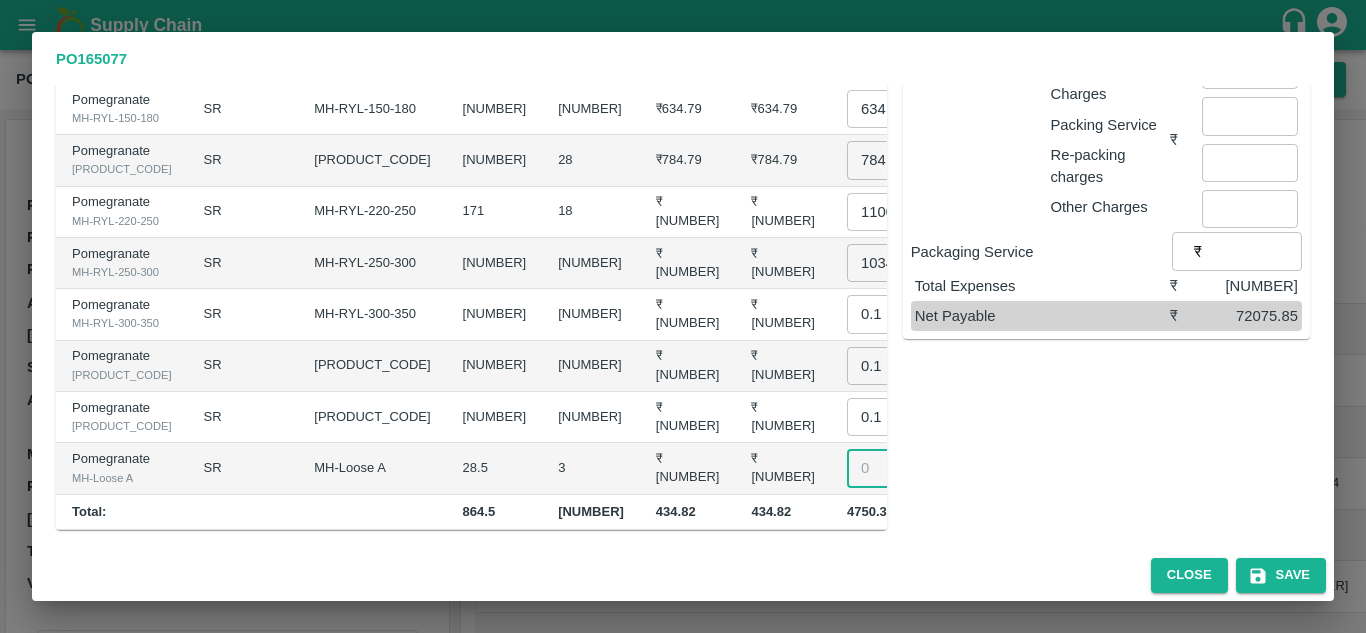 scroll, scrollTop: 499, scrollLeft: 0, axis: vertical 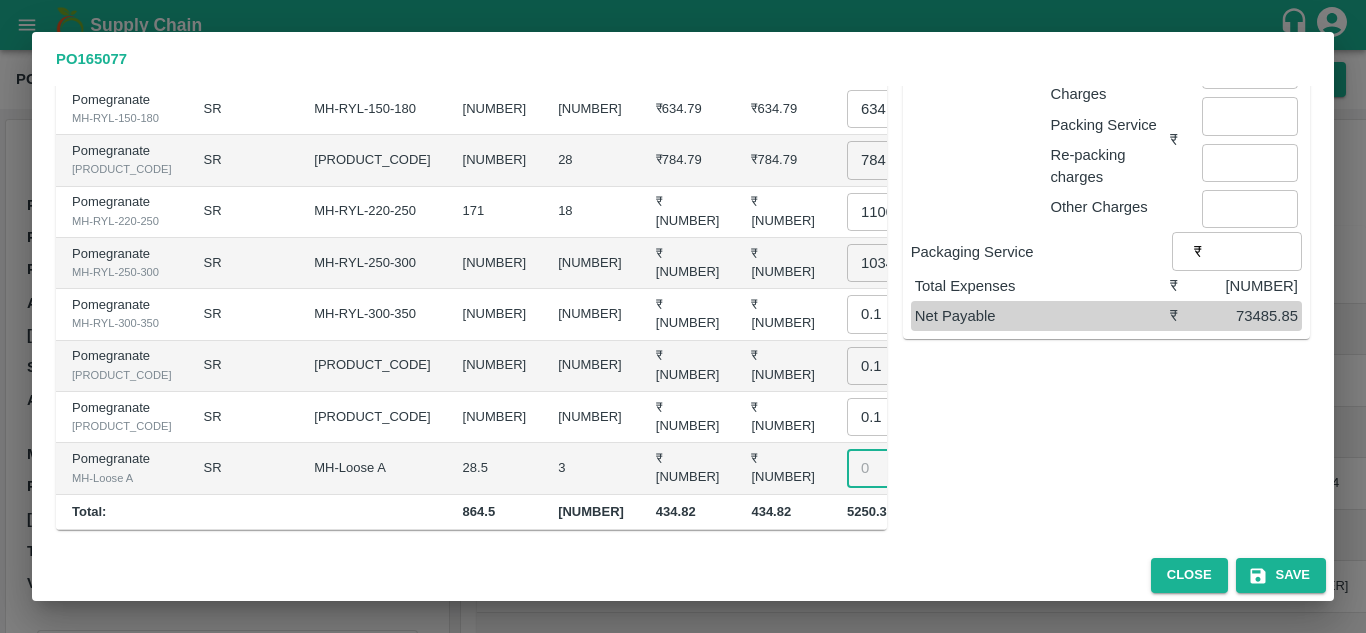 type on "500" 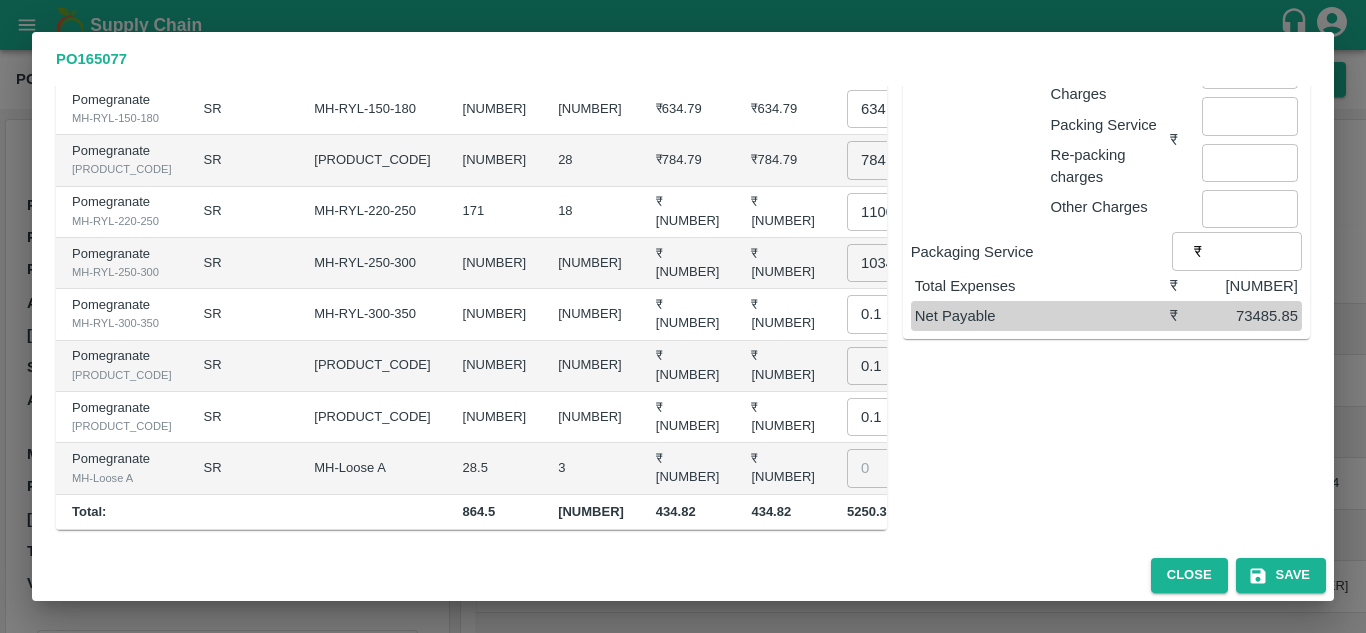 click on "0" at bounding box center [591, 366] 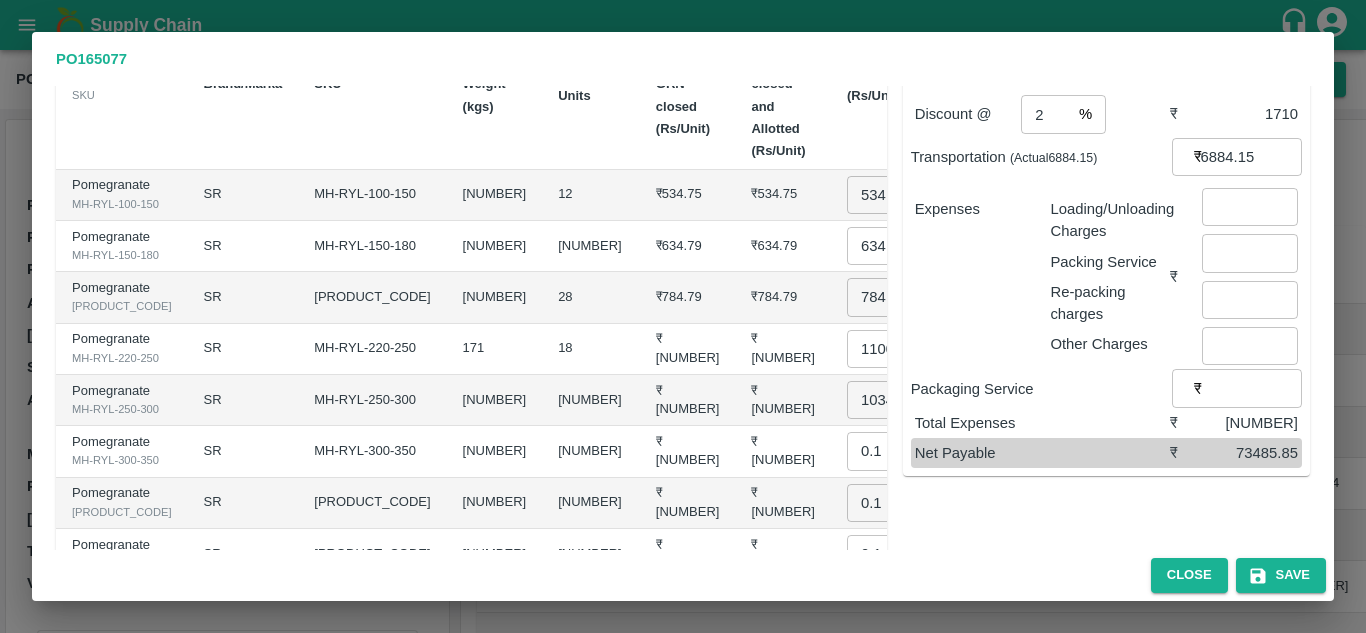 scroll, scrollTop: 149, scrollLeft: 0, axis: vertical 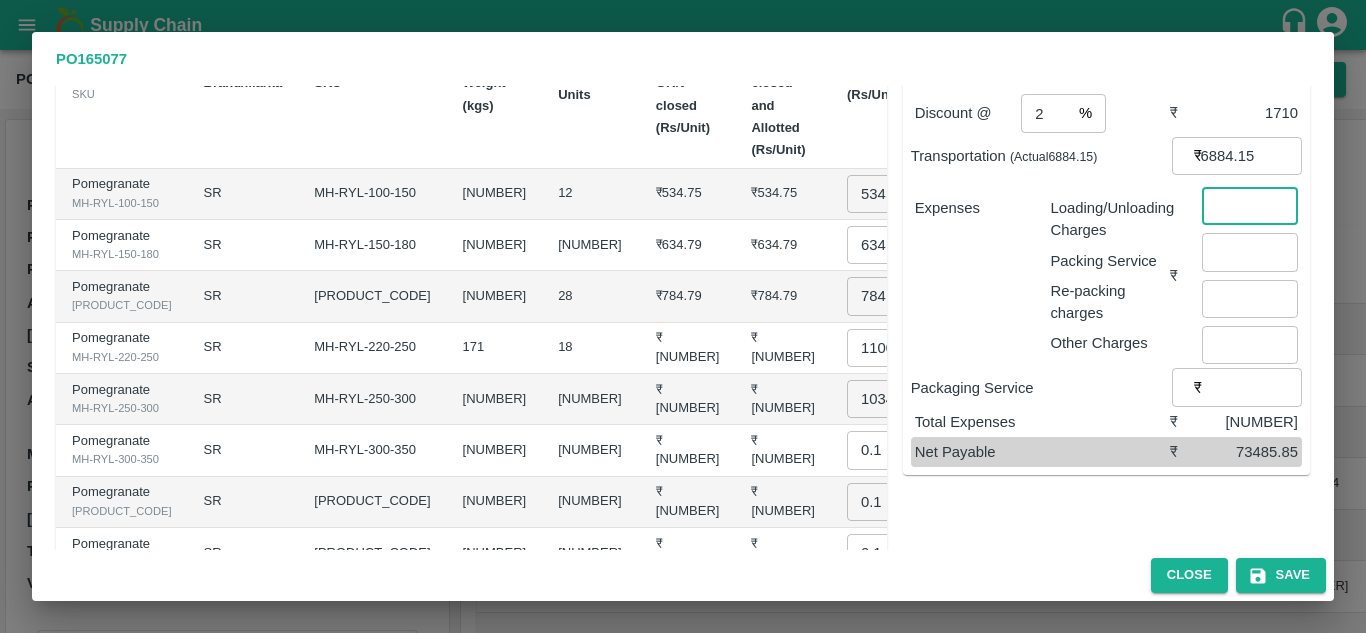 click on "0" at bounding box center [1250, 206] 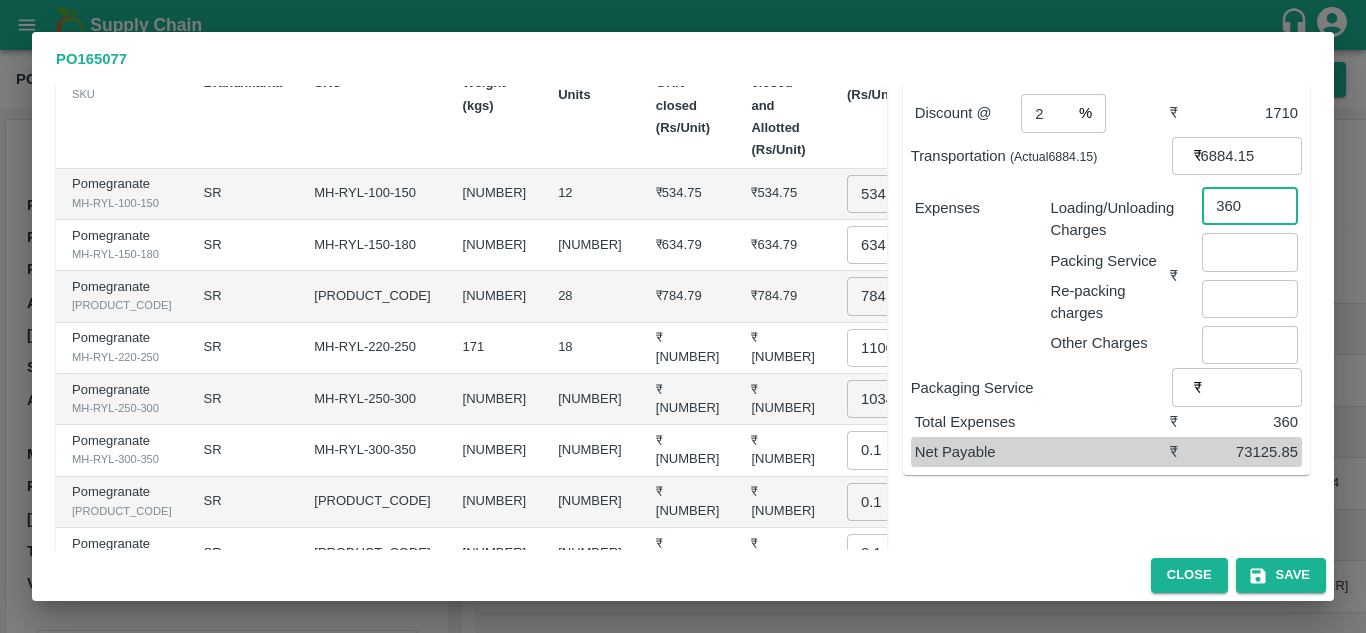 type on "360" 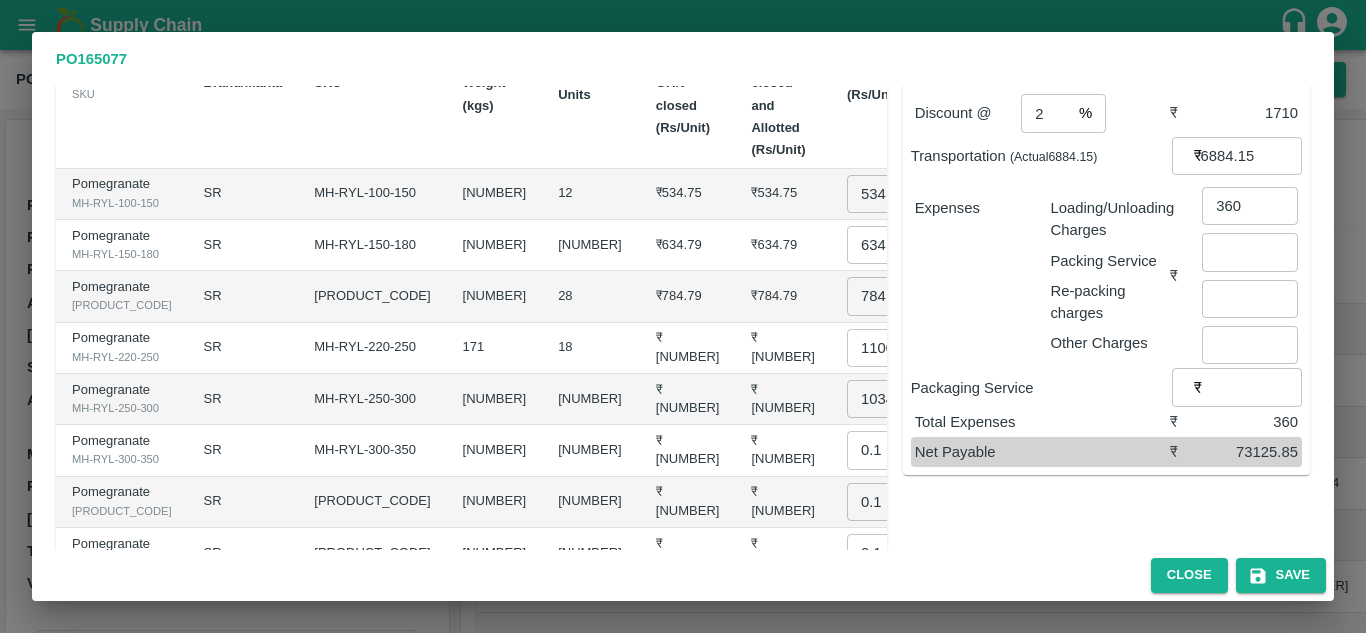 click on "Other Charges" at bounding box center (1106, 339) 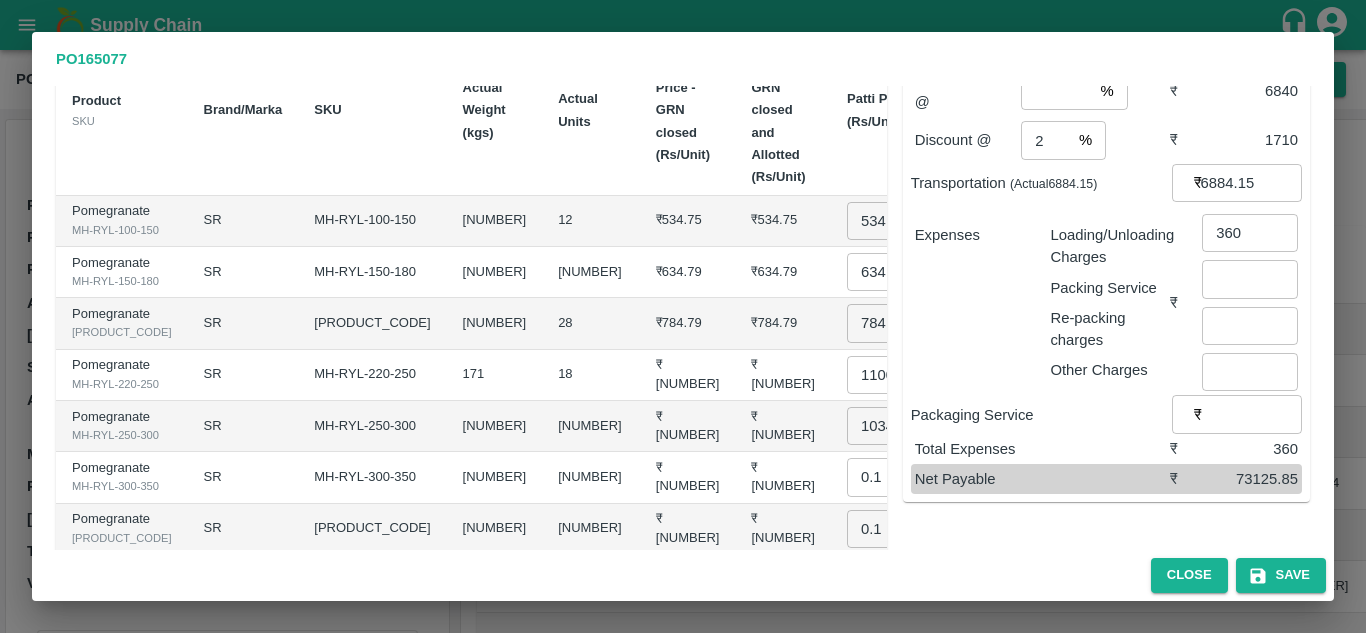 scroll, scrollTop: 120, scrollLeft: 0, axis: vertical 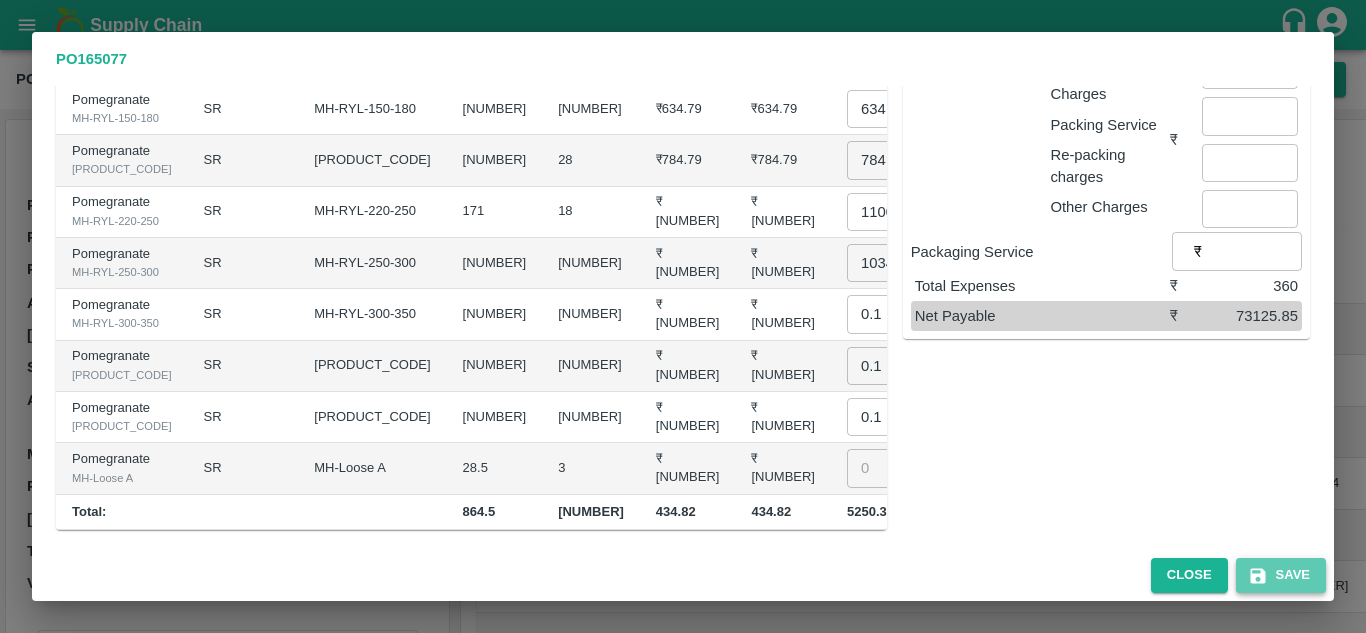 click on "Save" at bounding box center (1281, 575) 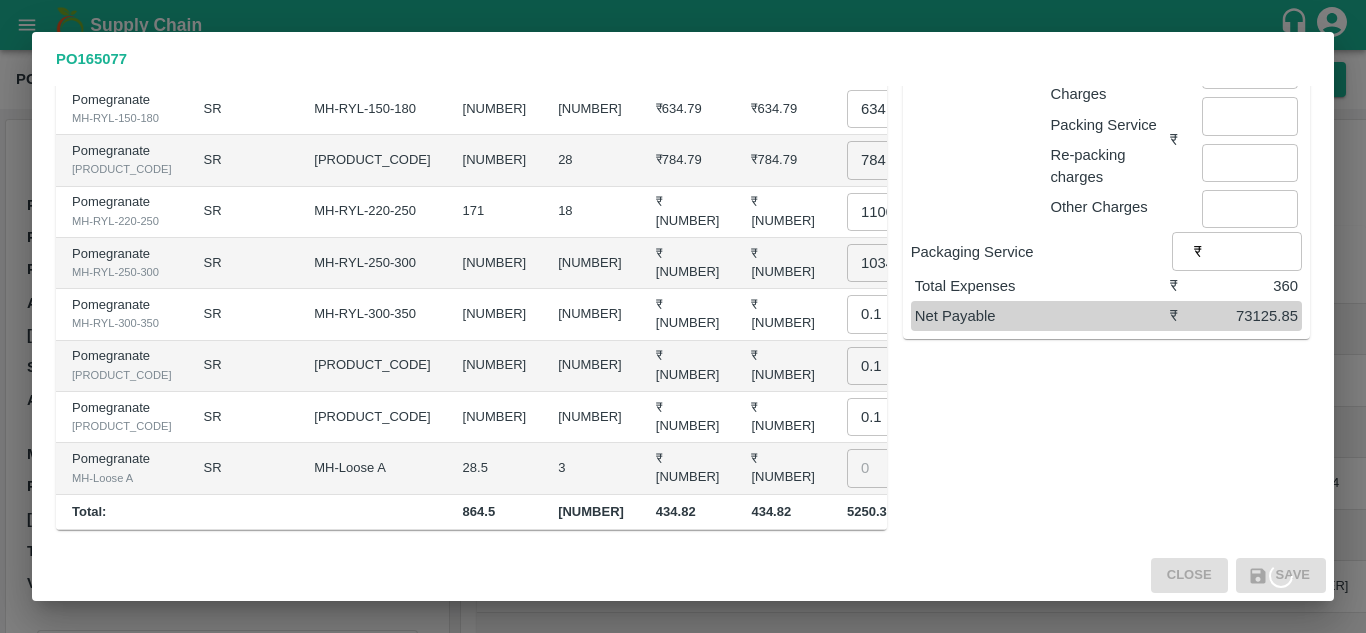 scroll, scrollTop: 0, scrollLeft: 0, axis: both 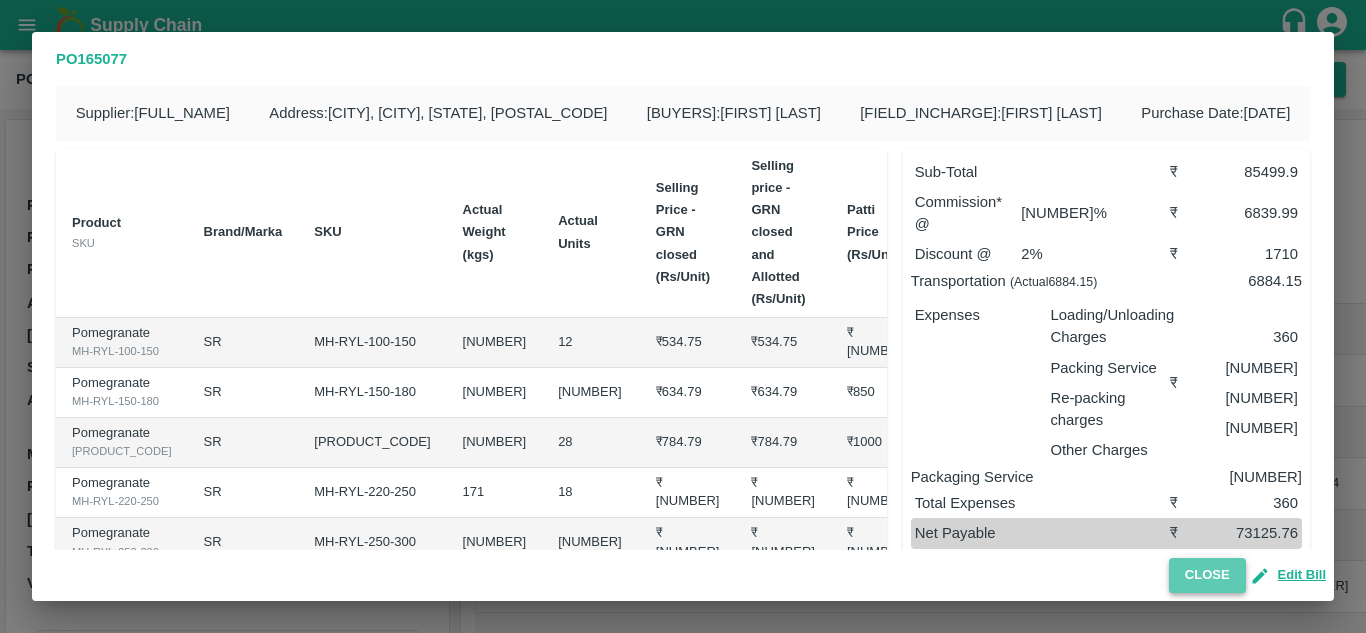 click on "Close" at bounding box center [1207, 575] 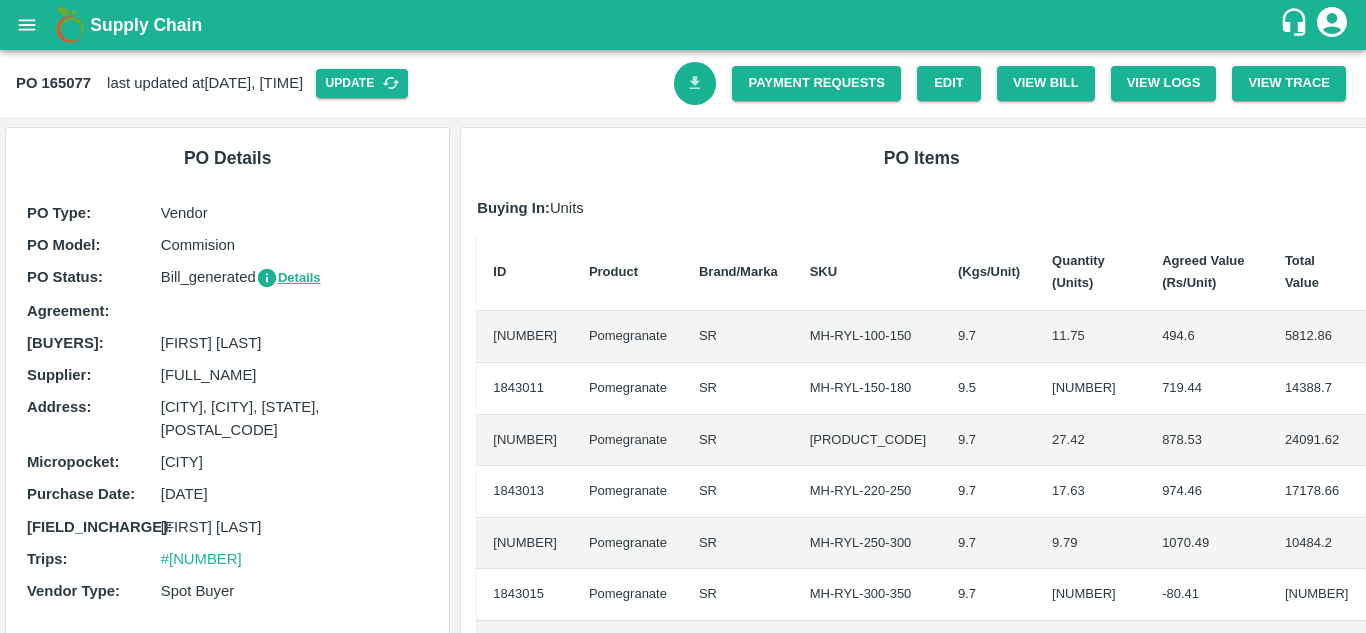 click 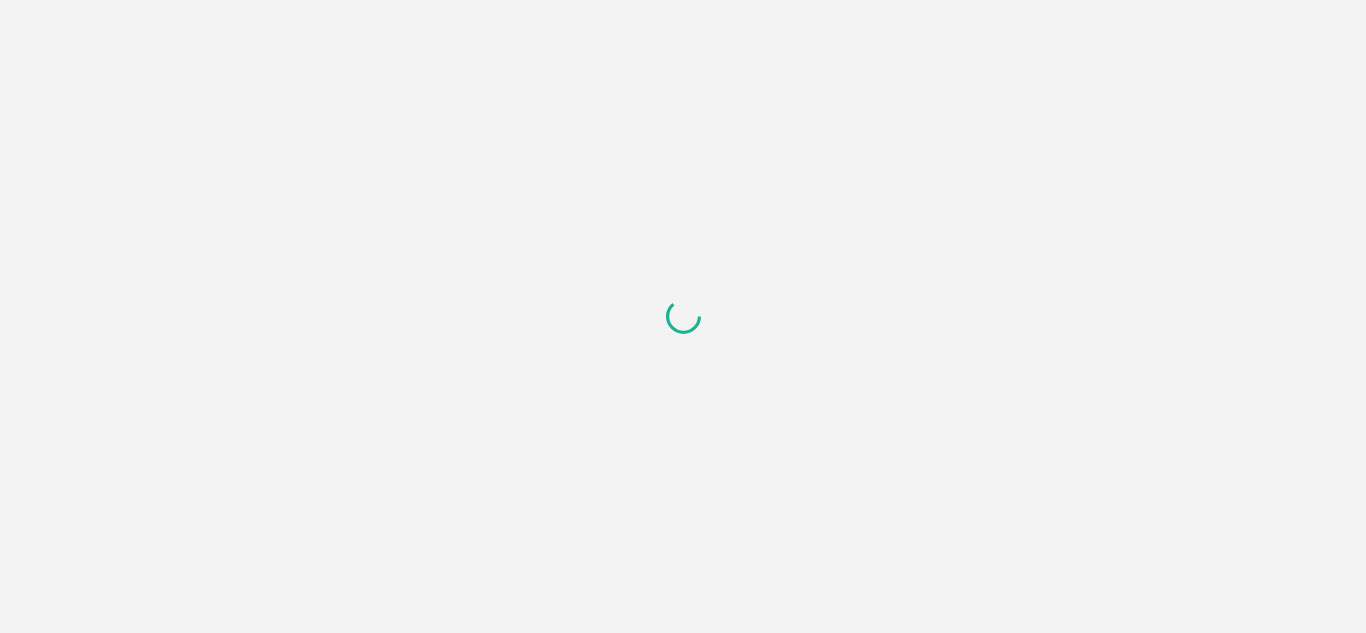 scroll, scrollTop: 0, scrollLeft: 0, axis: both 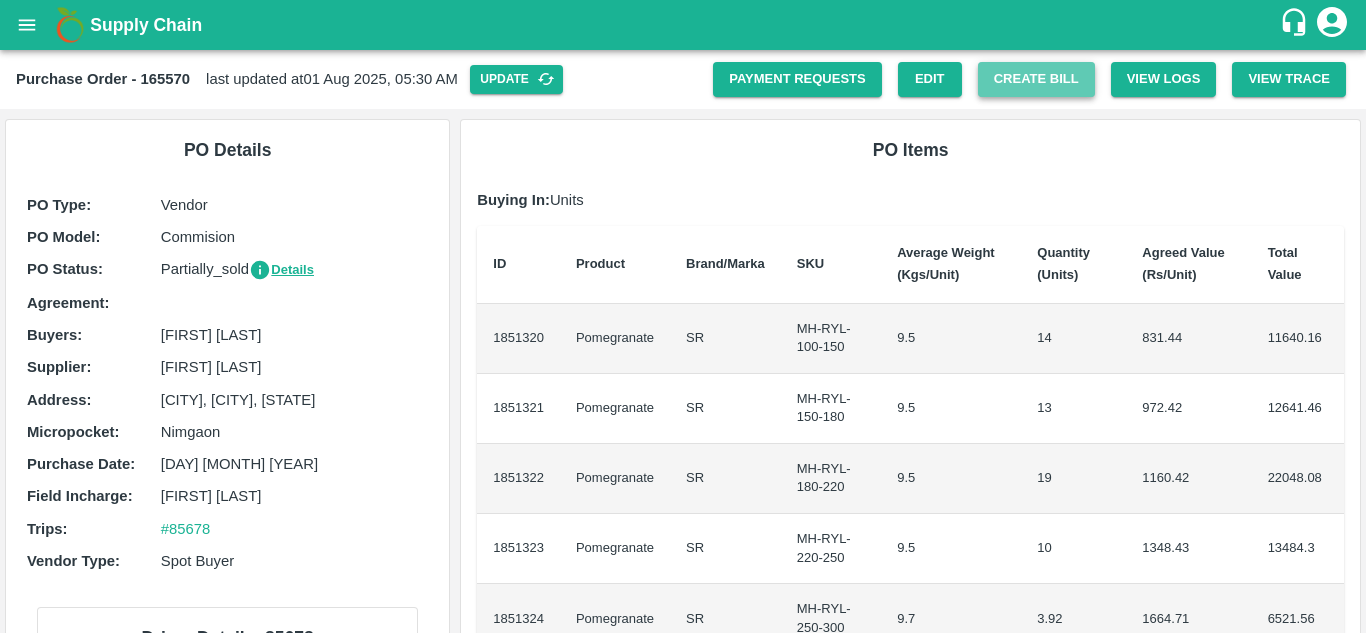 click on "Create Bill" at bounding box center (1036, 79) 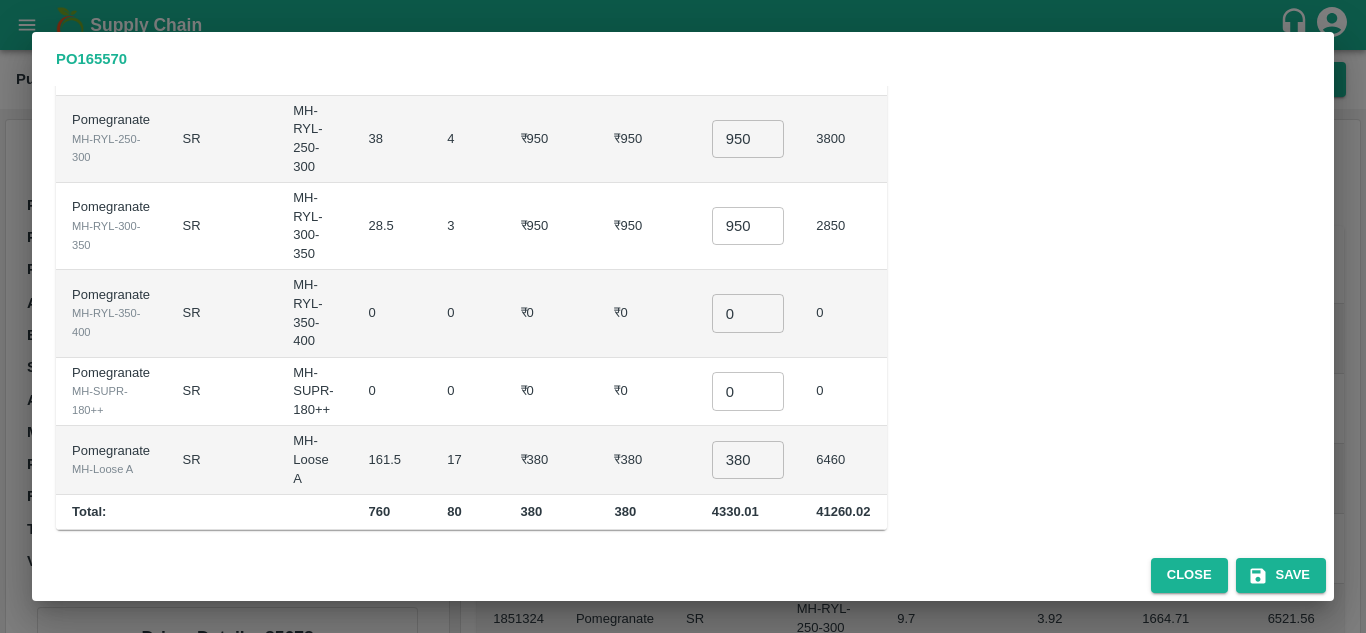 scroll, scrollTop: 0, scrollLeft: 0, axis: both 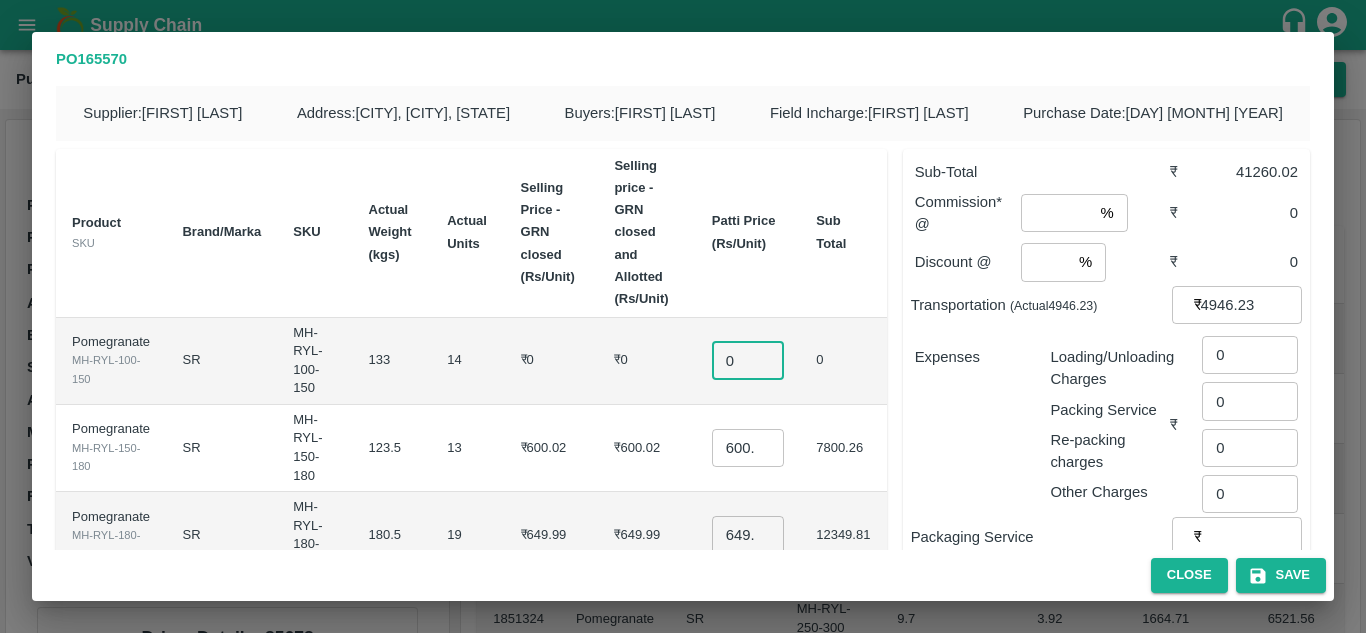 click on "0" at bounding box center [748, 361] 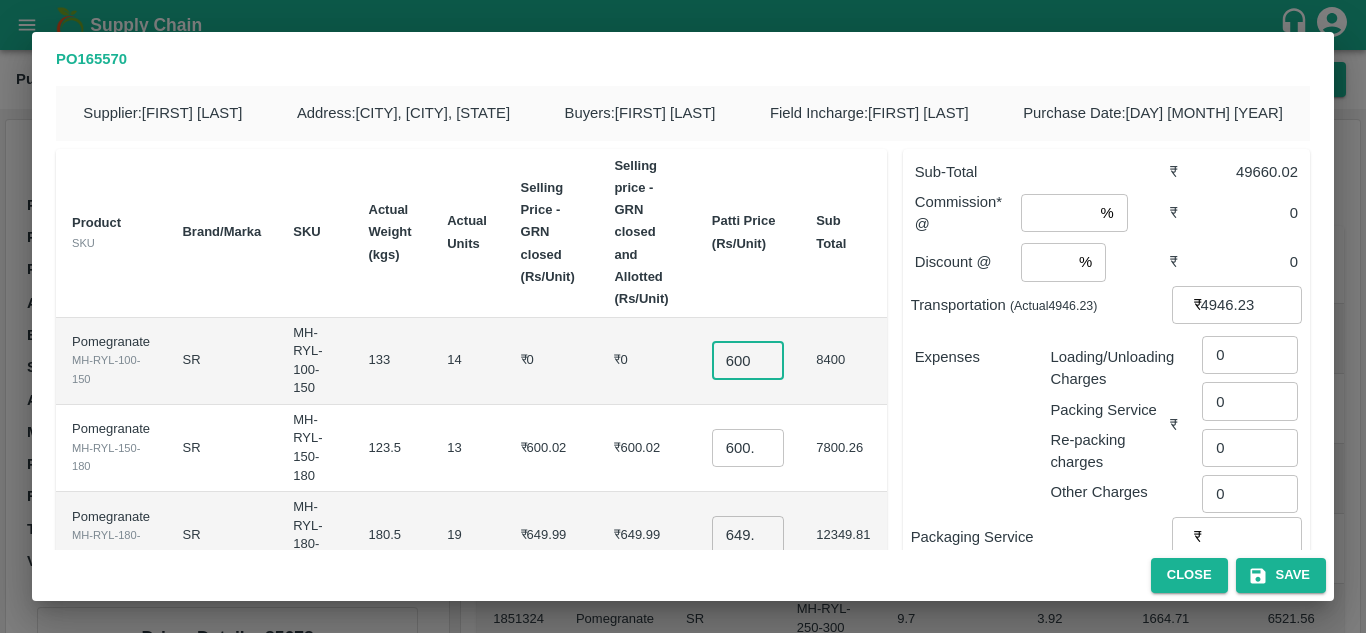 type on "600" 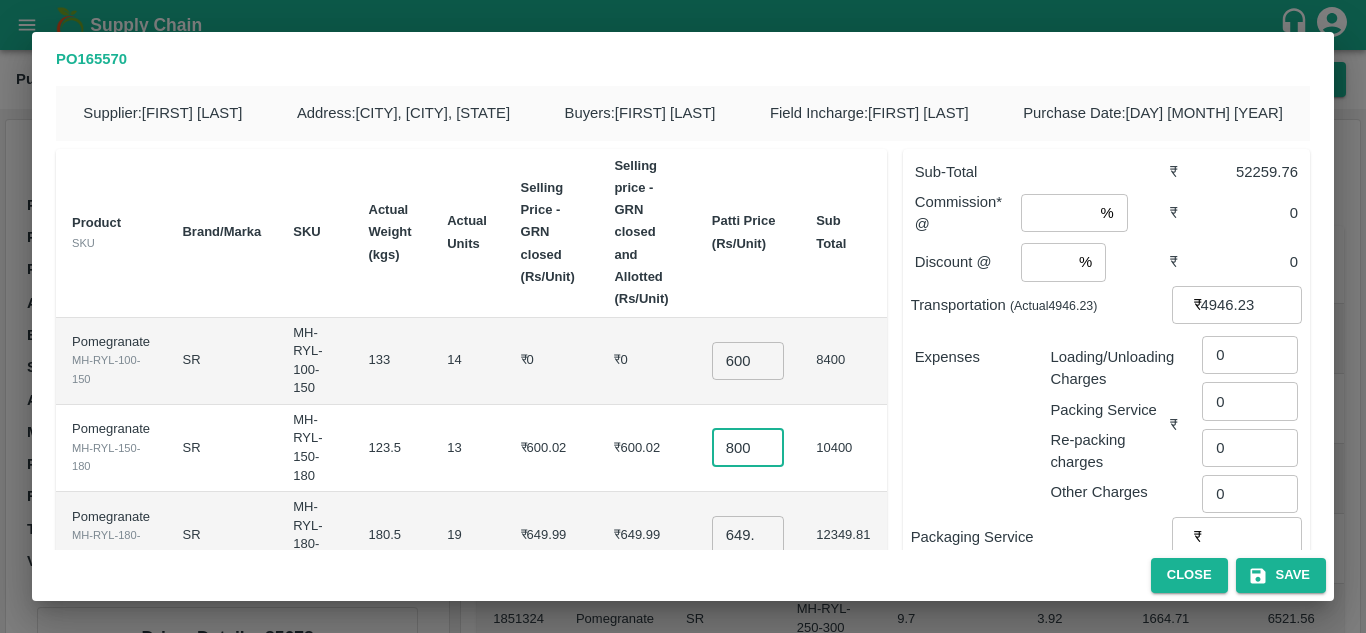 type on "800" 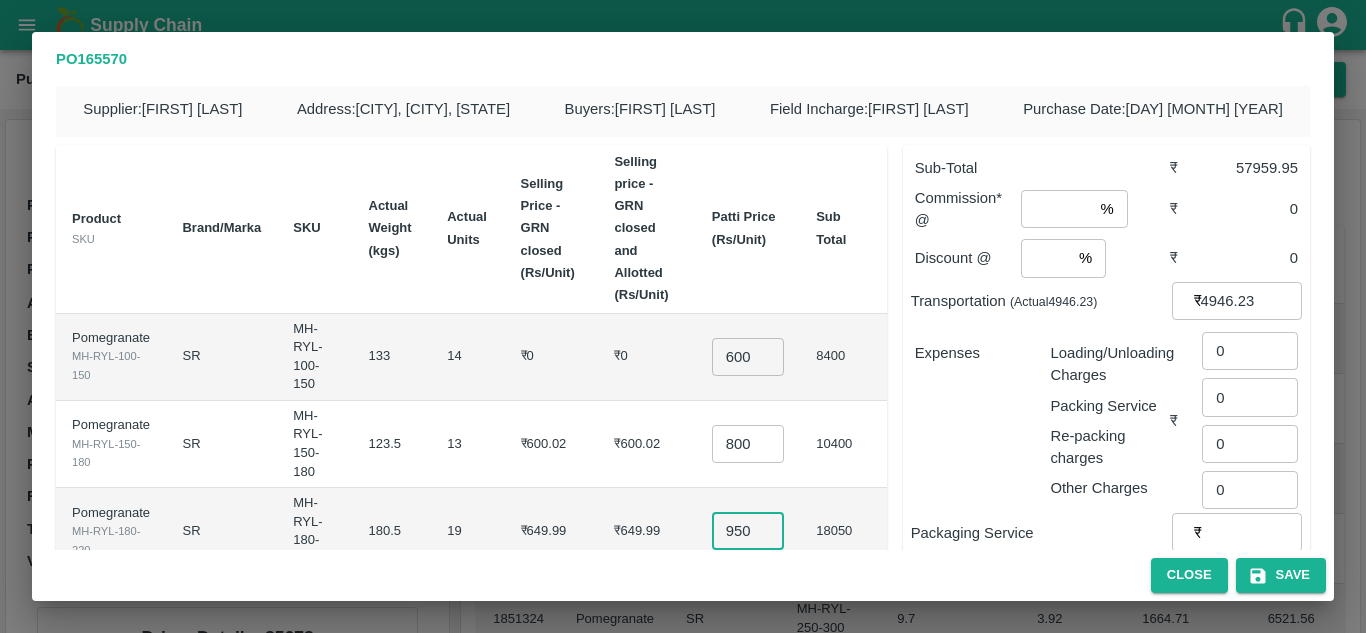 type on "950" 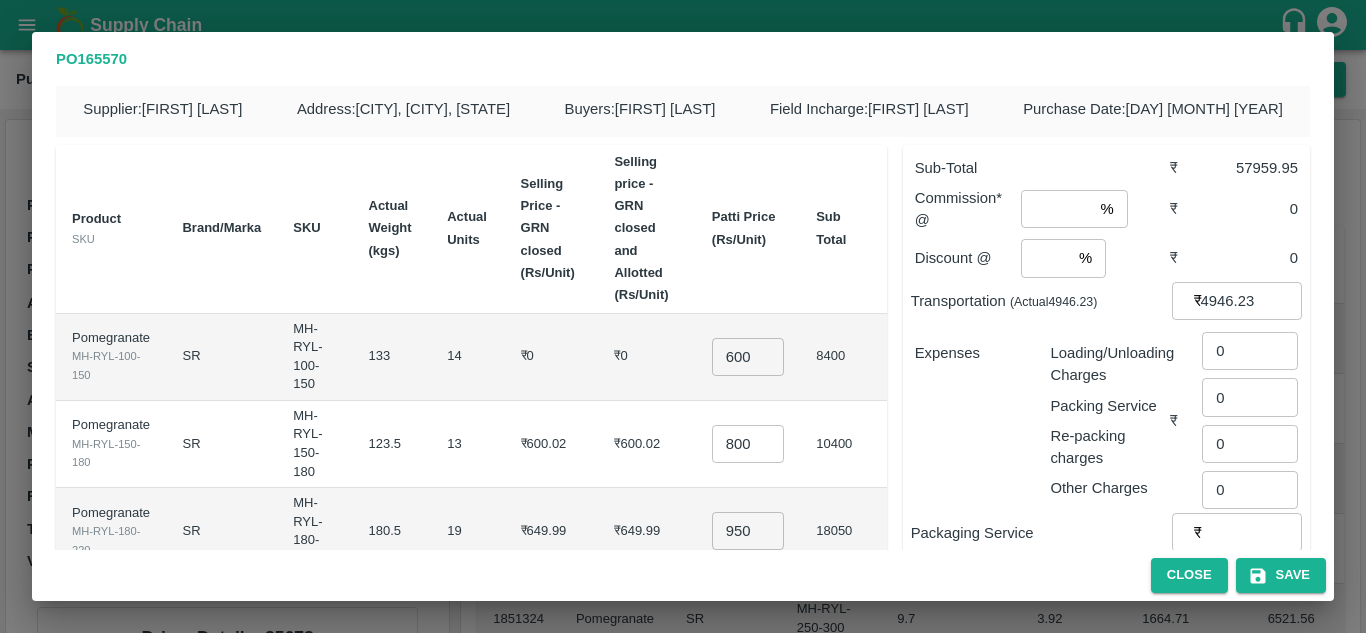 scroll, scrollTop: 304, scrollLeft: 0, axis: vertical 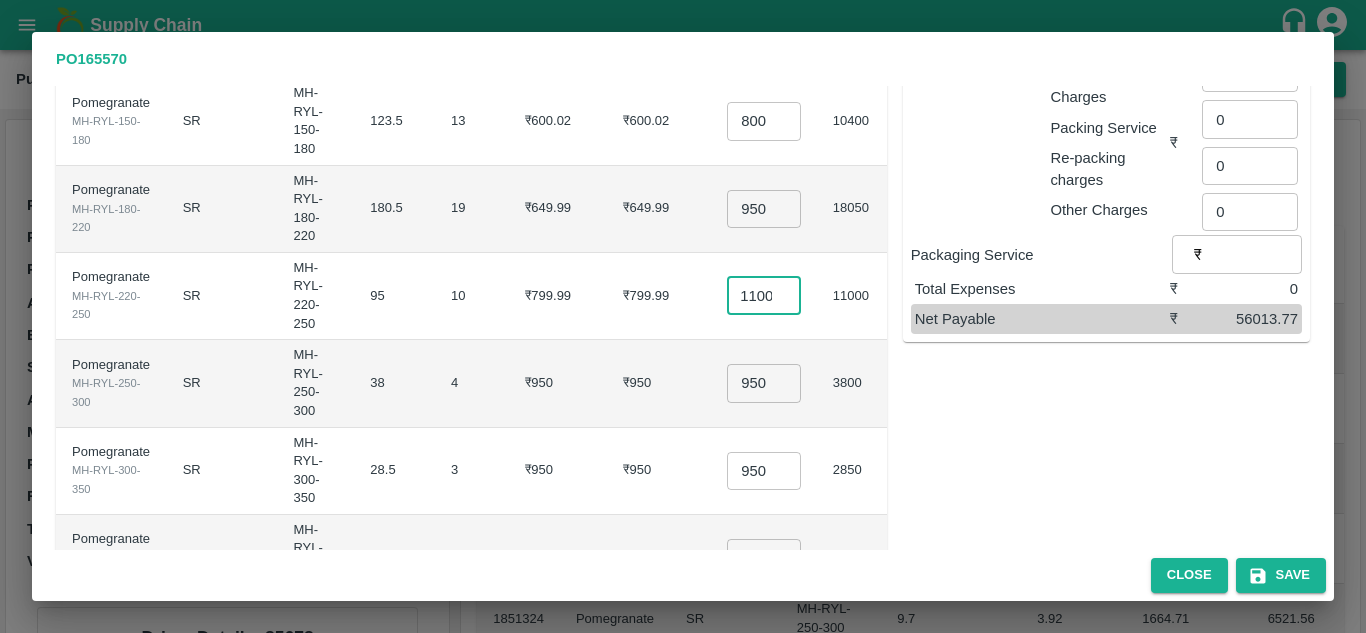 type on "1100" 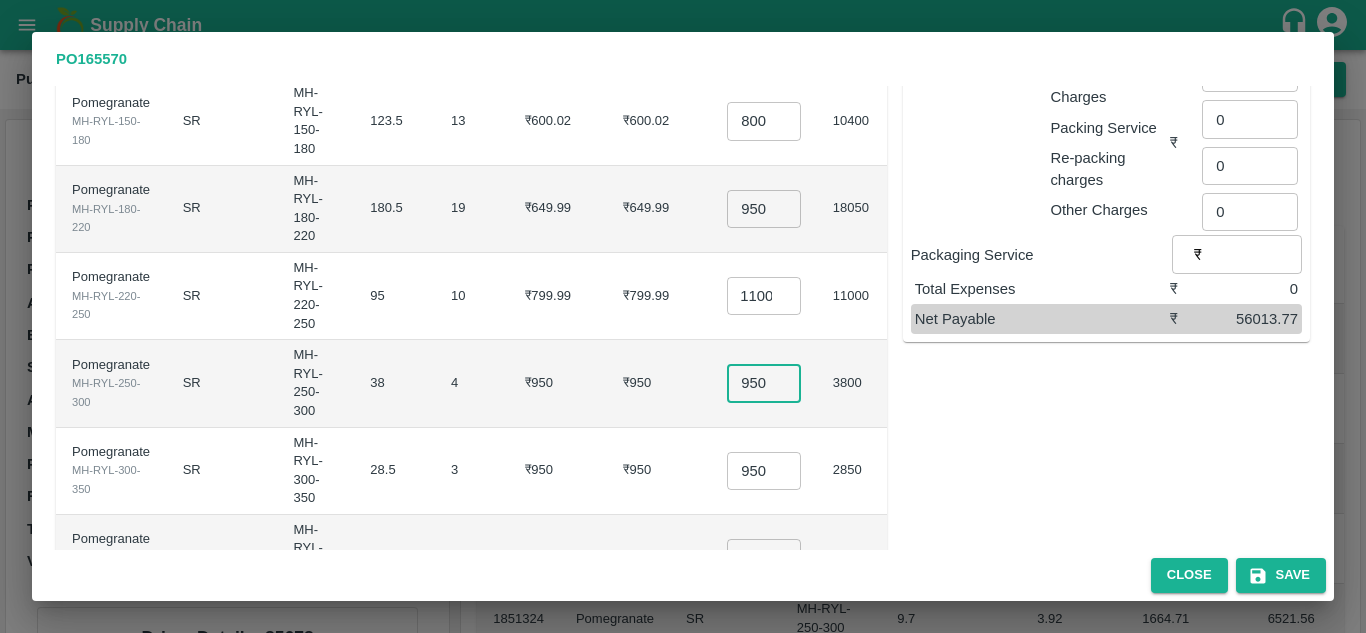 scroll, scrollTop: 0, scrollLeft: 0, axis: both 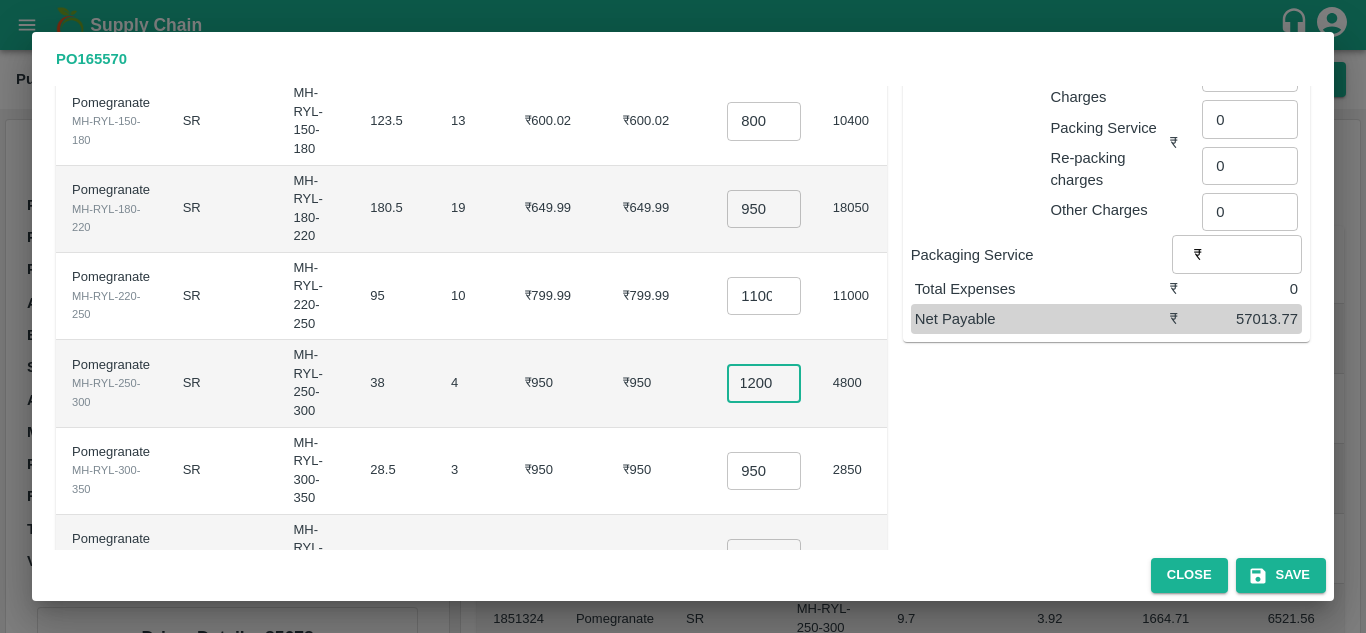 type on "1200" 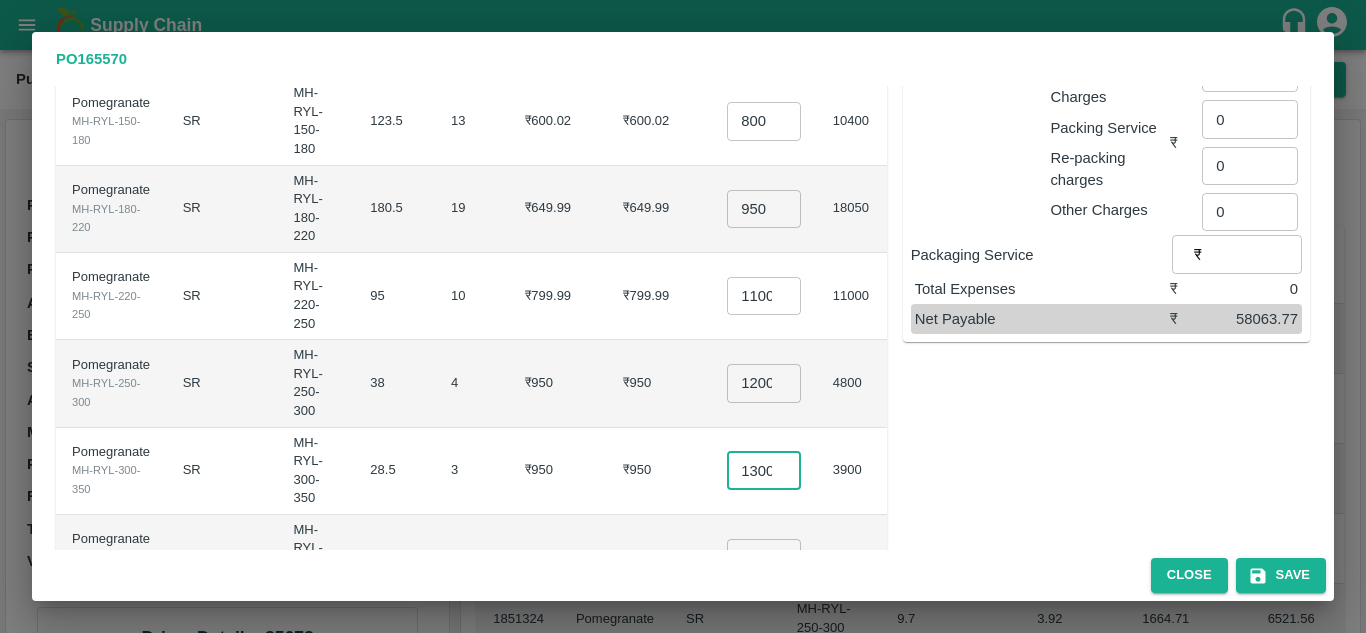 scroll, scrollTop: 0, scrollLeft: 3, axis: horizontal 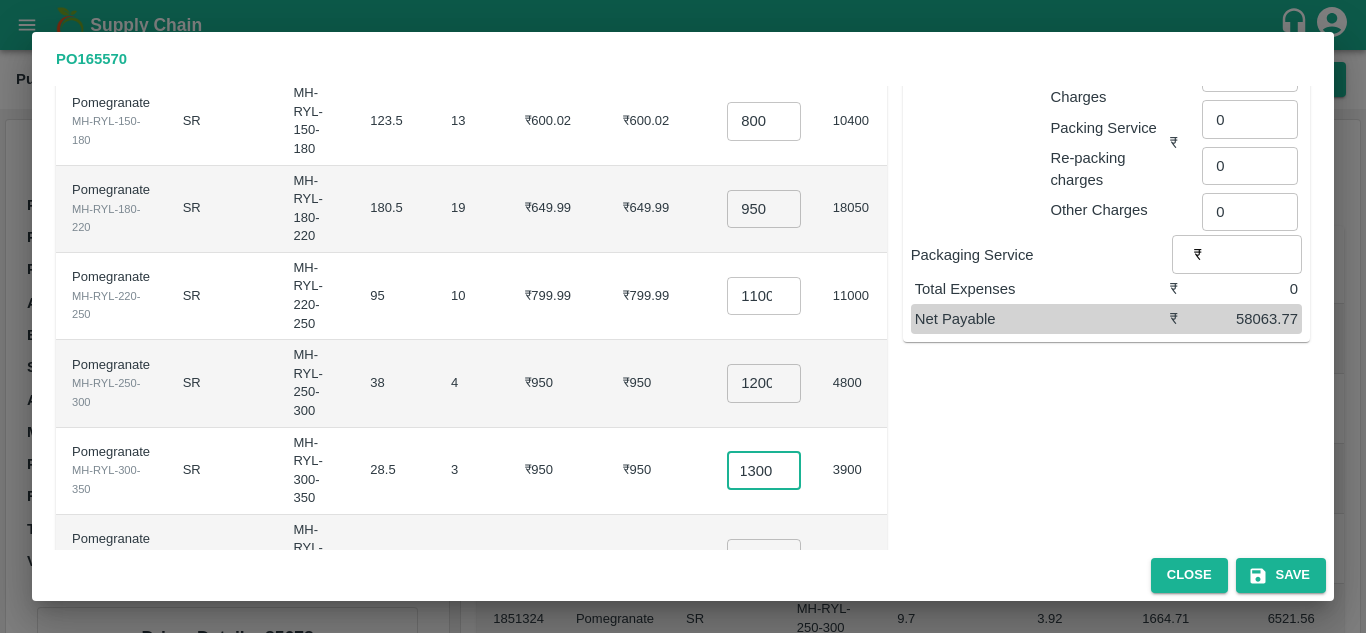 type on "1300" 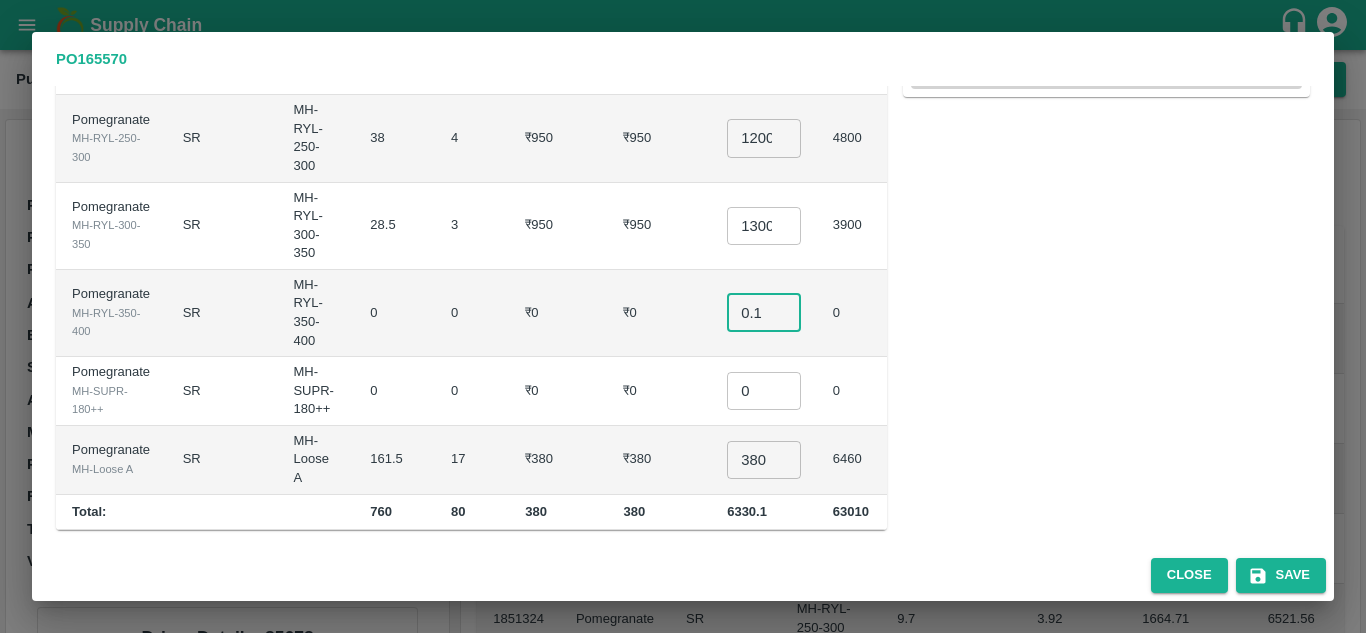 type on "0.1" 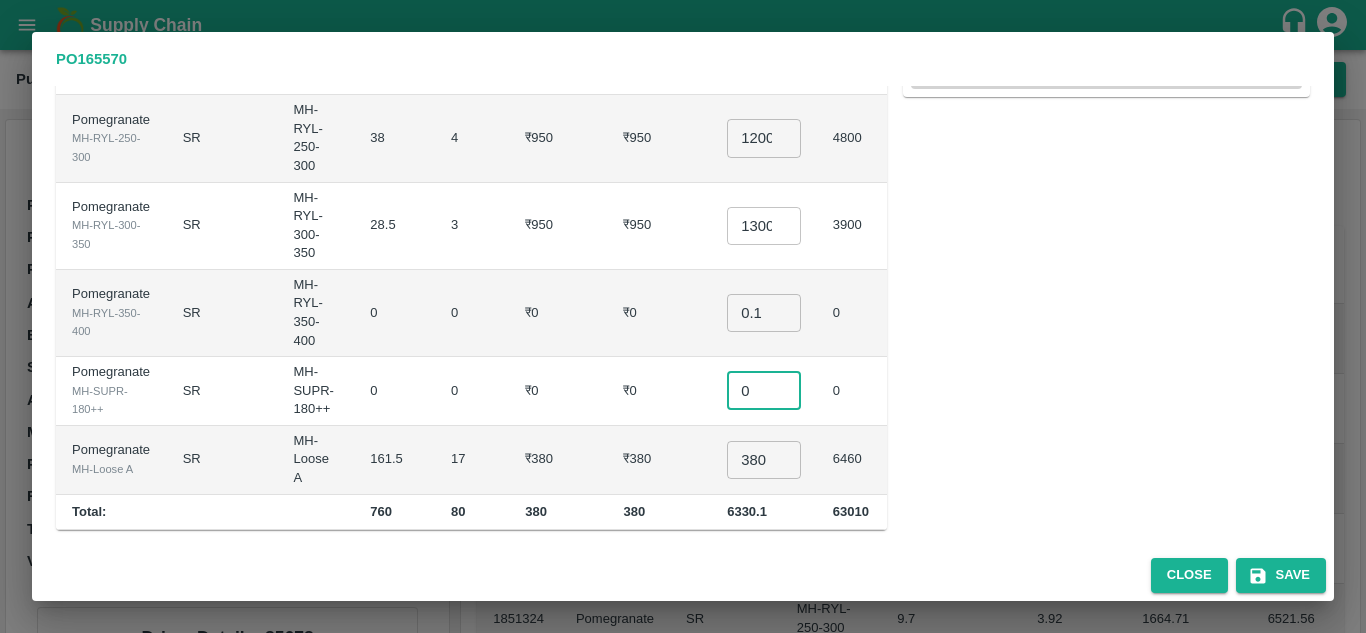 click on "0" at bounding box center (764, 391) 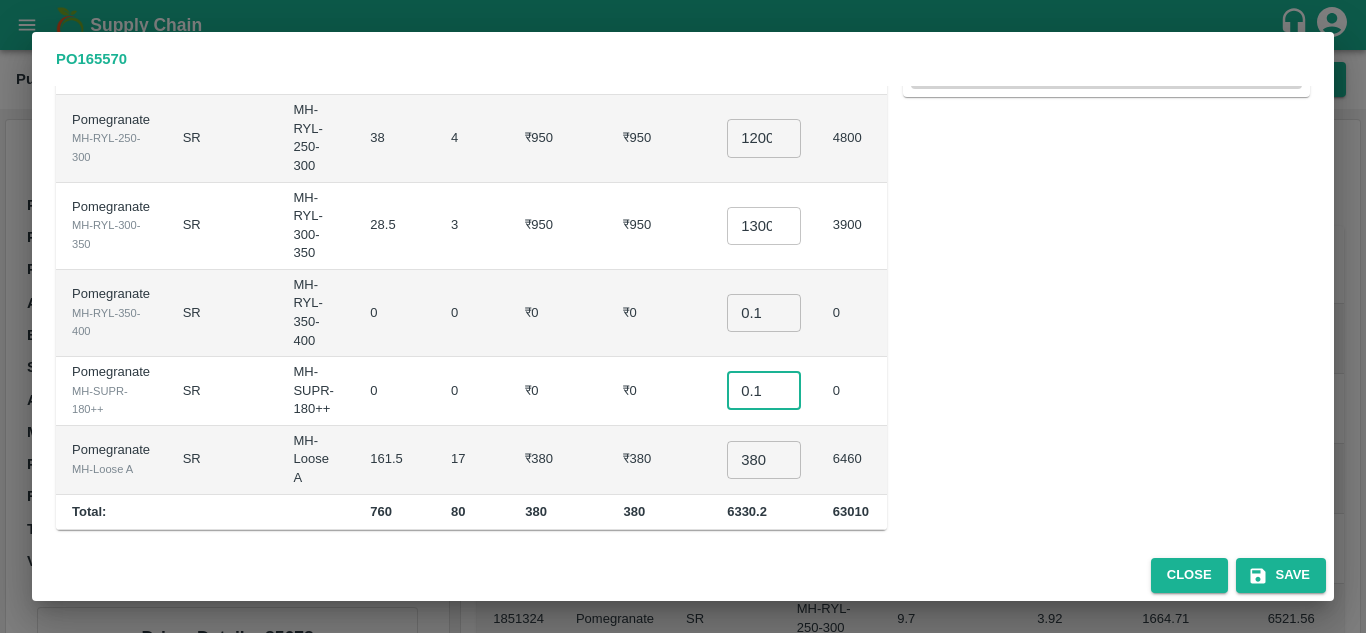 type on "0.1" 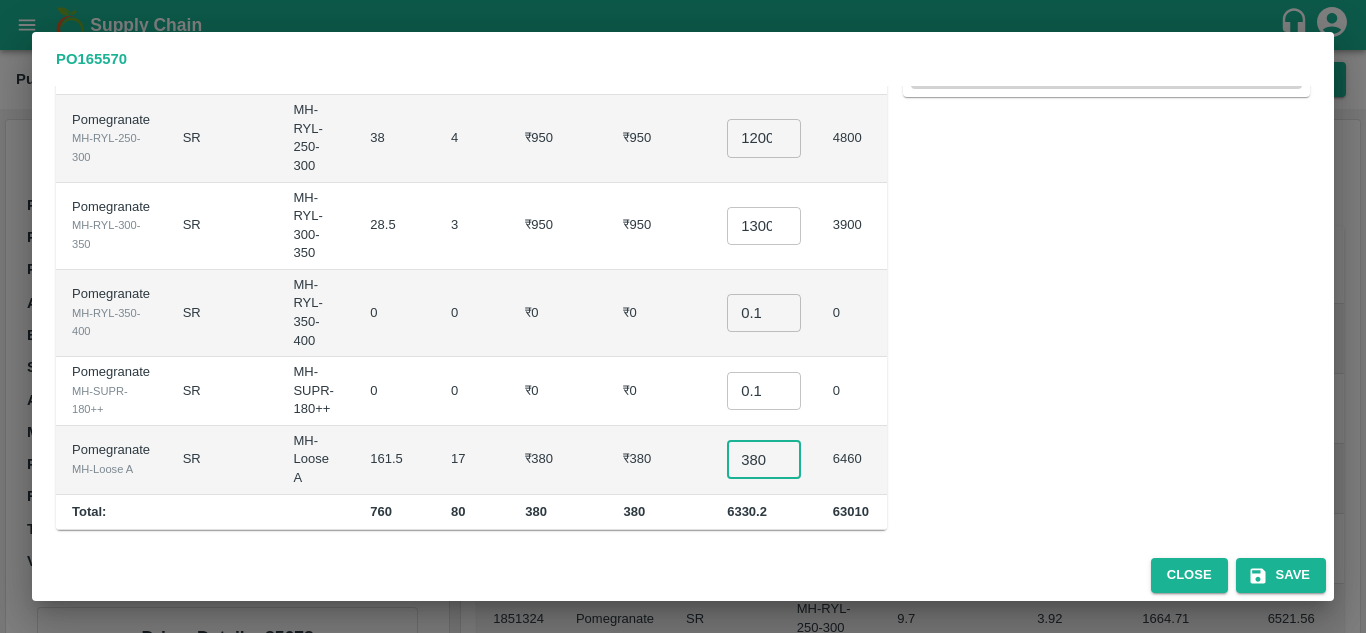 click on "380" at bounding box center [764, 460] 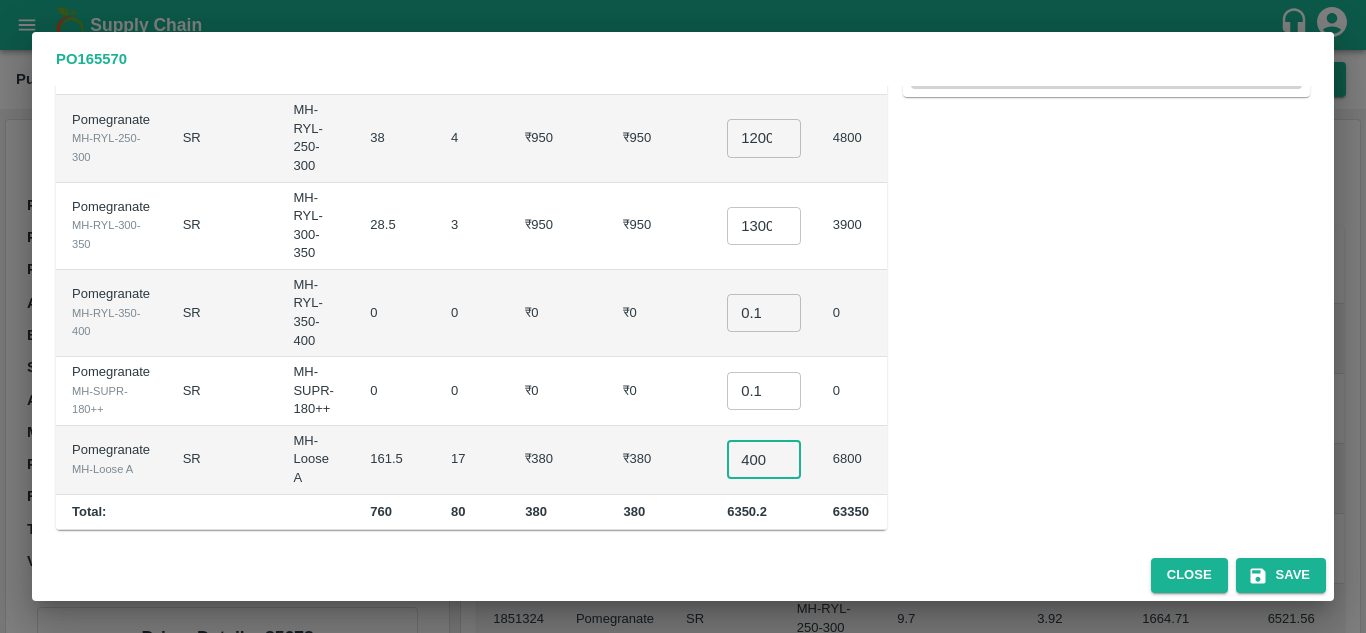 type on "400" 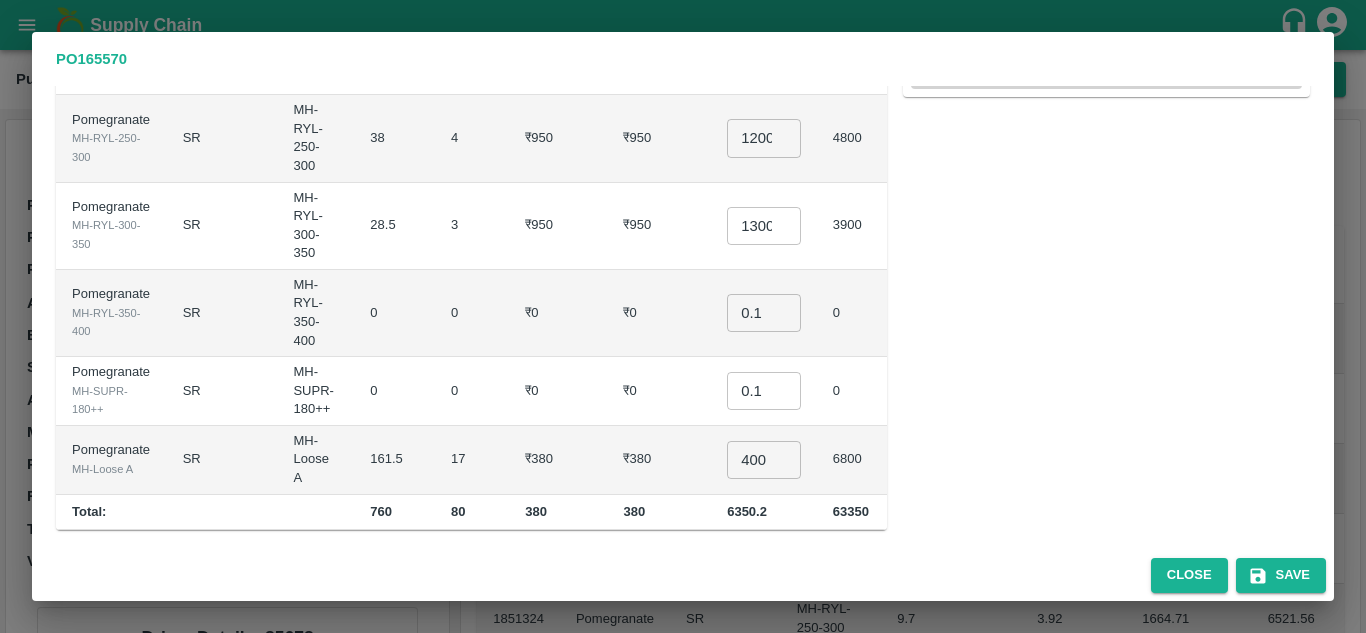 click on "0" at bounding box center (472, 313) 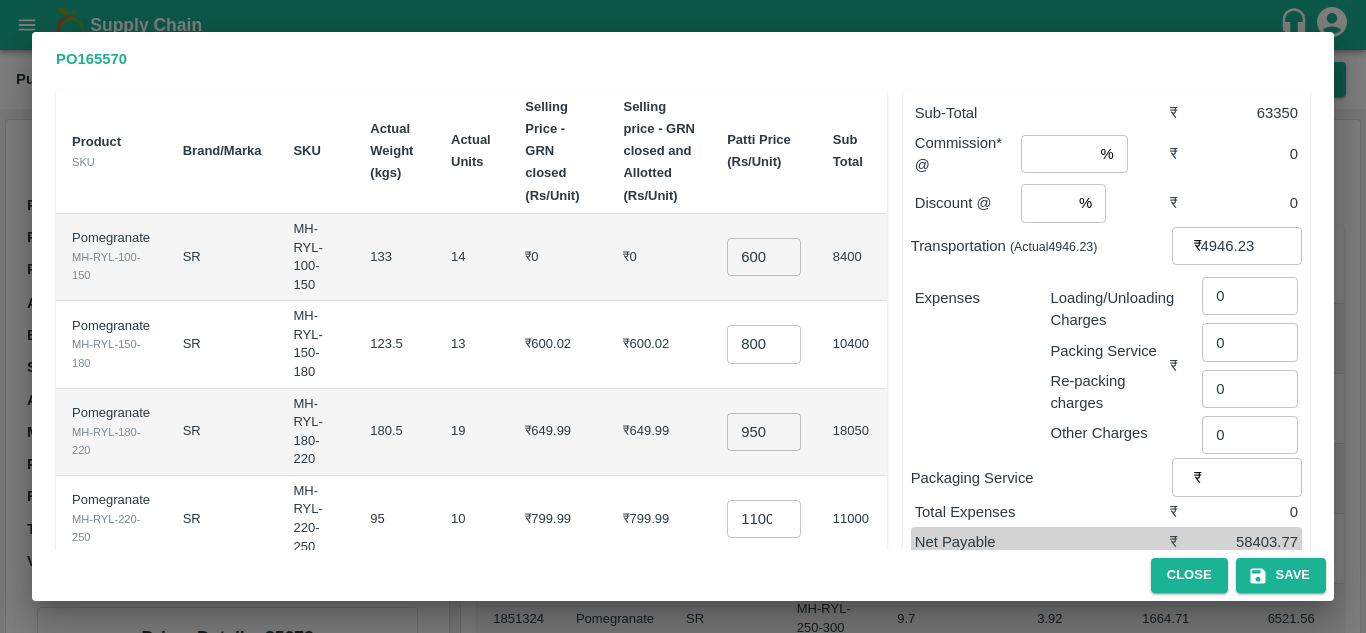 scroll, scrollTop: 0, scrollLeft: 0, axis: both 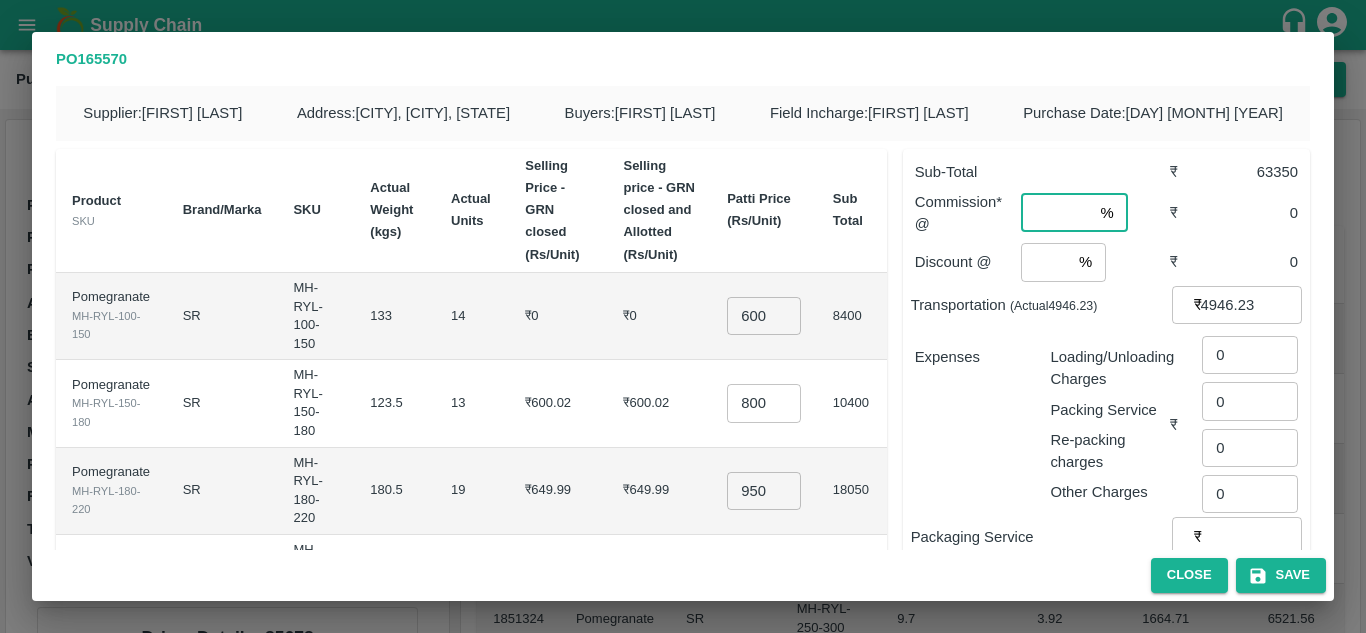 click at bounding box center (1056, 213) 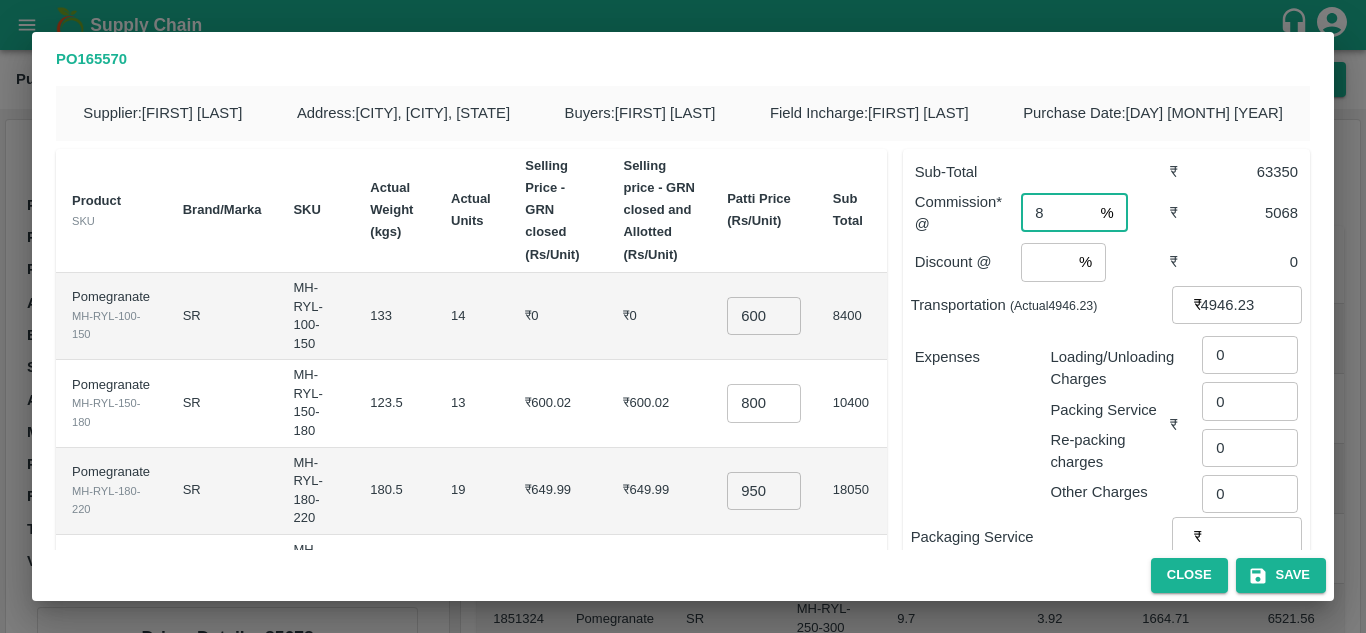 type on "8" 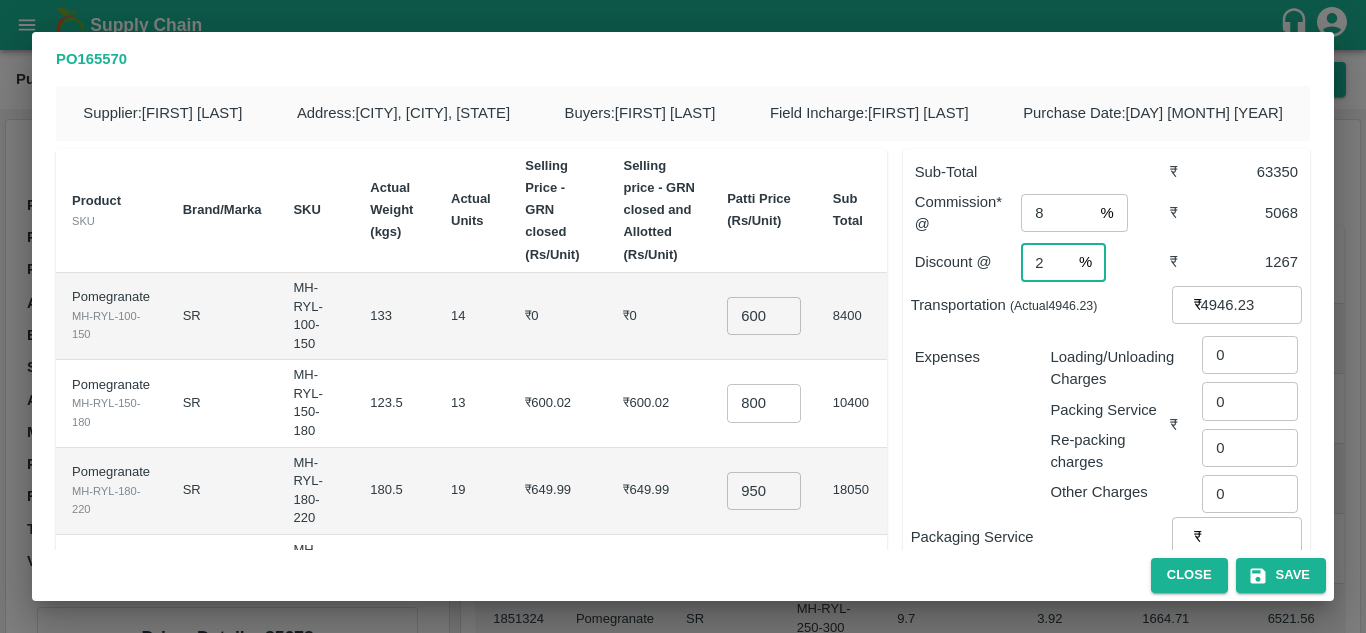 type on "2" 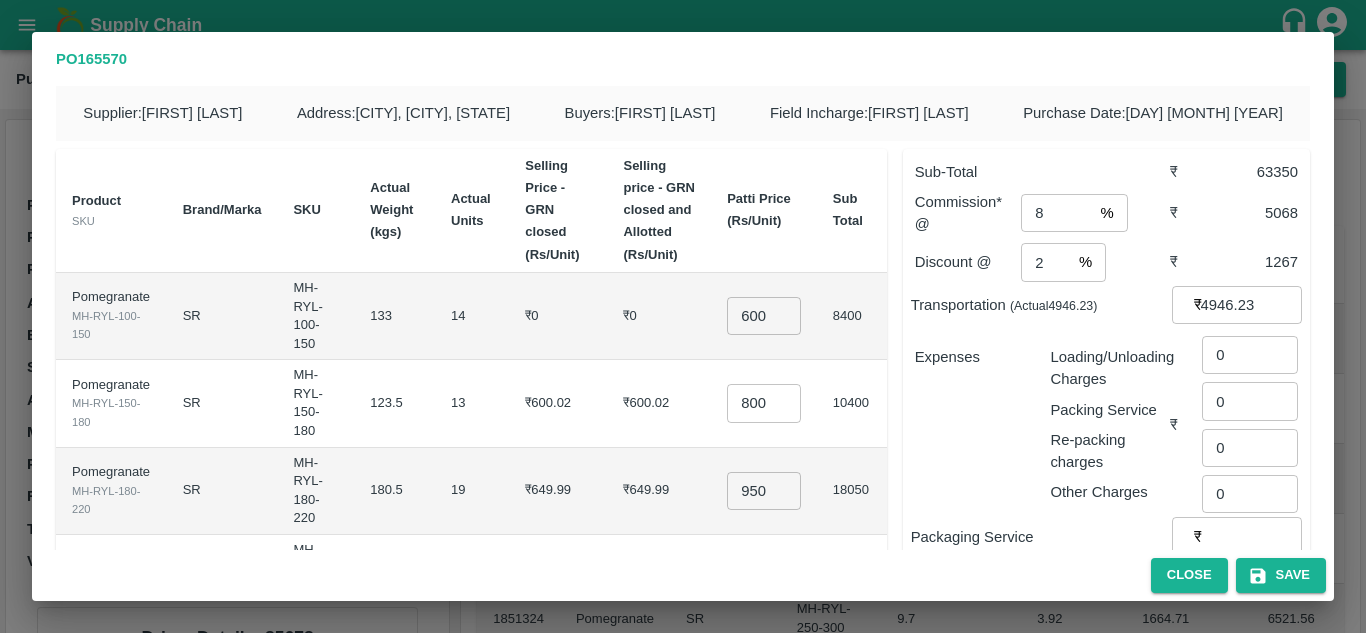 click on "Expenses" at bounding box center [967, 417] 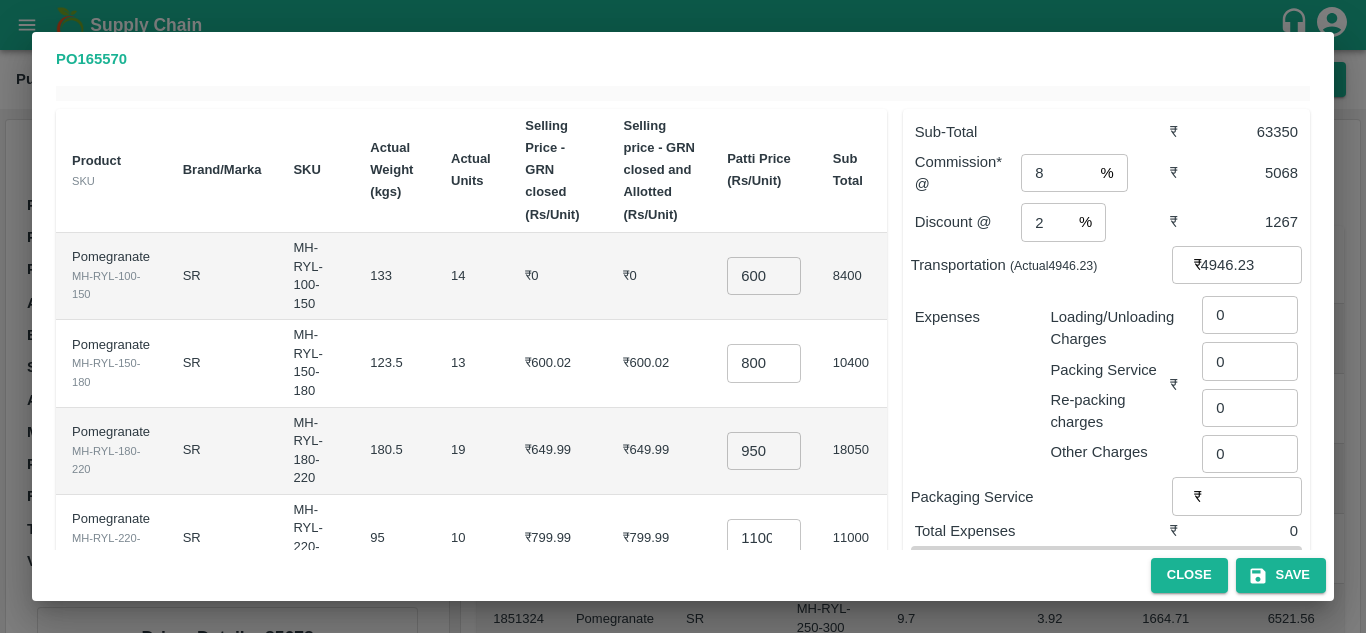 scroll, scrollTop: 41, scrollLeft: 0, axis: vertical 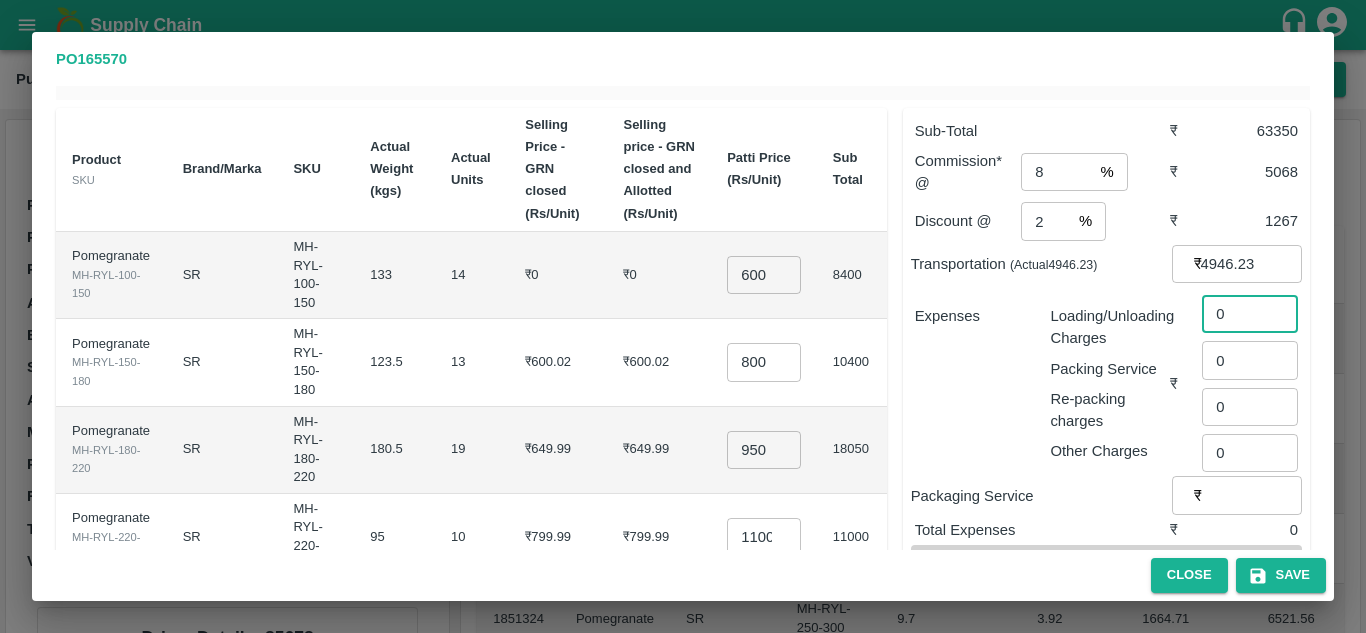 click on "0" at bounding box center (1250, 314) 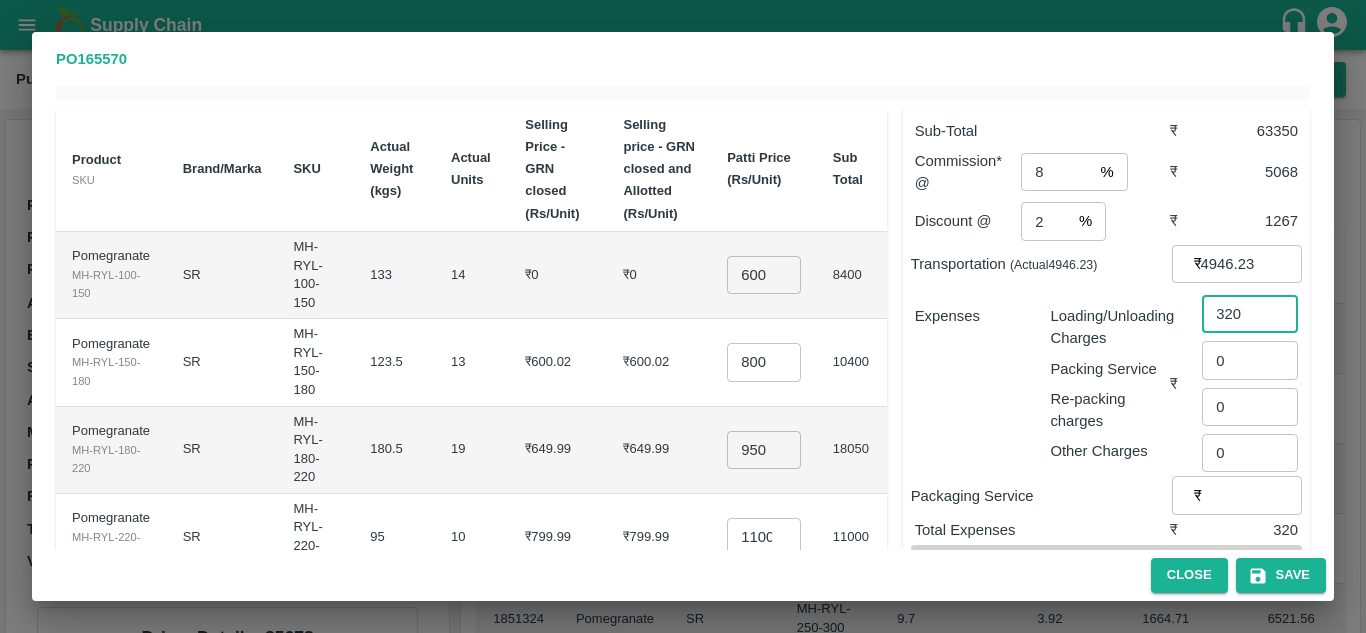 type on "320" 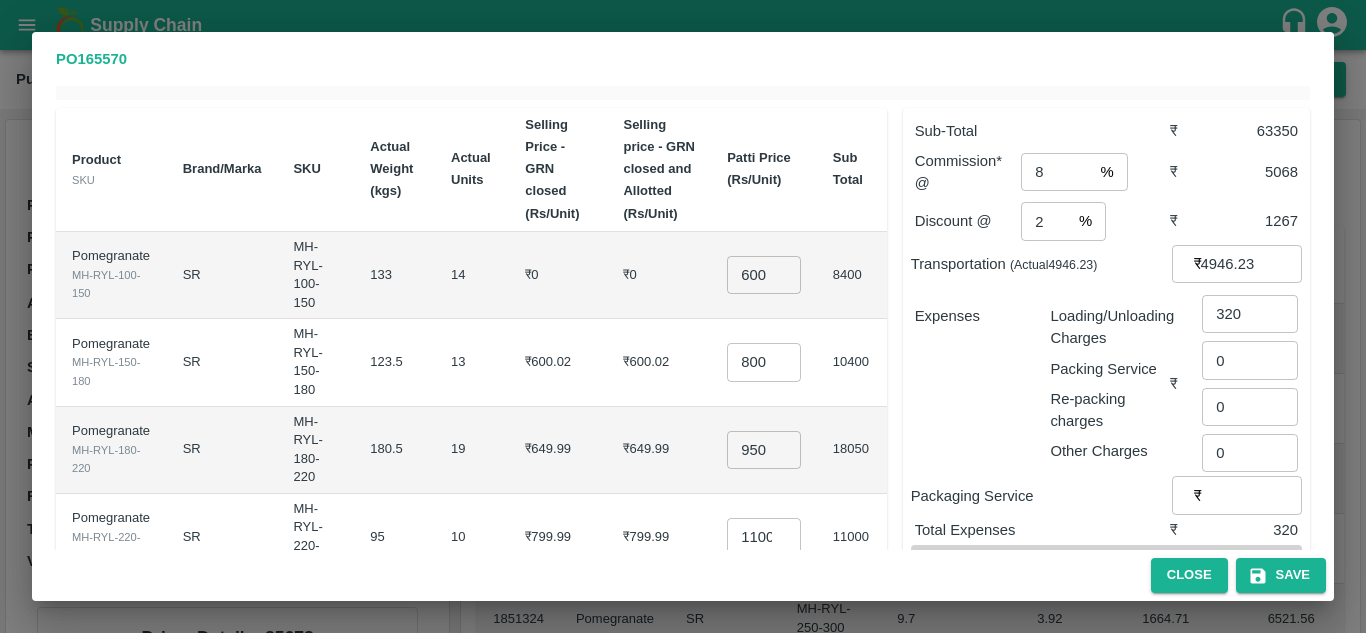 click on "Re-packing charges" at bounding box center (1110, 410) 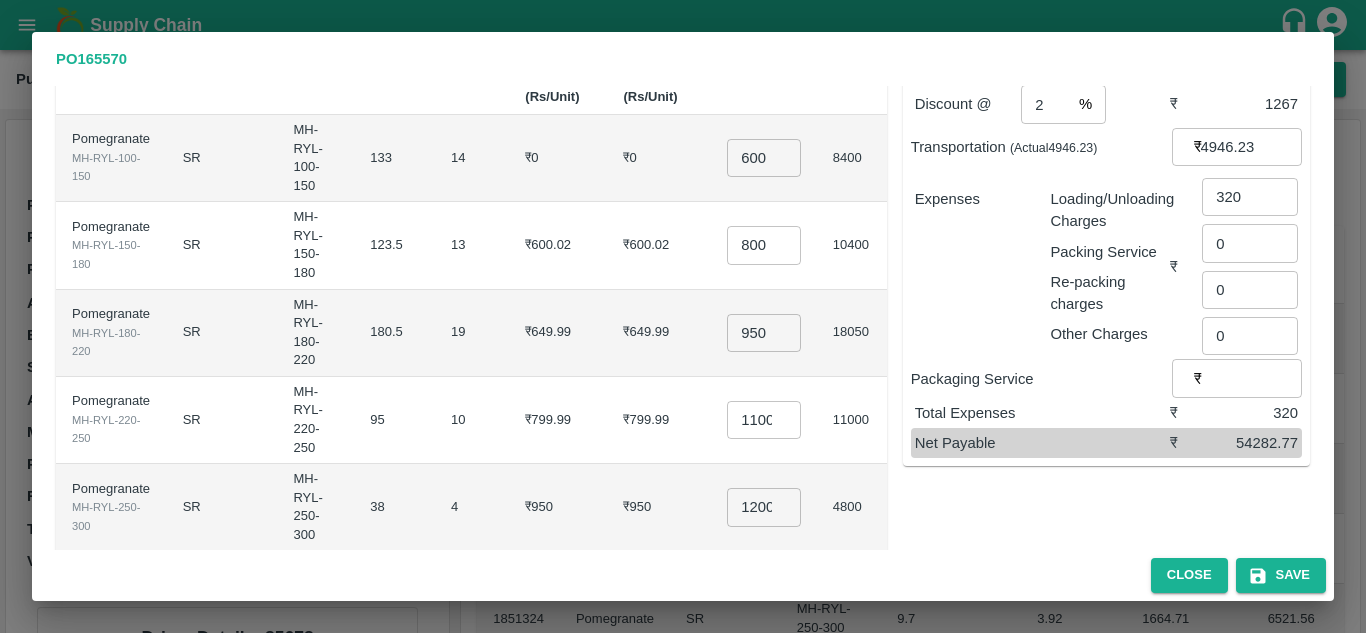 scroll, scrollTop: 159, scrollLeft: 0, axis: vertical 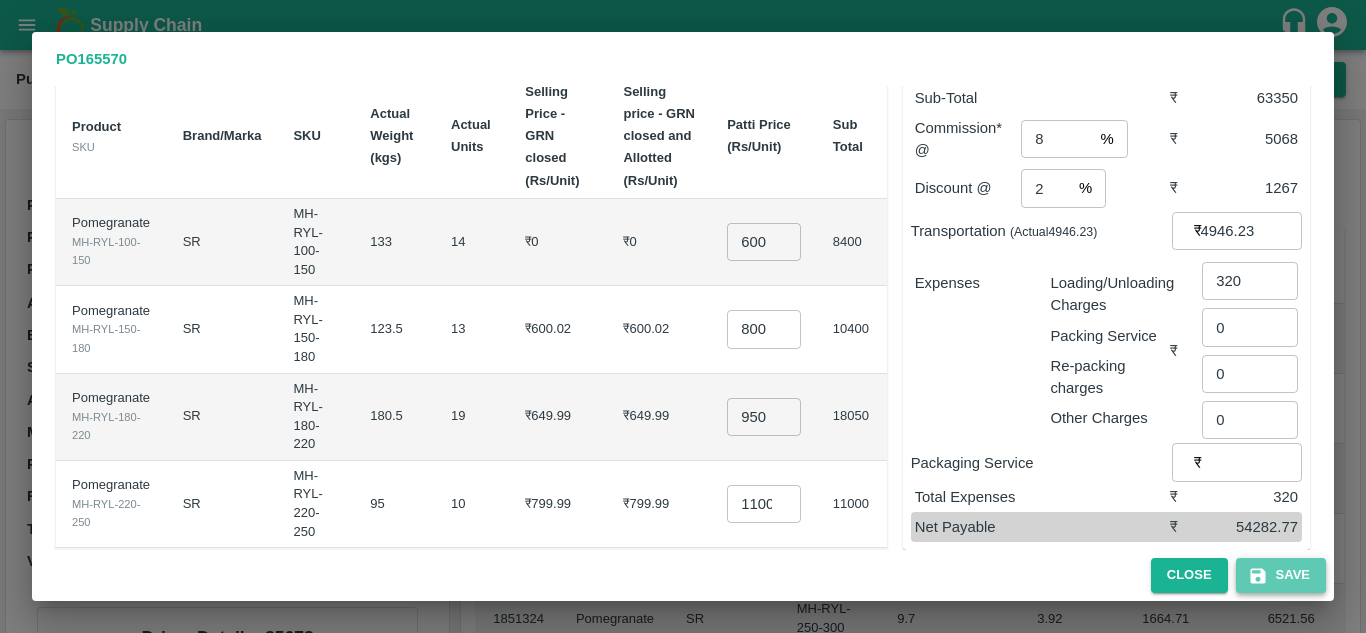 click on "Save" at bounding box center [1281, 575] 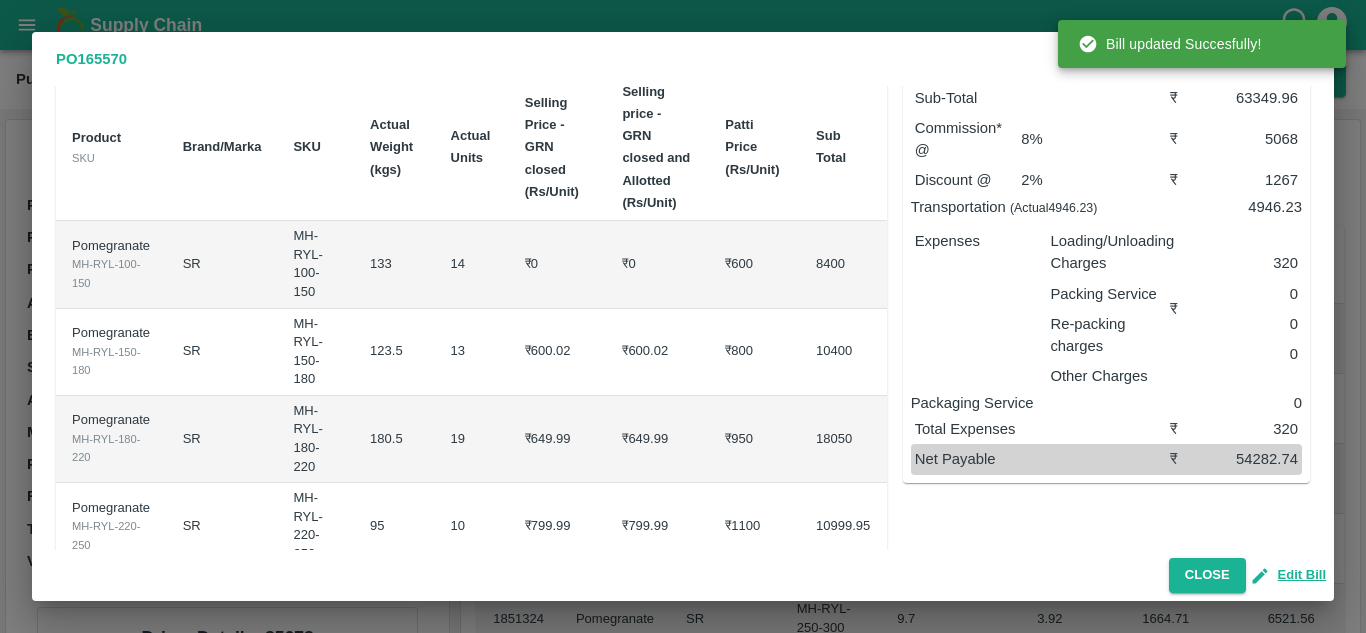 scroll, scrollTop: 0, scrollLeft: 0, axis: both 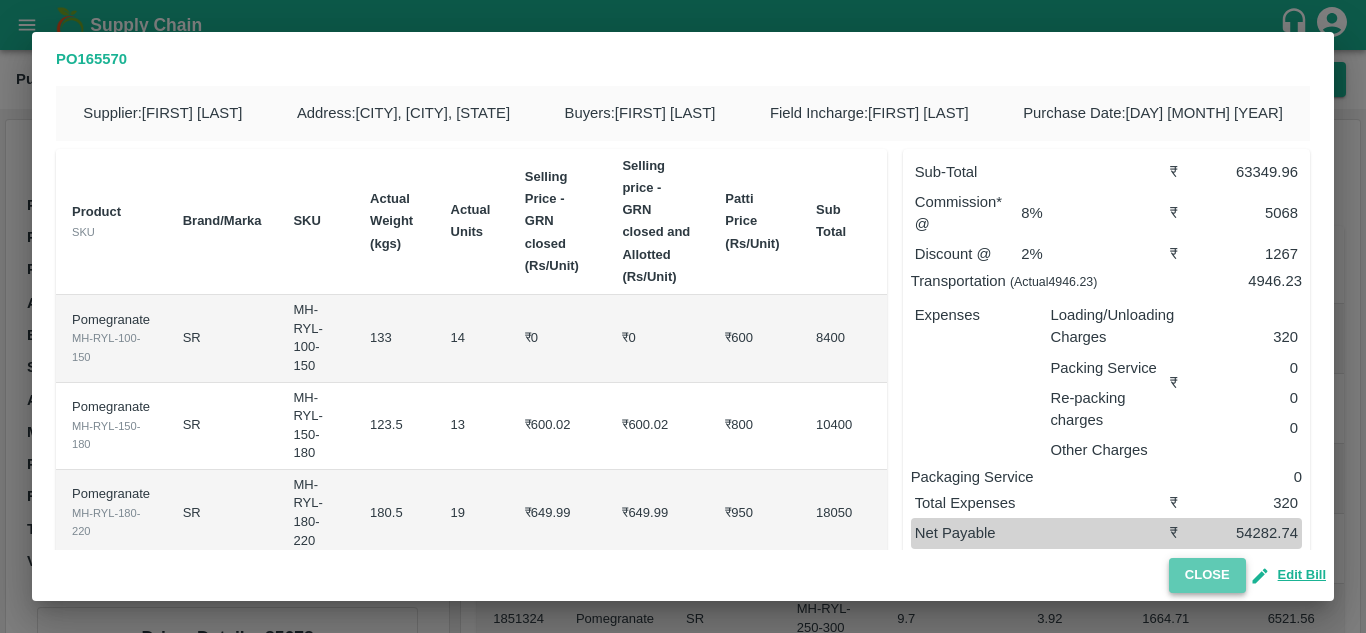 click on "Close" at bounding box center (1207, 575) 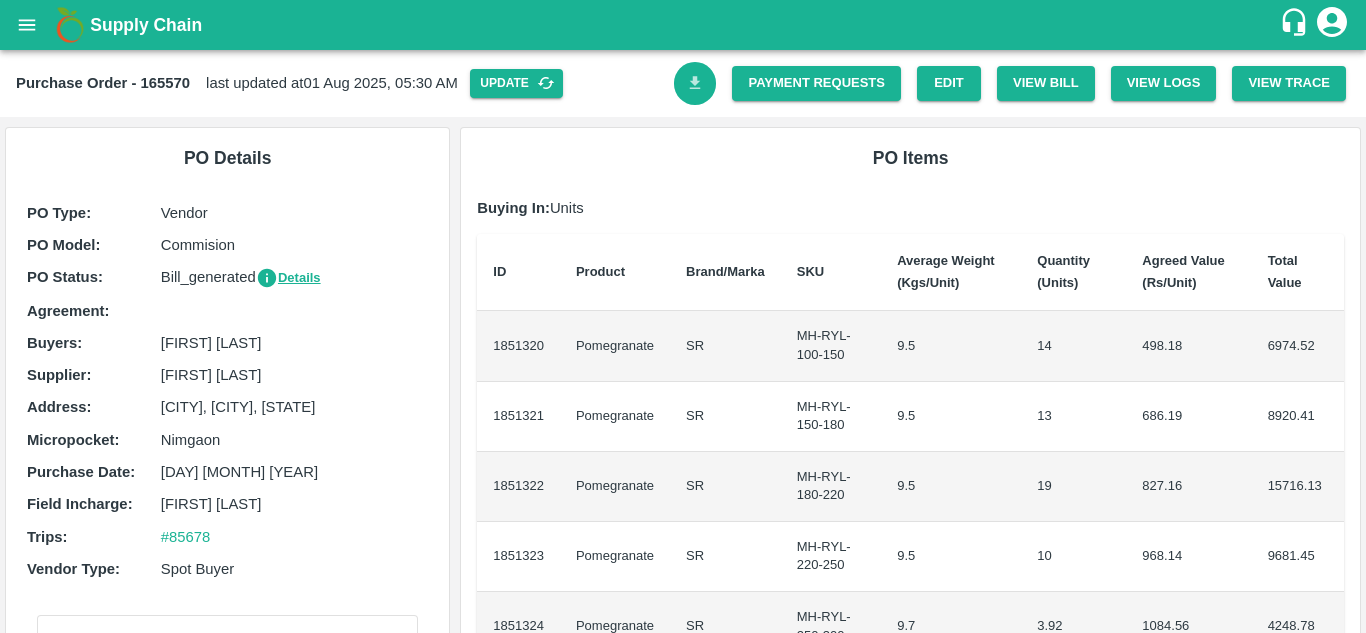 click at bounding box center (695, 83) 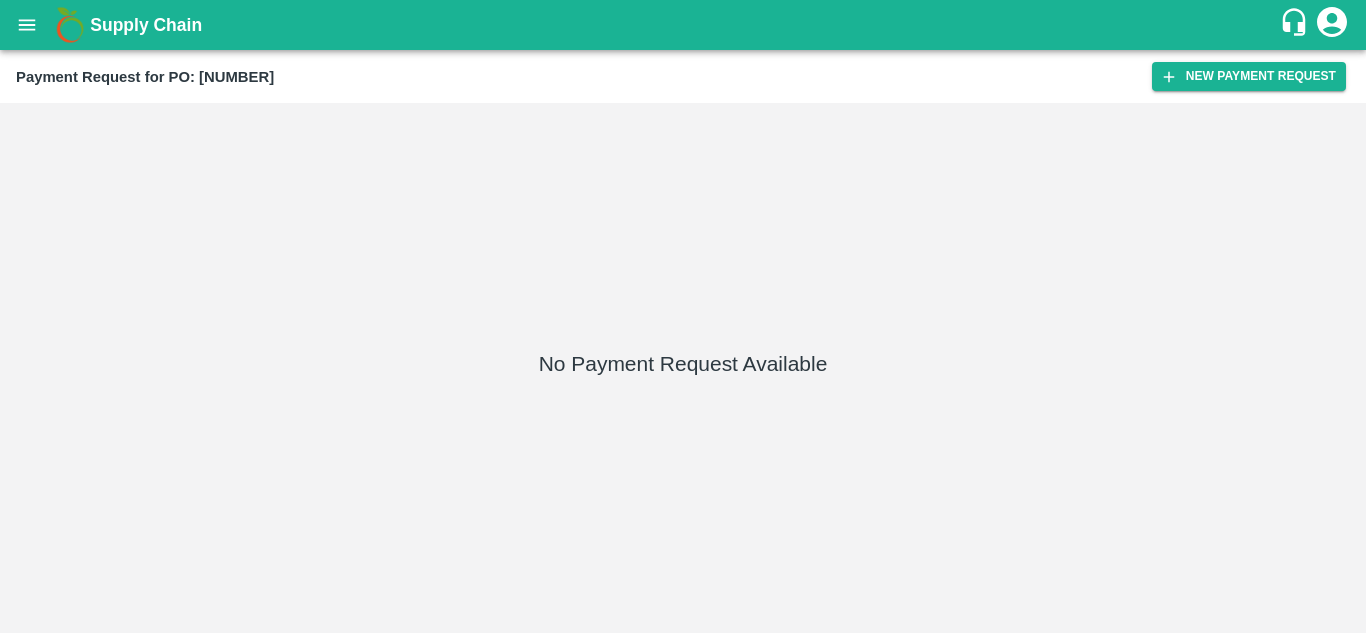 scroll, scrollTop: 0, scrollLeft: 0, axis: both 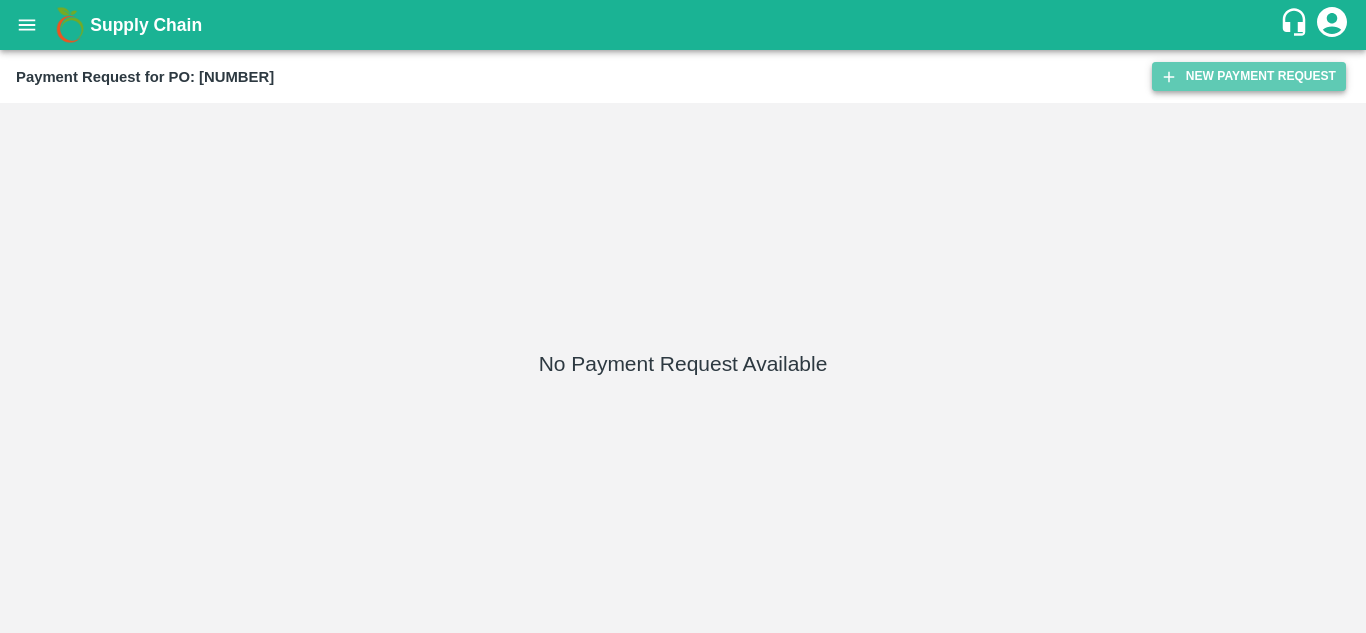 click on "New Payment Request" at bounding box center (1249, 76) 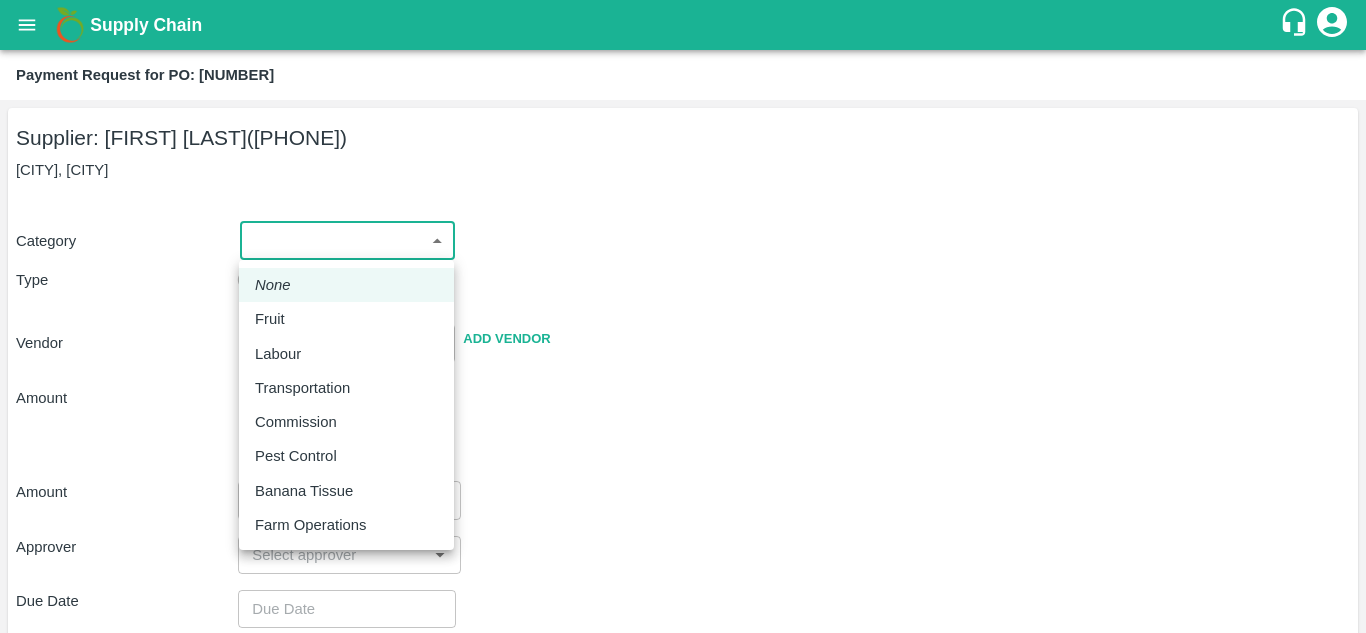 click on "Supply Chain Payment Request for PO: 165076 Supplier:    SHIVAJI RAJARAM AVACHAR  (9552904036) Indapur, Pune Category ​ ​ Type Advance Bill Vendor ​ Add Vendor Amount Total value Per Kg ​ Amount ​ Approver ​ Due Date ​  Priority  Low  High Comment x ​ Attach bill Cancel Save Jeewana CC Avinash kumar Logout None Fruit Labour Transportation Commission Pest Control Banana Tissue Farm Operations" at bounding box center [683, 316] 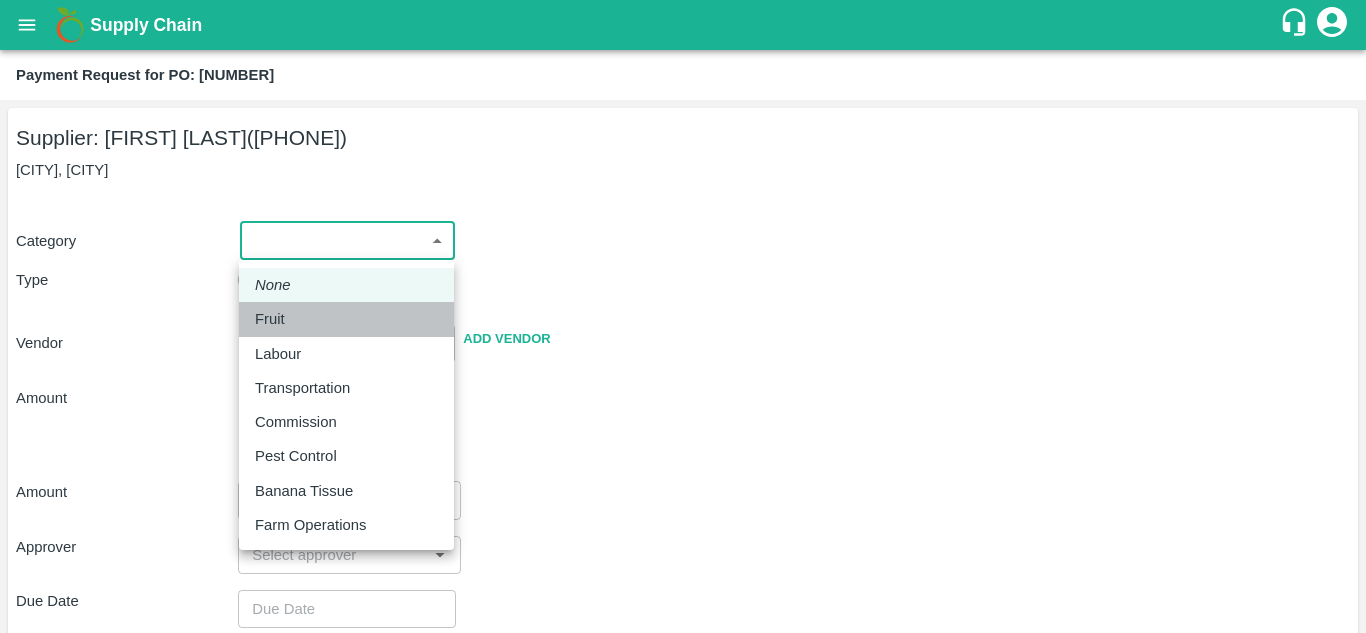 click on "Fruit" at bounding box center [346, 319] 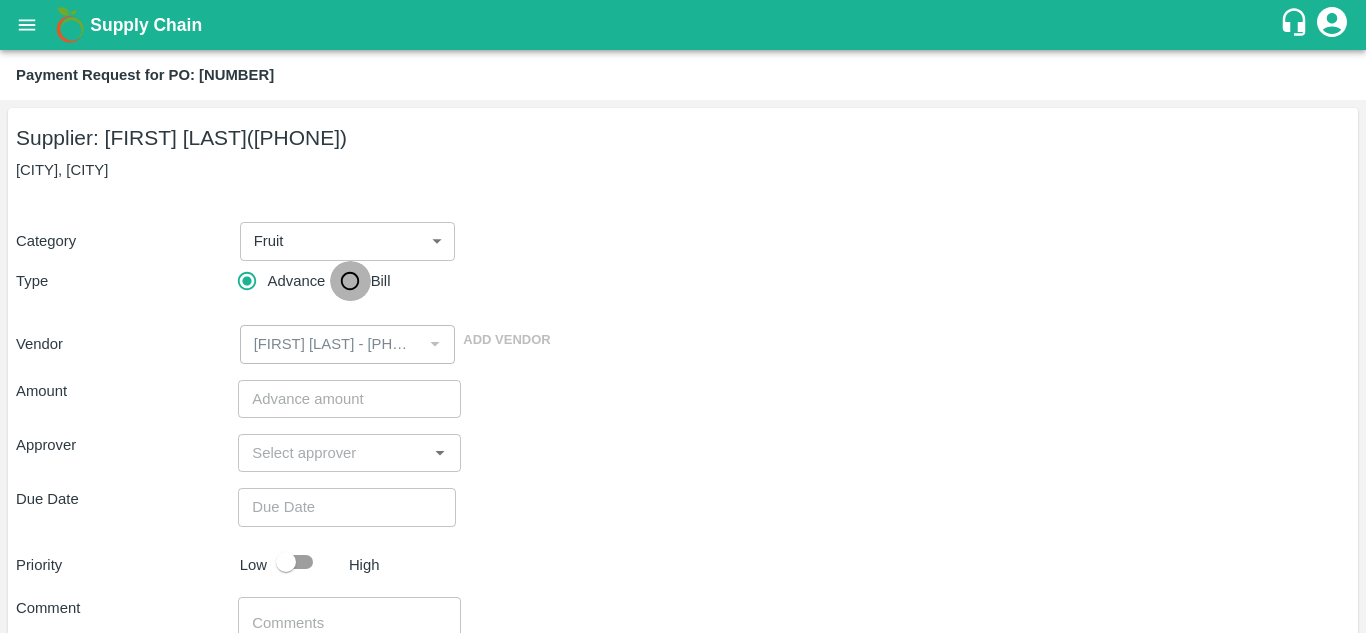 click on "Bill" at bounding box center (350, 281) 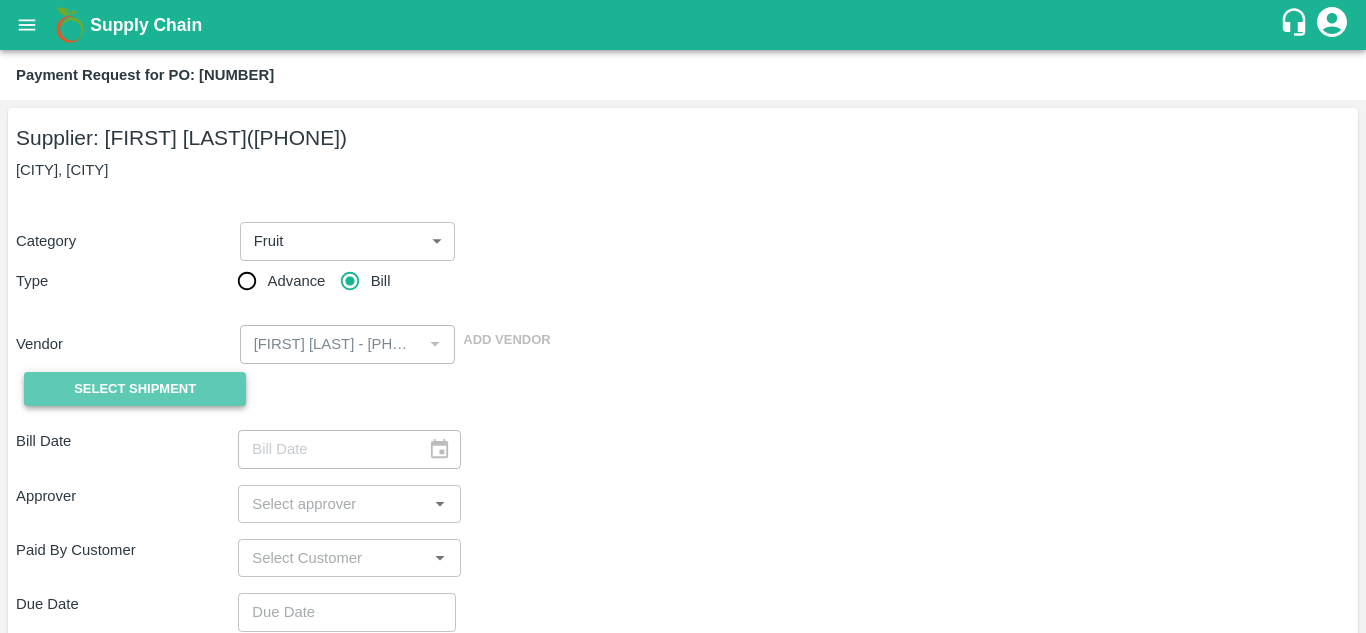 click on "Select Shipment" at bounding box center [135, 389] 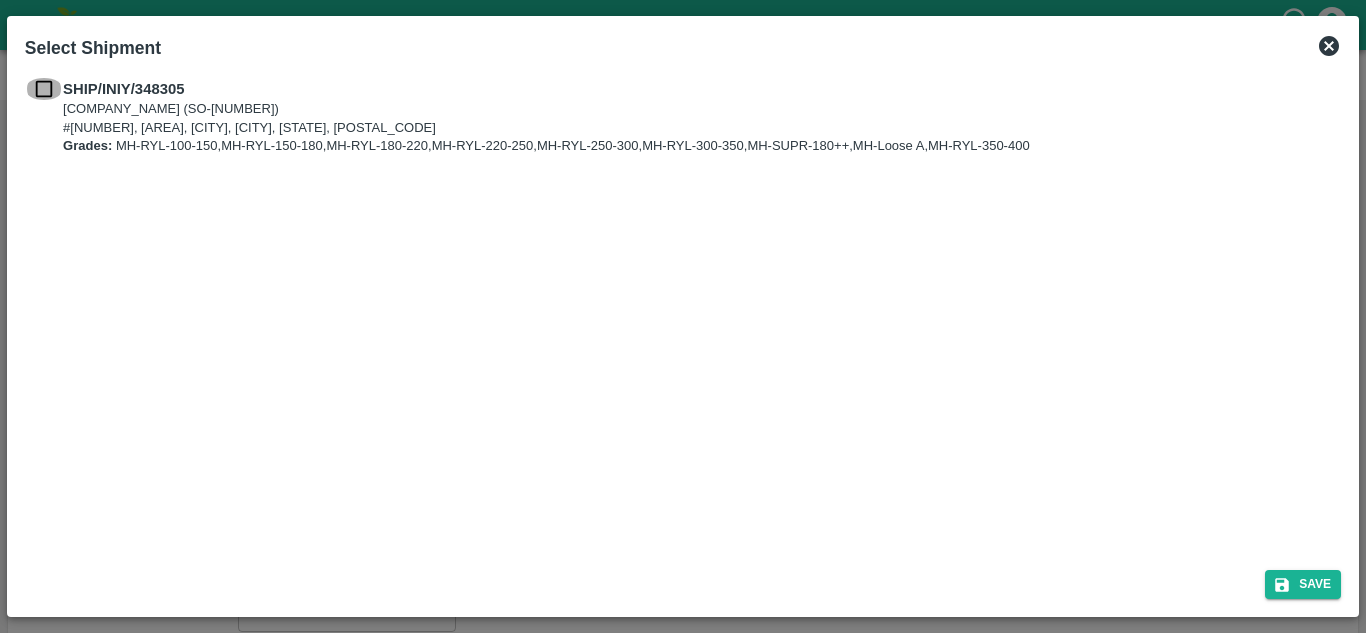 click at bounding box center [44, 89] 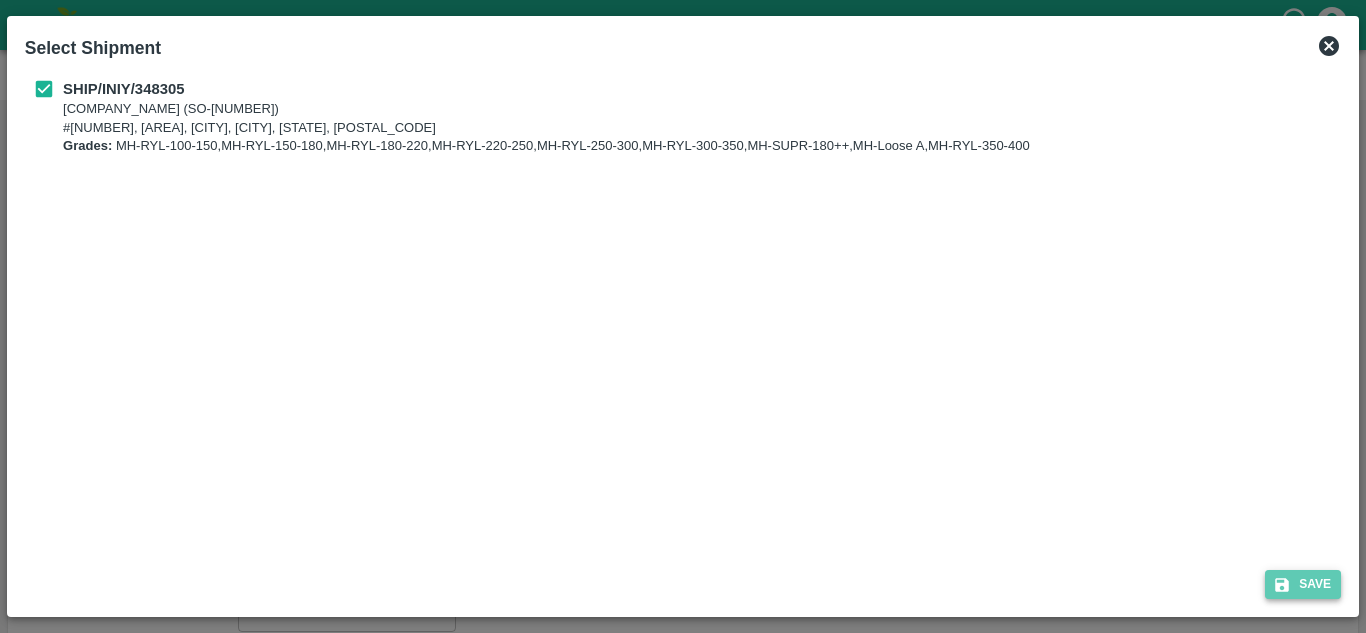 click on "Save" at bounding box center [1303, 584] 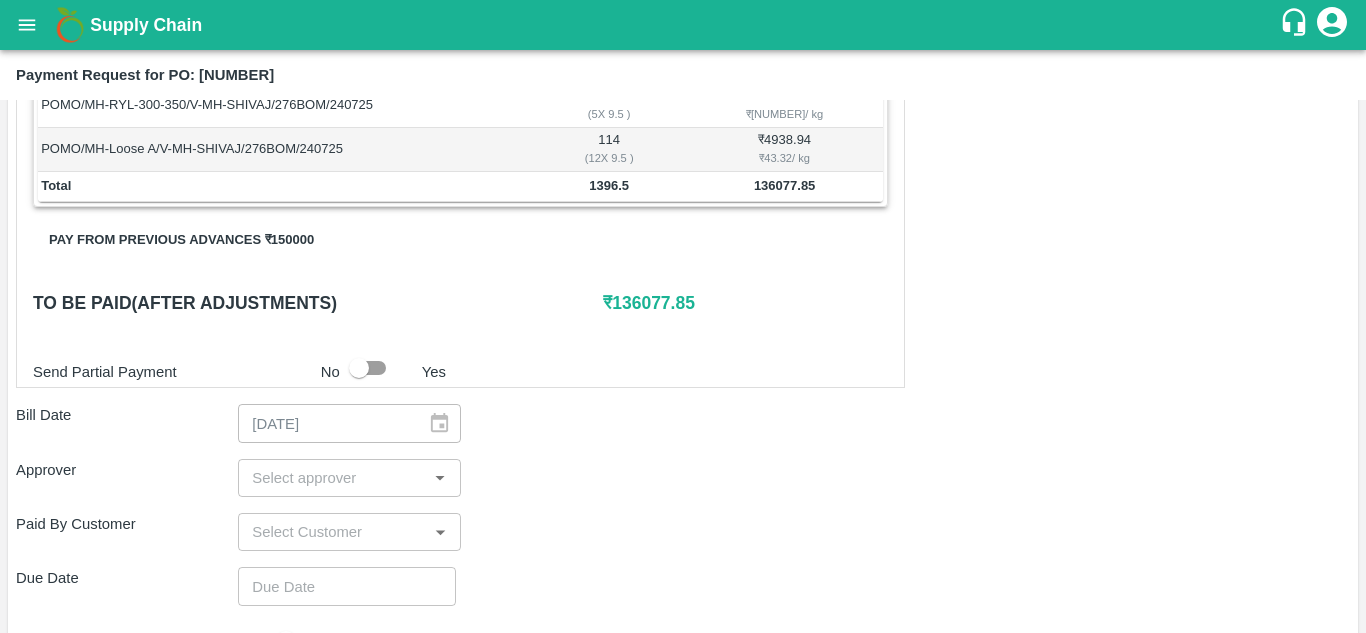 scroll, scrollTop: 616, scrollLeft: 0, axis: vertical 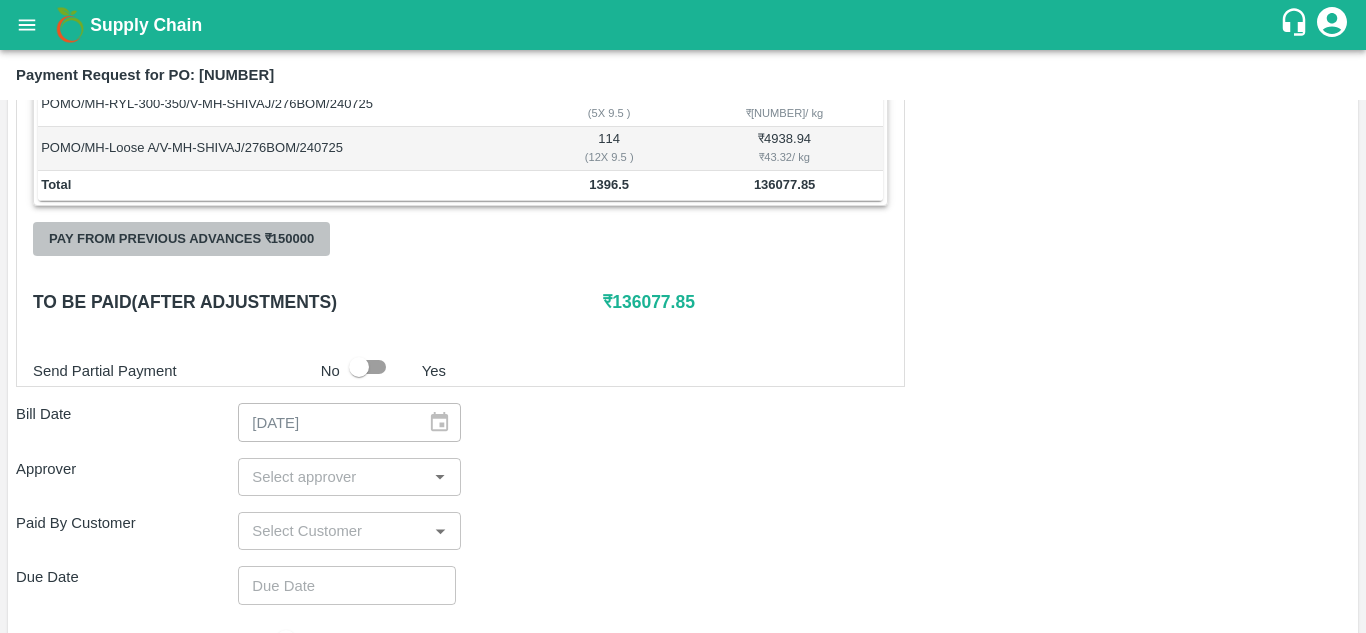 click on "Pay from previous advances ₹  150000" at bounding box center (181, 239) 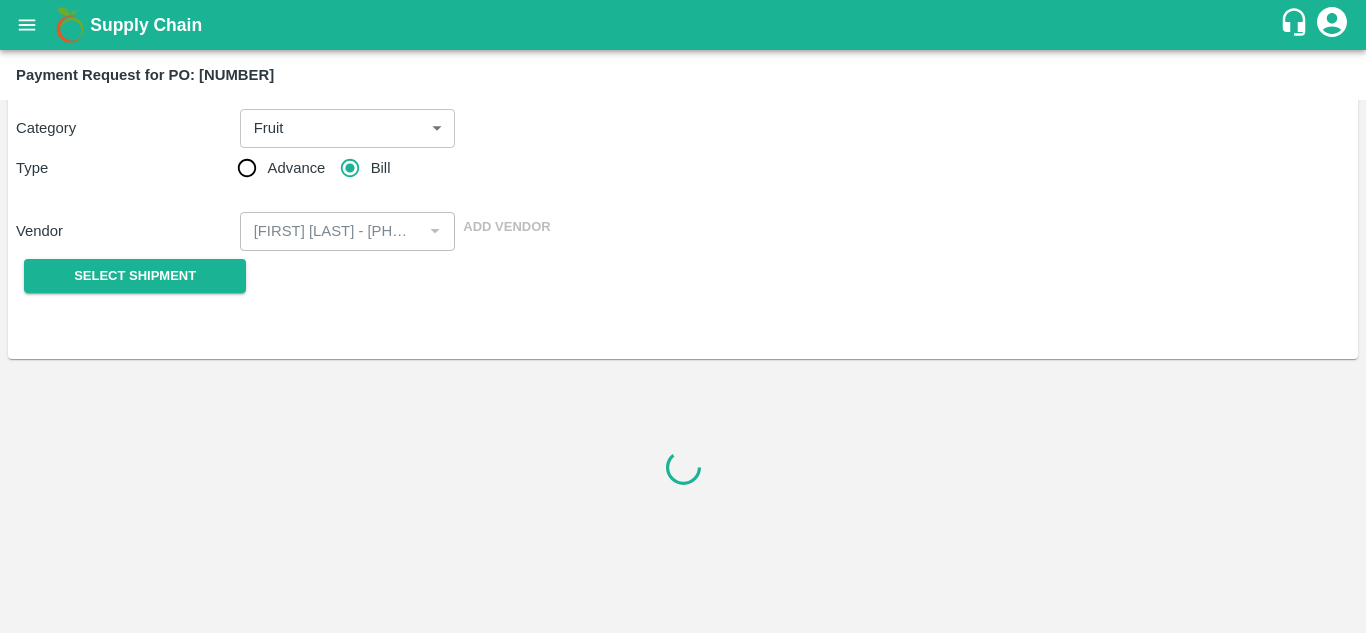 scroll, scrollTop: 616, scrollLeft: 0, axis: vertical 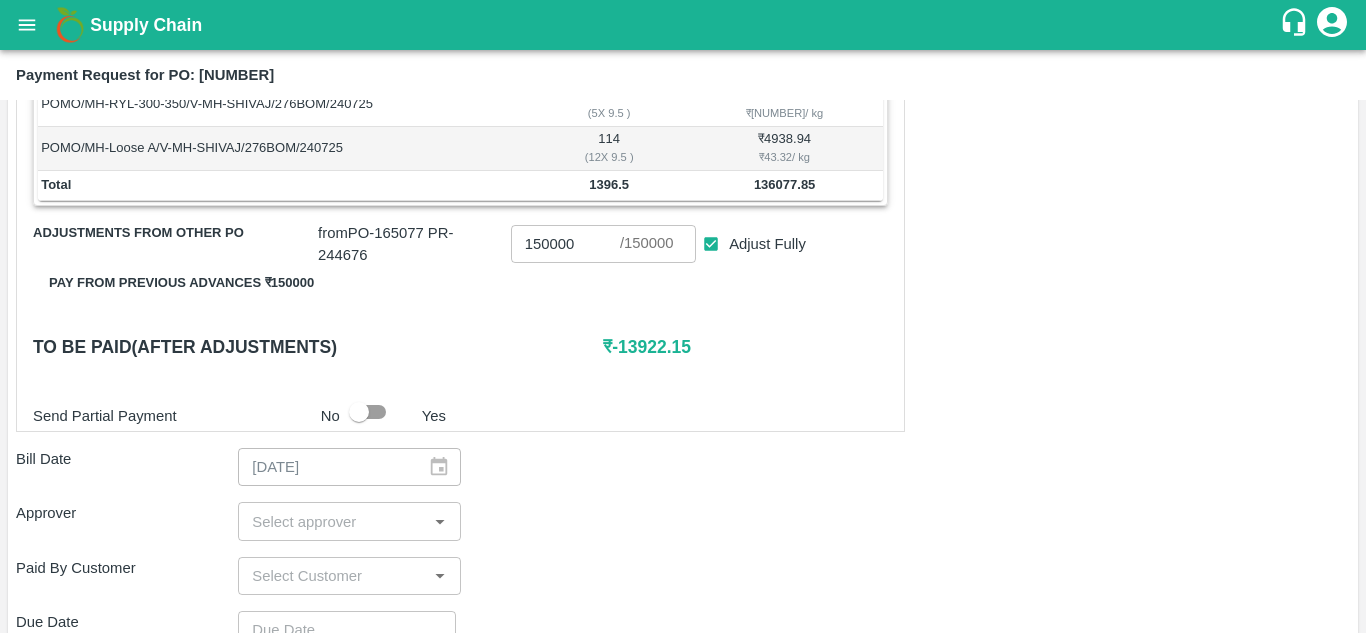 click on "Adjust Fully" at bounding box center [711, 244] 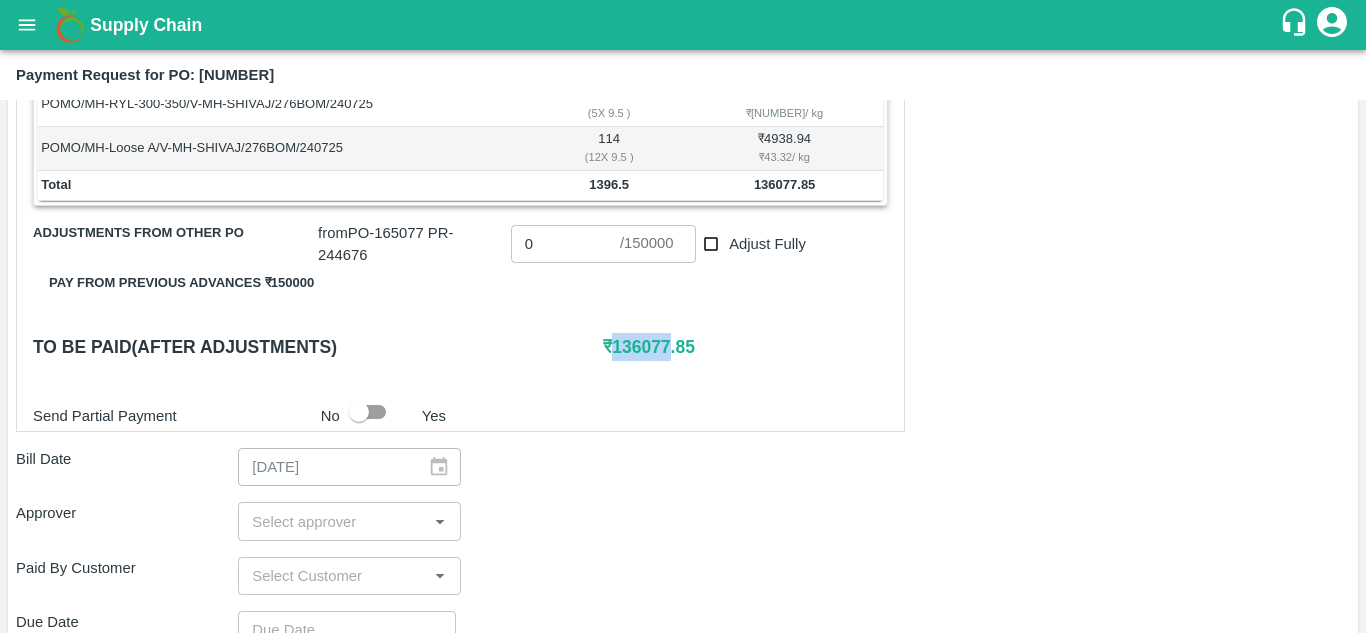 drag, startPoint x: 618, startPoint y: 348, endPoint x: 674, endPoint y: 343, distance: 56.22277 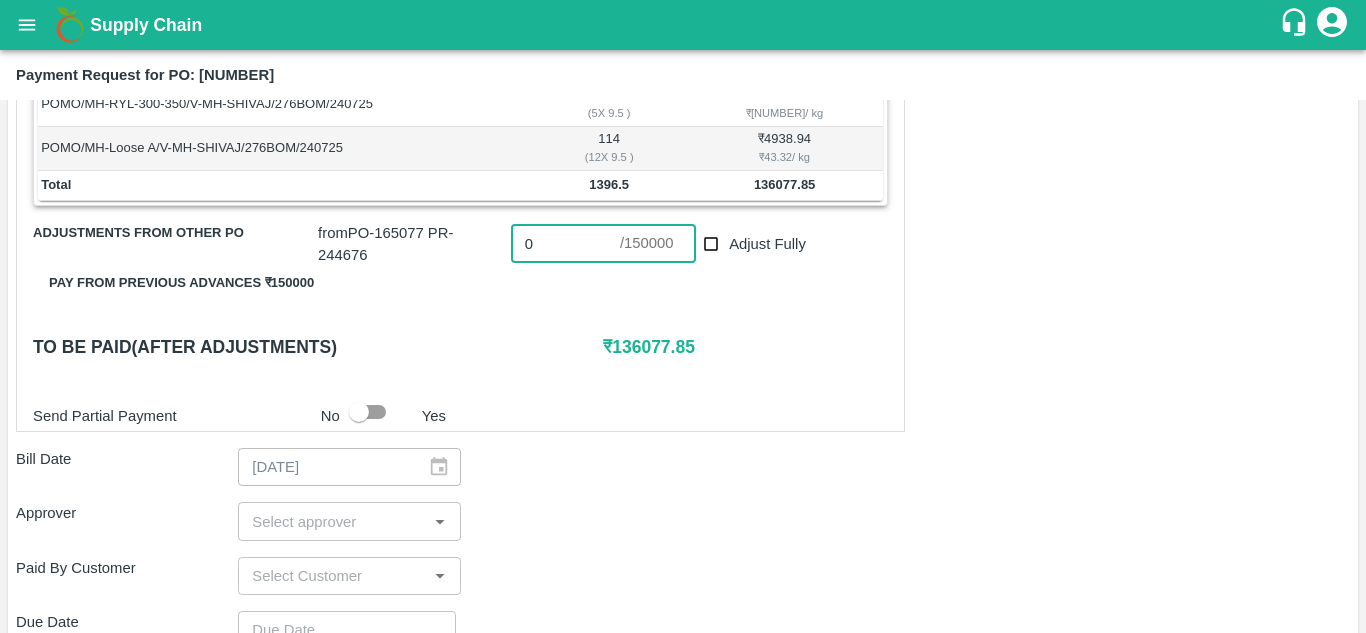 click on "0" at bounding box center (565, 244) 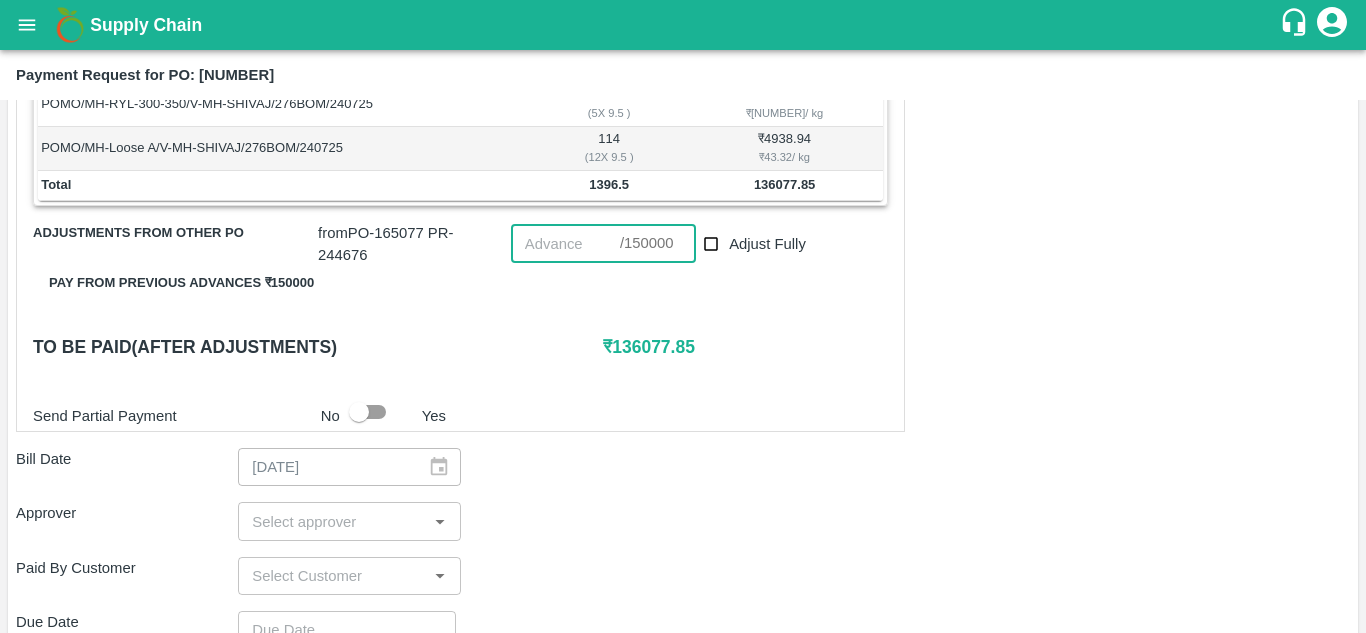 paste on "136077" 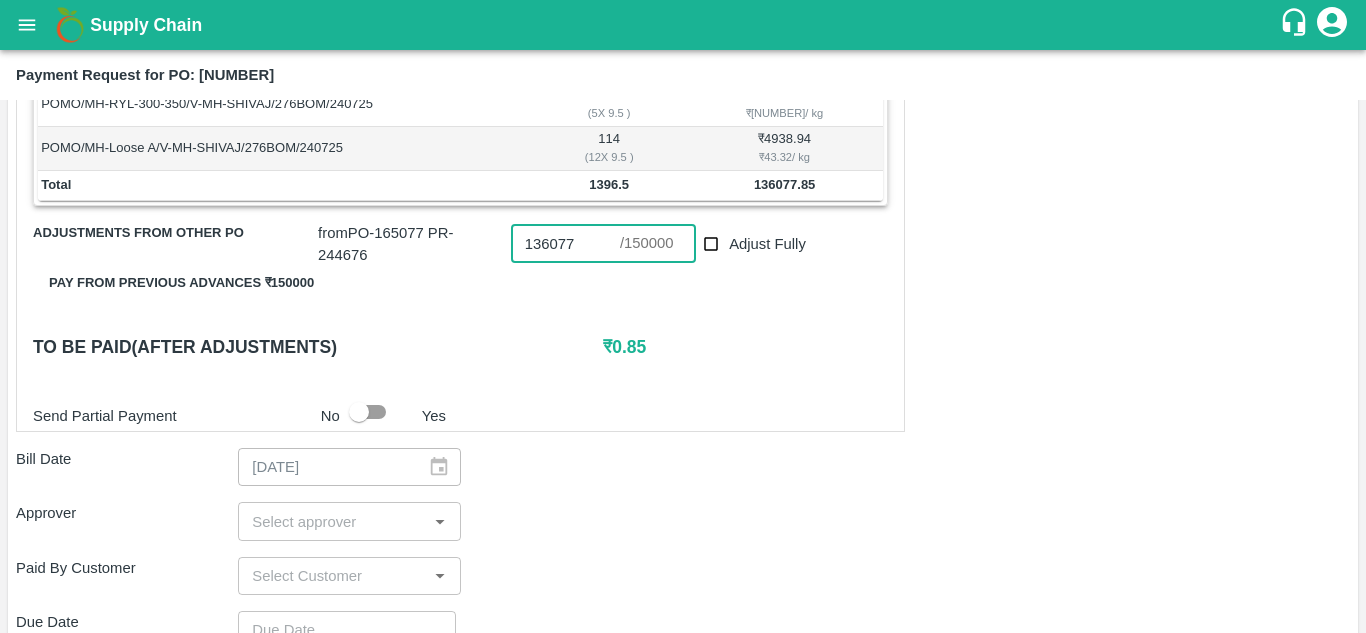type on "136077" 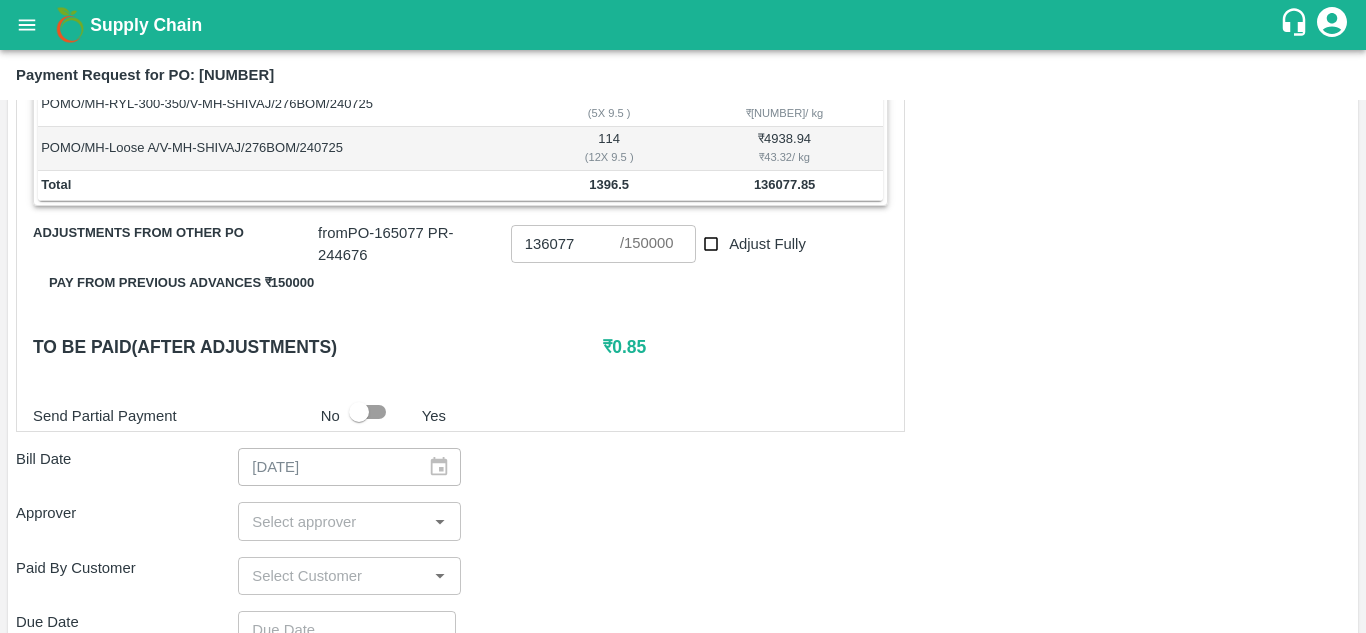 click on "Shipment -  SHIP/INIY/348305 Lots (Labels) Weight (Kgs) Total Price (₹) POMO/MH-RYL-100-150/V-MH-SHIVAJ/276BOM/240725   304 ( 32  X   9.5   ) ₹ 22194.49 ₹ 73.01  / kg POMO/MH-RYL-150-180/V-MH-SHIVAJ/276BOM/240725   313.5 ( 33  X   9.5   ) ₹ 29092.05 ₹ 92.8  / kg POMO/MH-RYL-180-220/V-MH-SHIVAJ/276BOM/240725   370.5 ( 39  X   9.5   ) ₹ 41713.48 ₹ 112.59  / kg POMO/MH-RYL-220-250/V-MH-SHIVAJ/276BOM/240725   180.5 ( 19  X   9.5   ) ₹ 22108 ₹ 122.48  / kg POMO/MH-RYL-250-300/V-MH-SHIVAJ/276BOM/240725   66.5 ( 7  X   9.5   ) ₹ 8803 ₹ 132.38  / kg POMO/MH-RYL-300-350/V-MH-SHIVAJ/276BOM/240725   47.5 ( 5  X   9.5   ) ₹ 7227.89 ₹ 152.17  / kg POMO/MH-Loose A/V-MH-SHIVAJ/276BOM/240725   114 ( 12  X   9.5   ) ₹ 4938.94 ₹ 43.32  / kg Total 1396.5 136077.85 Adjustments from other PO from  PO- 165077   PR- 244676 136077 ​ / 150000 ​ Adjust Fully Pay from previous advances ₹  150000 To be paid(After adjustments) ₹  0.85 Send Partial Payment No Yes" at bounding box center [460, 115] 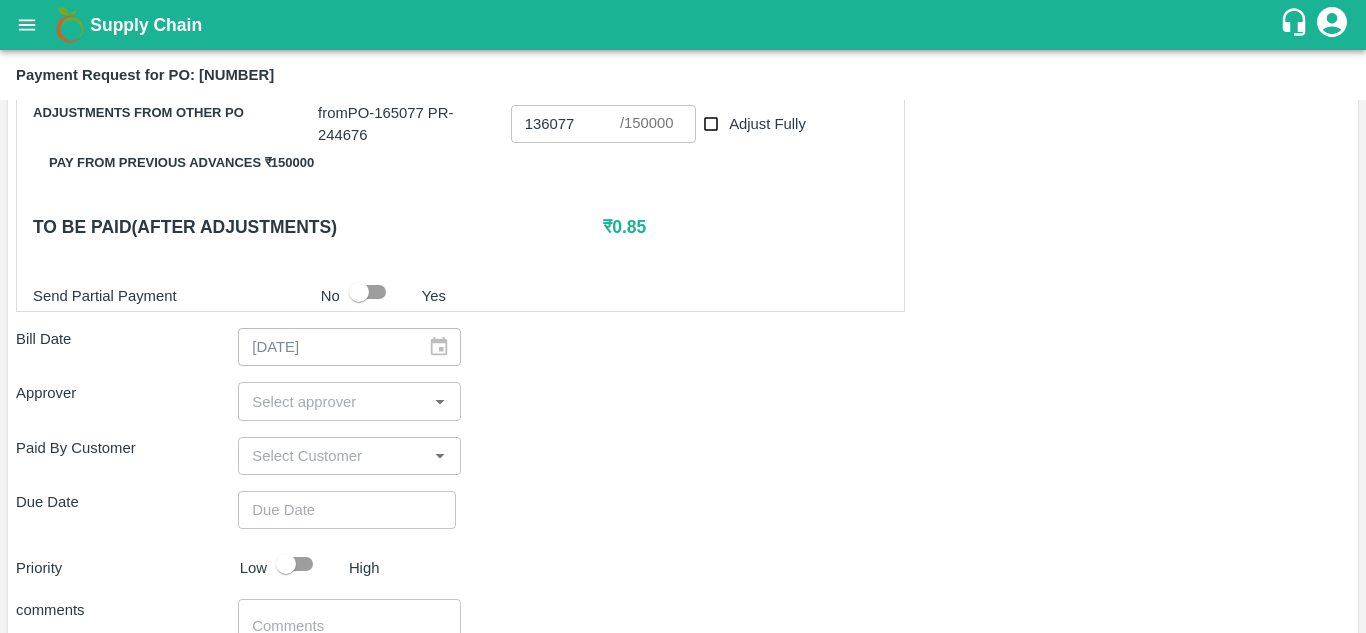 scroll, scrollTop: 740, scrollLeft: 0, axis: vertical 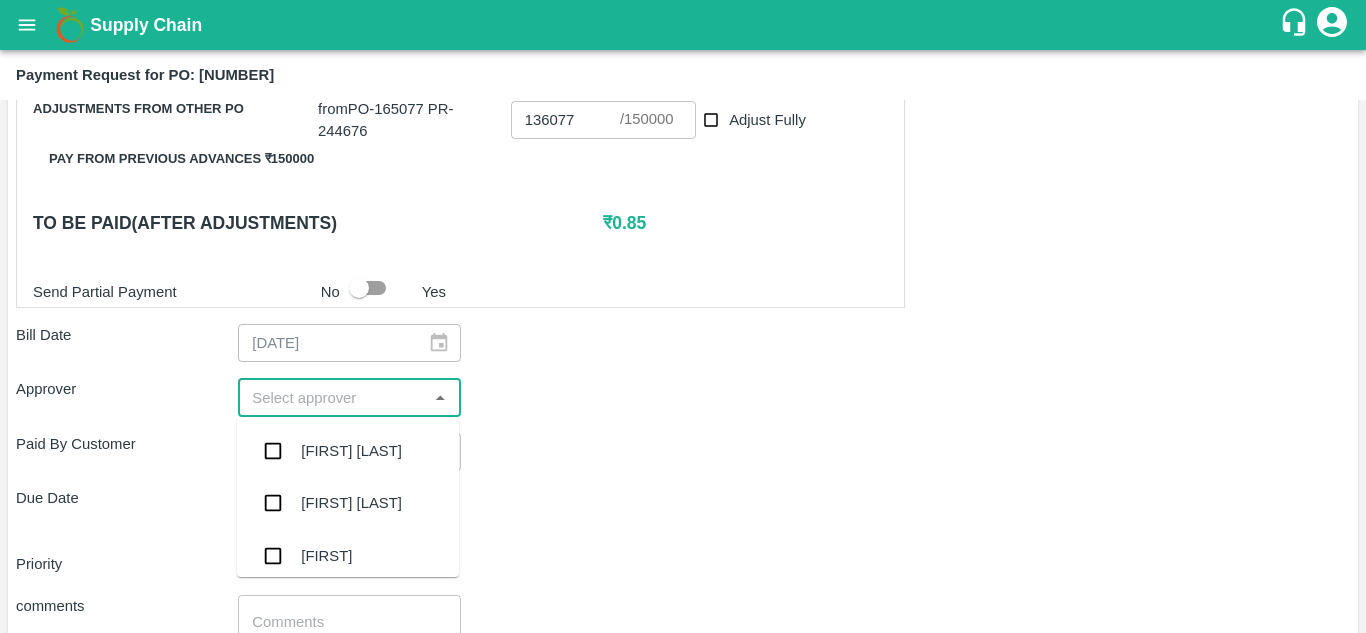 click at bounding box center [332, 397] 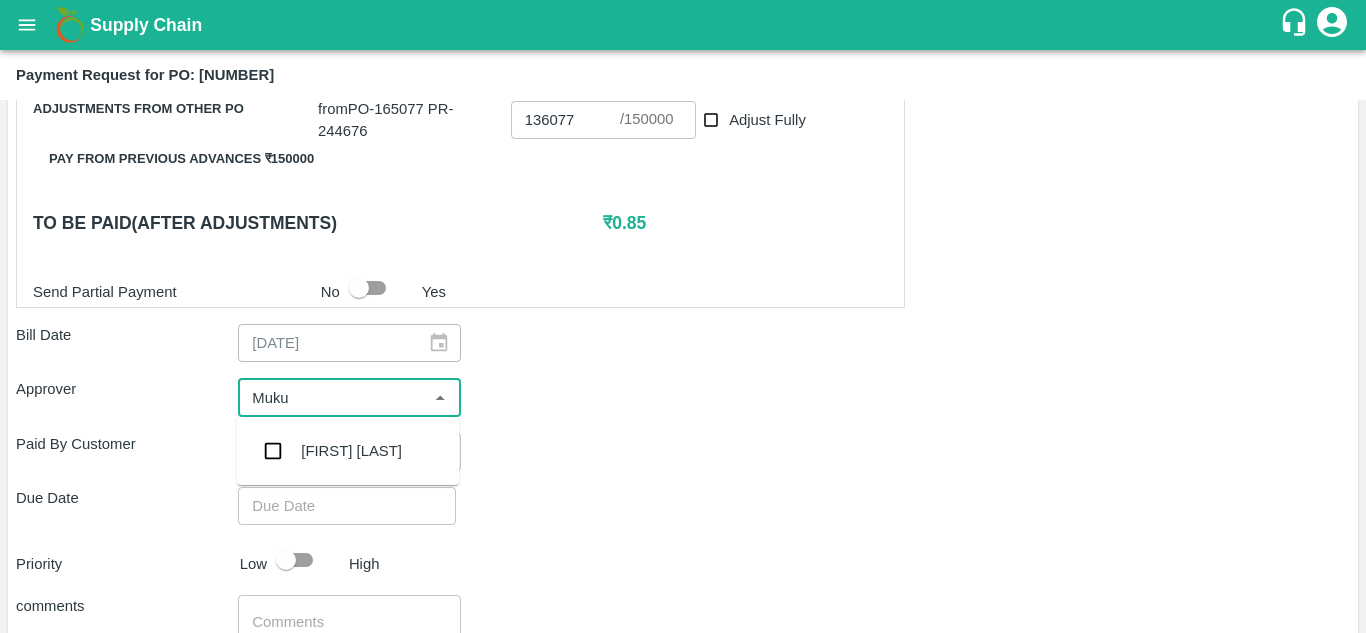 type on "Mukul" 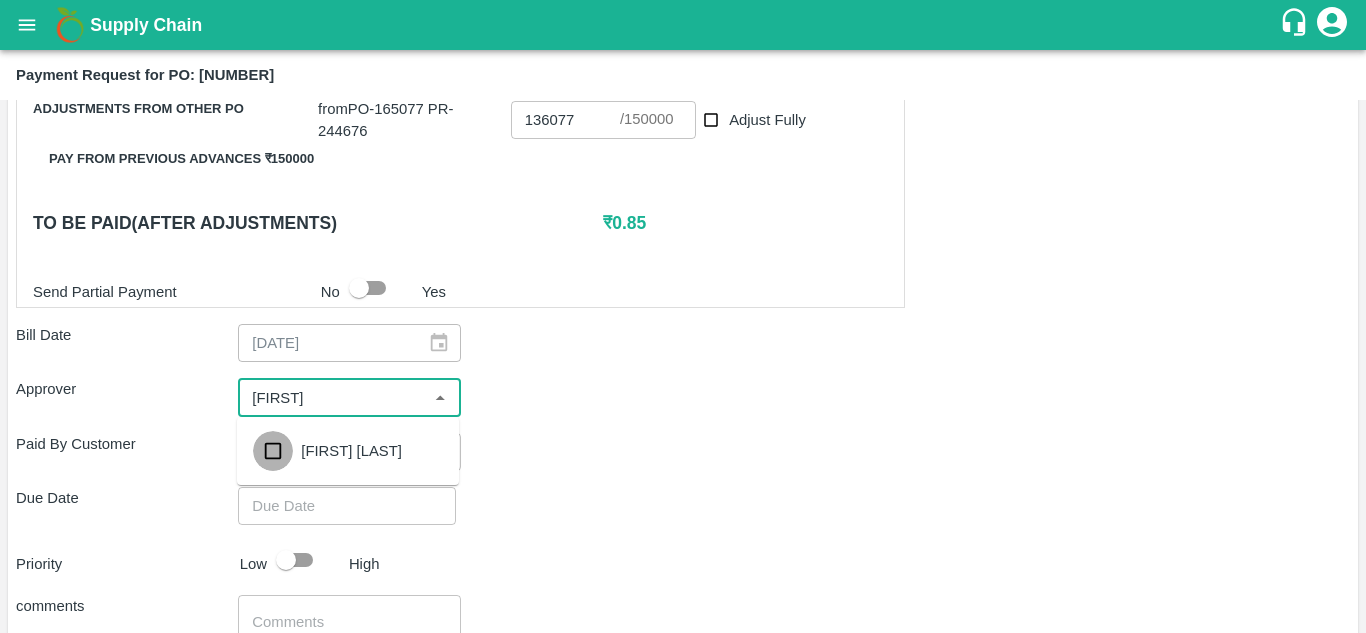 click at bounding box center (273, 451) 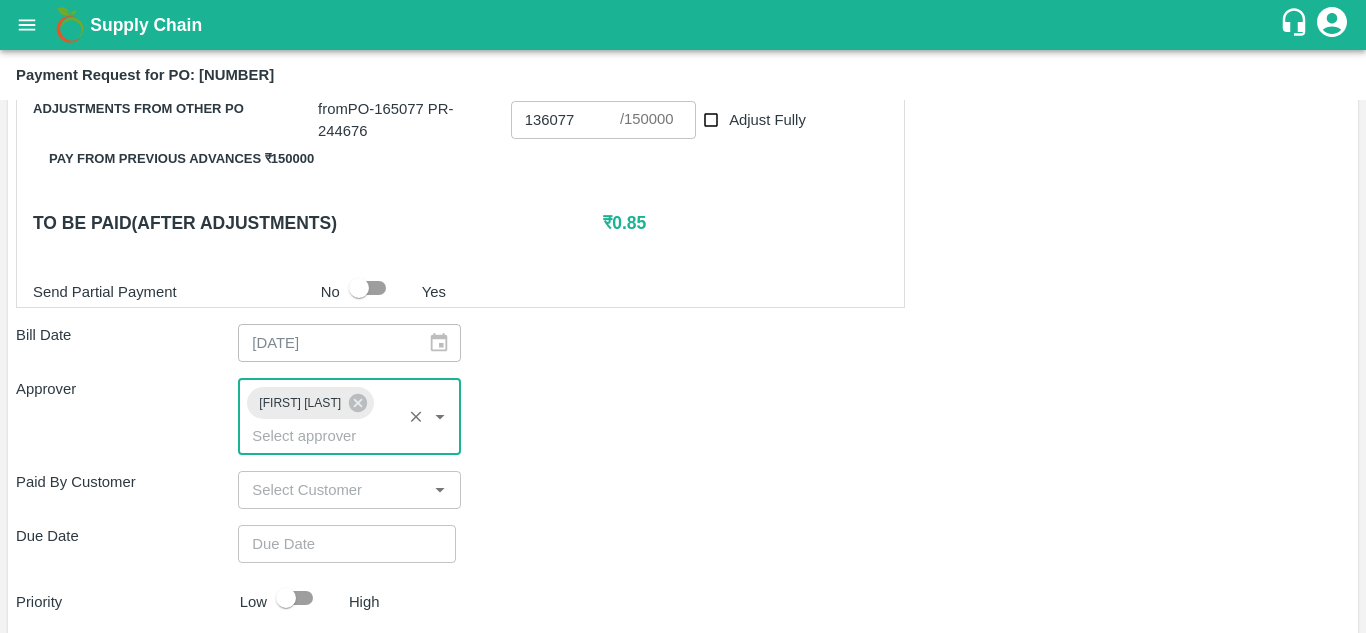 type on "DD/MM/YYYY hh:mm aa" 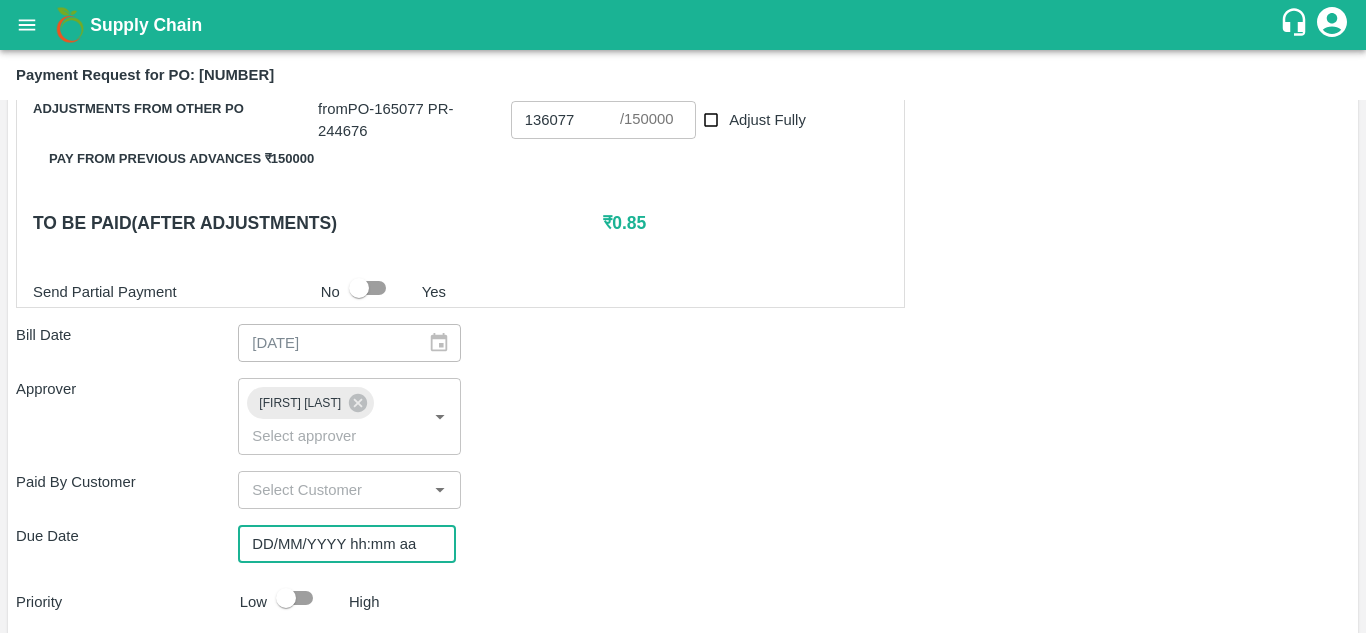 click on "DD/MM/YYYY hh:mm aa" at bounding box center [340, 544] 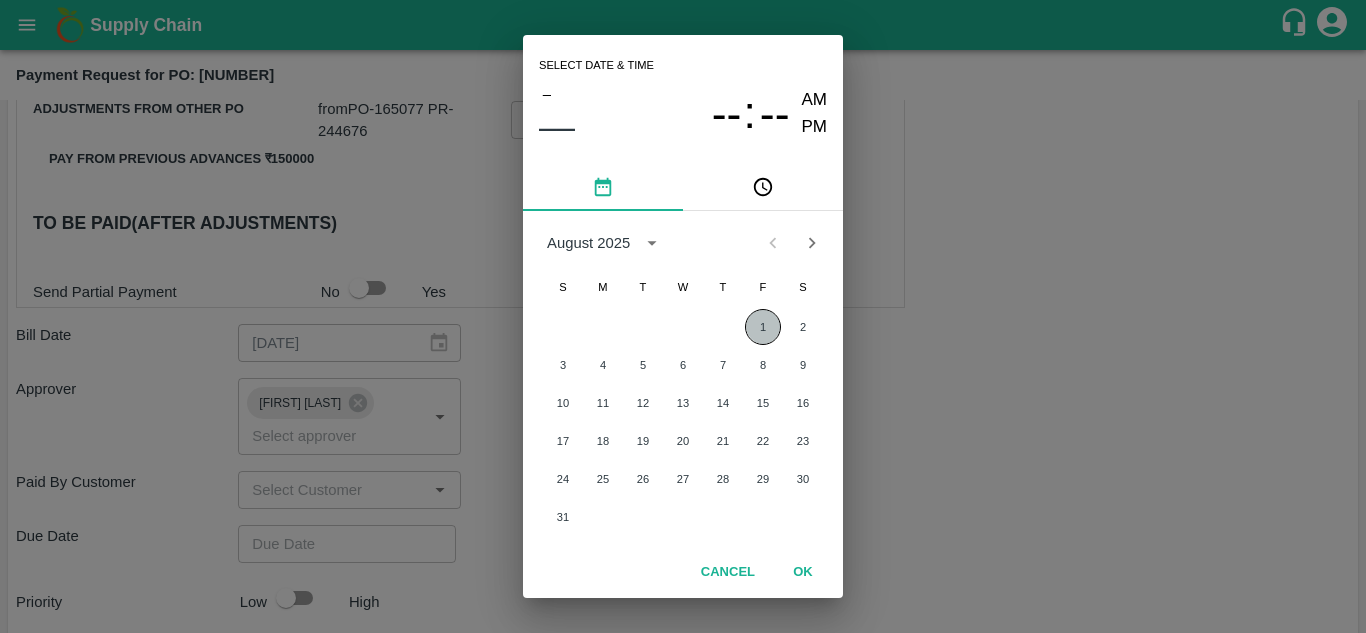 click on "1" at bounding box center (763, 327) 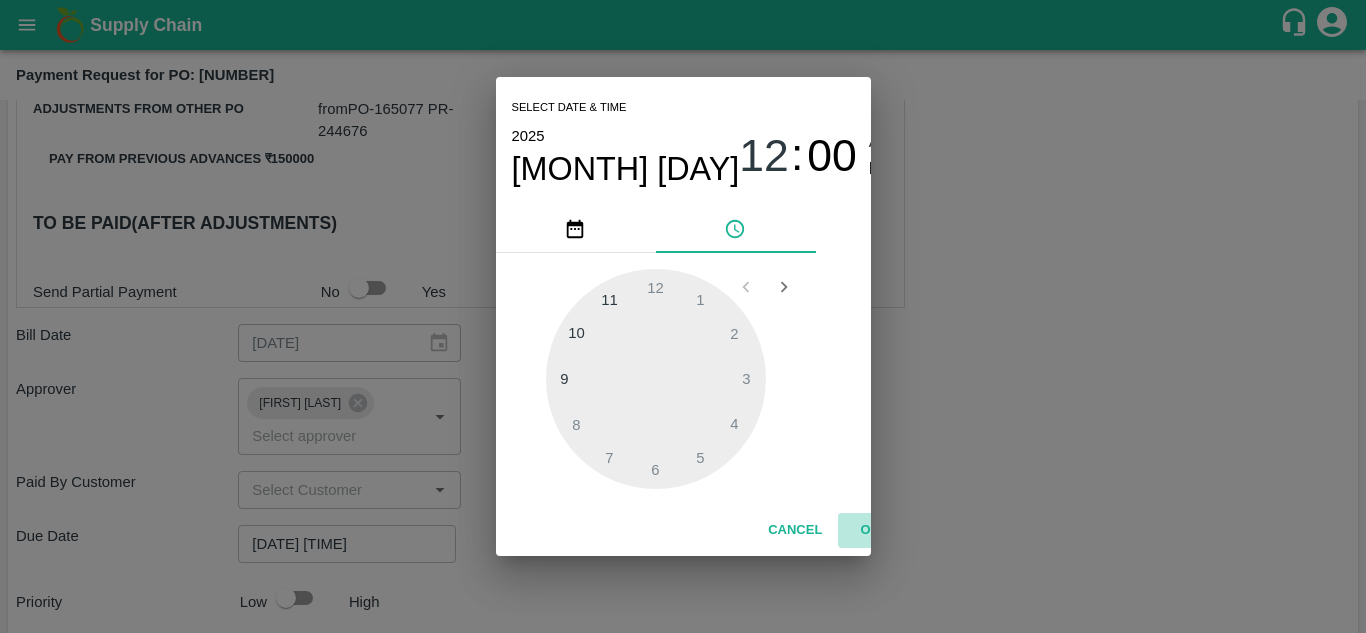 click on "OK" at bounding box center [870, 530] 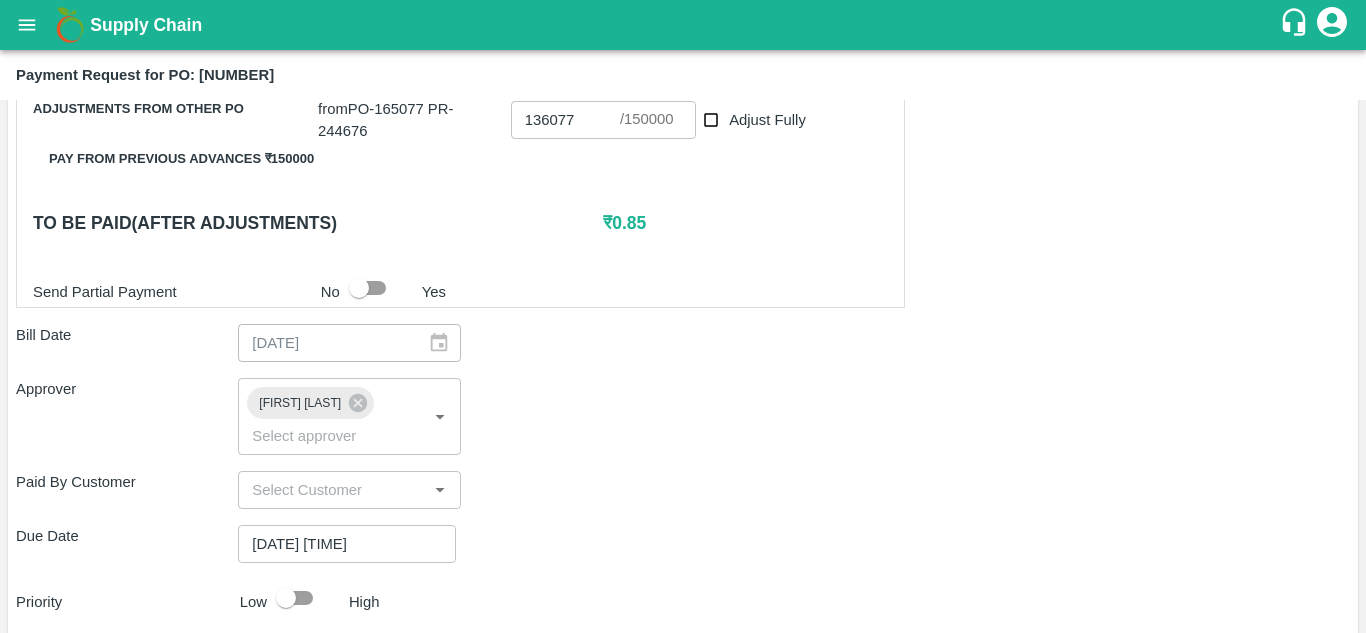 click on "Paid By Customer ​" at bounding box center (683, 490) 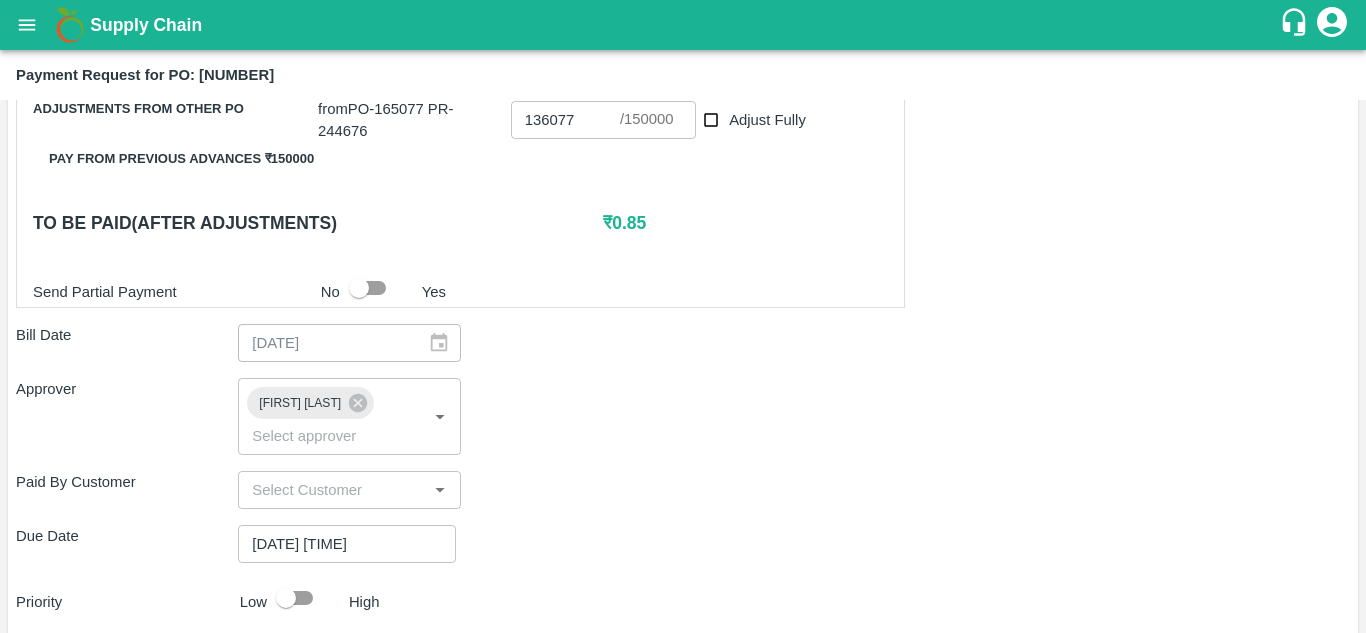 scroll, scrollTop: 941, scrollLeft: 0, axis: vertical 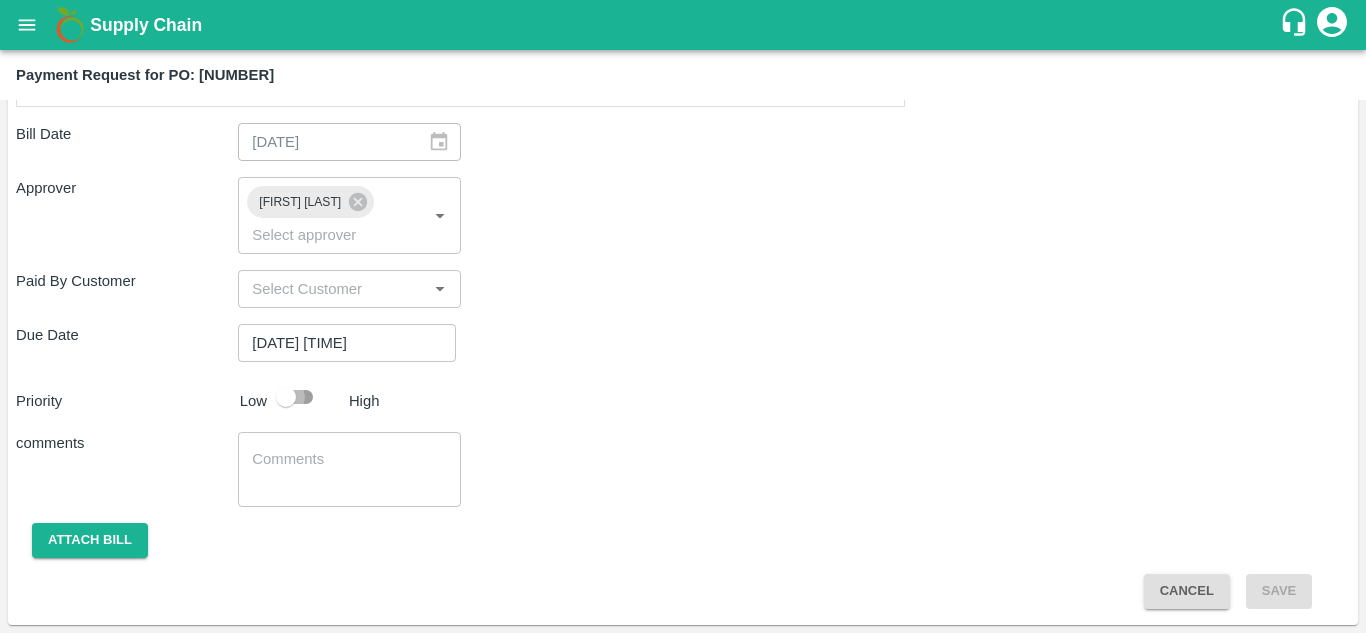 click at bounding box center (286, 397) 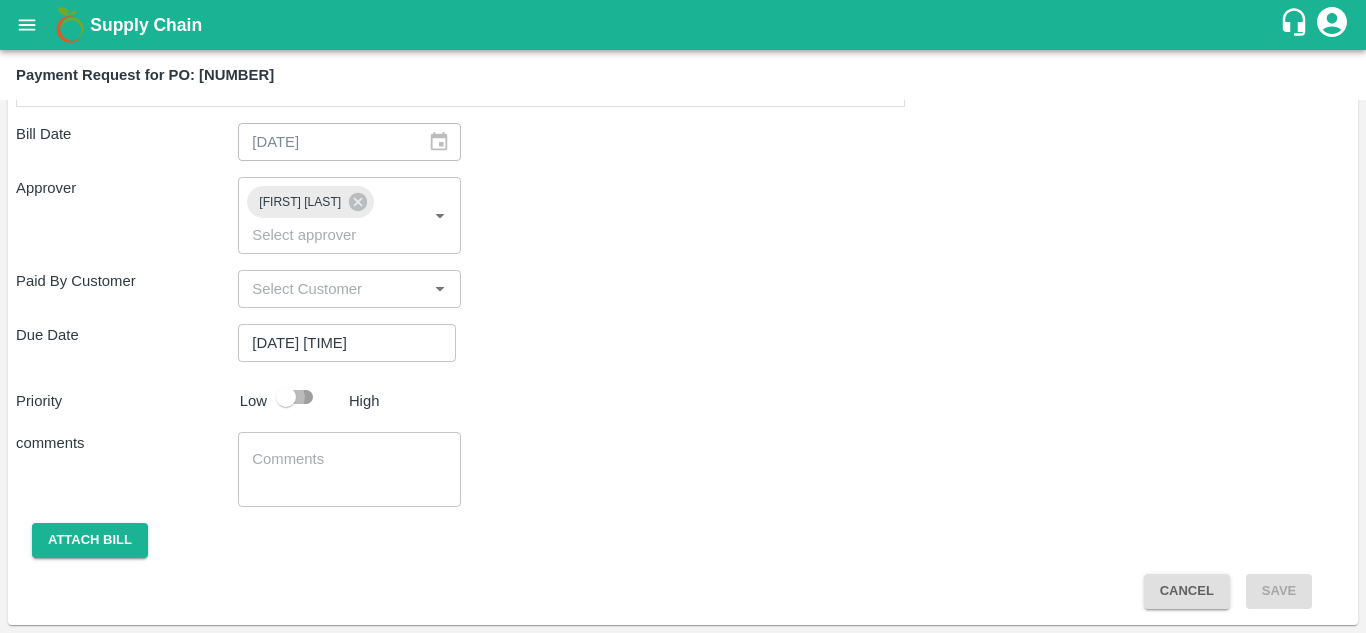 checkbox on "true" 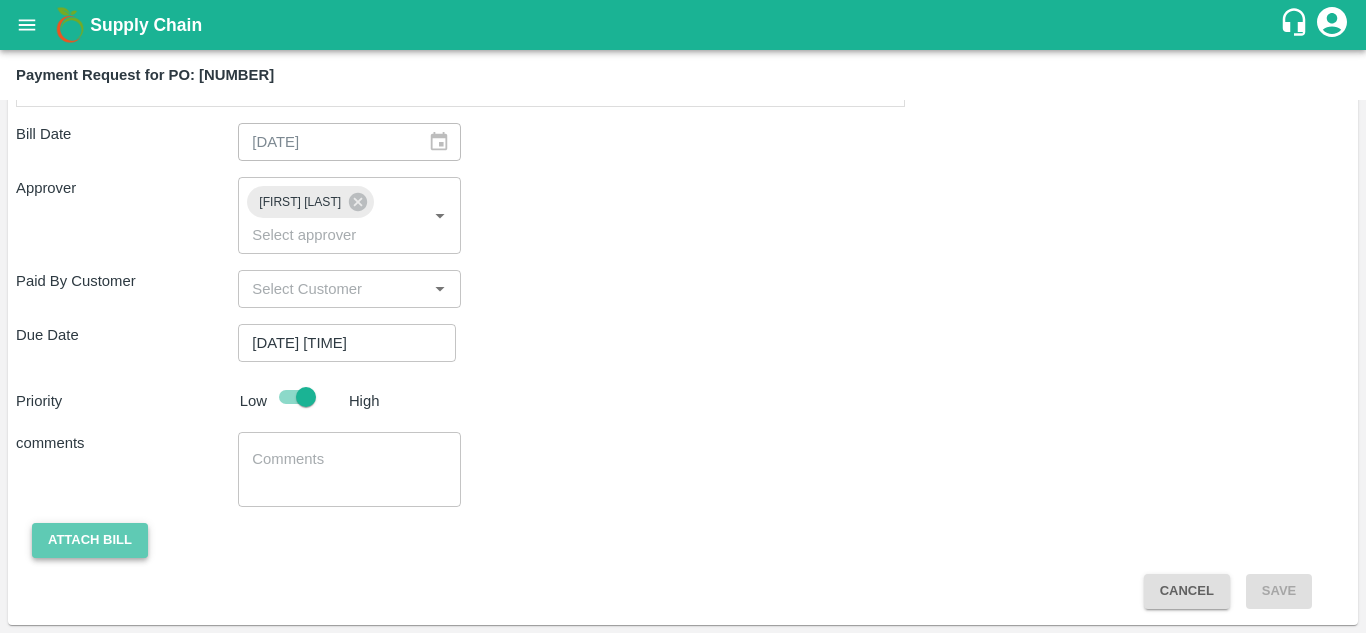click on "Attach bill" at bounding box center (90, 540) 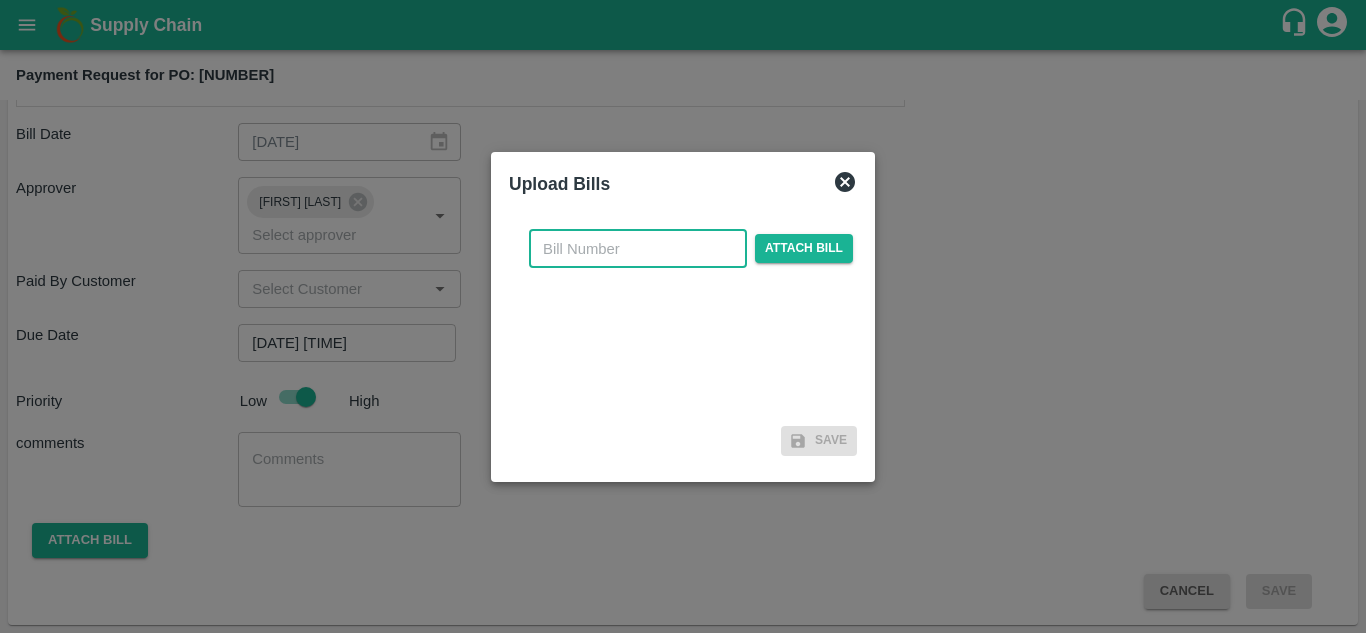 click at bounding box center [638, 249] 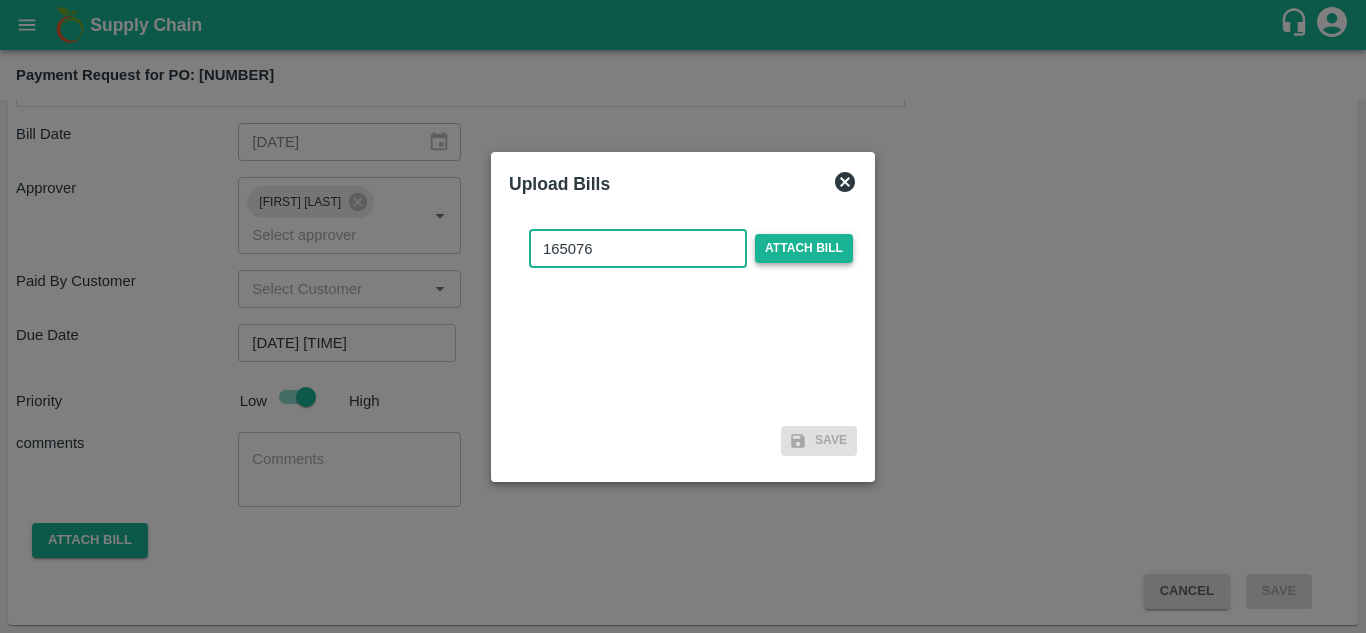 type on "165076" 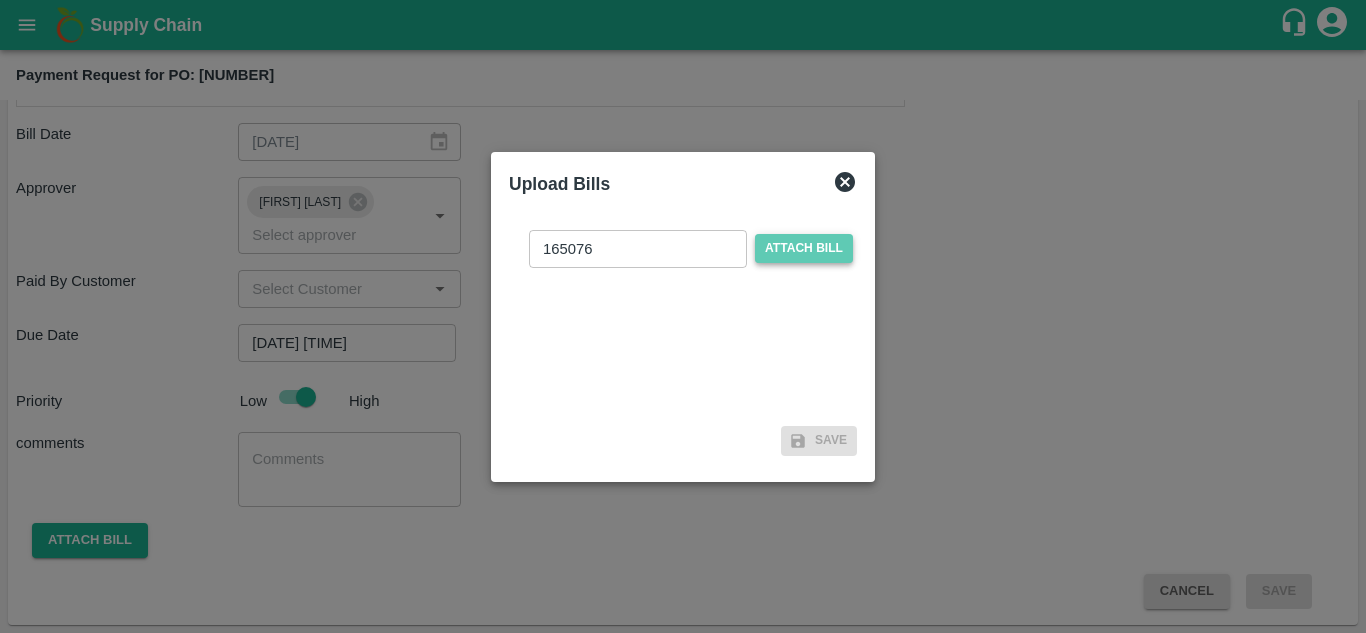 click on "Attach bill" at bounding box center [804, 248] 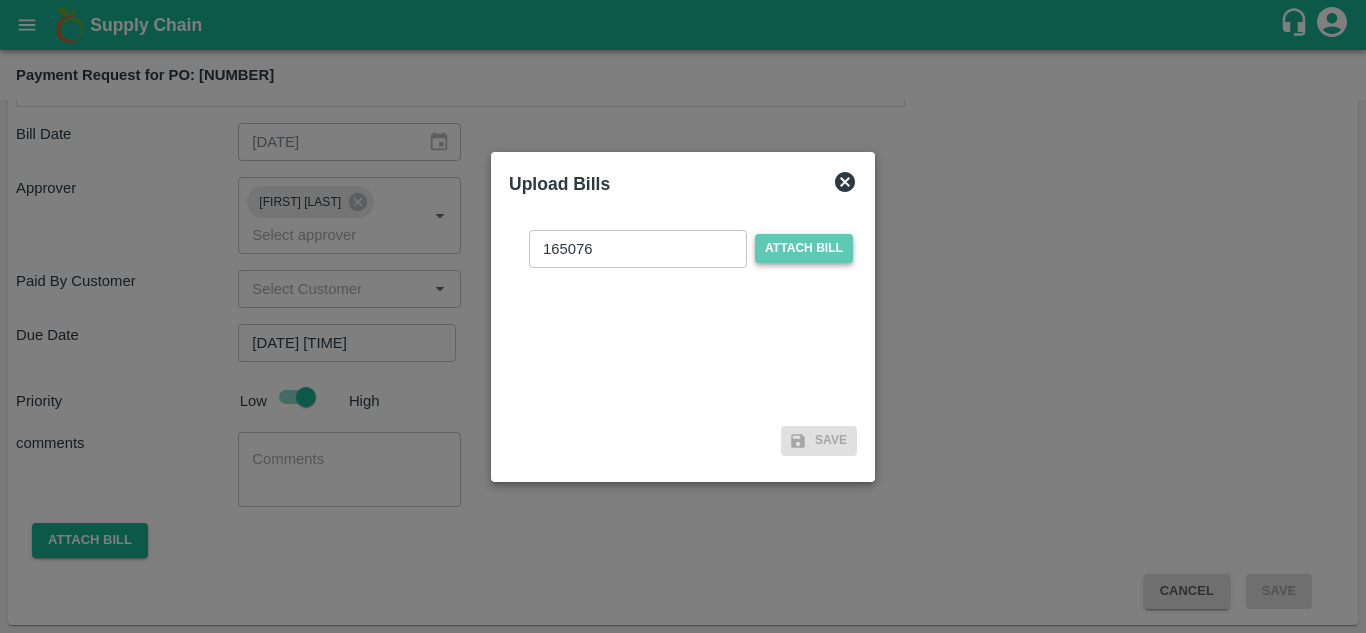 click on "Attach bill" at bounding box center (0, 0) 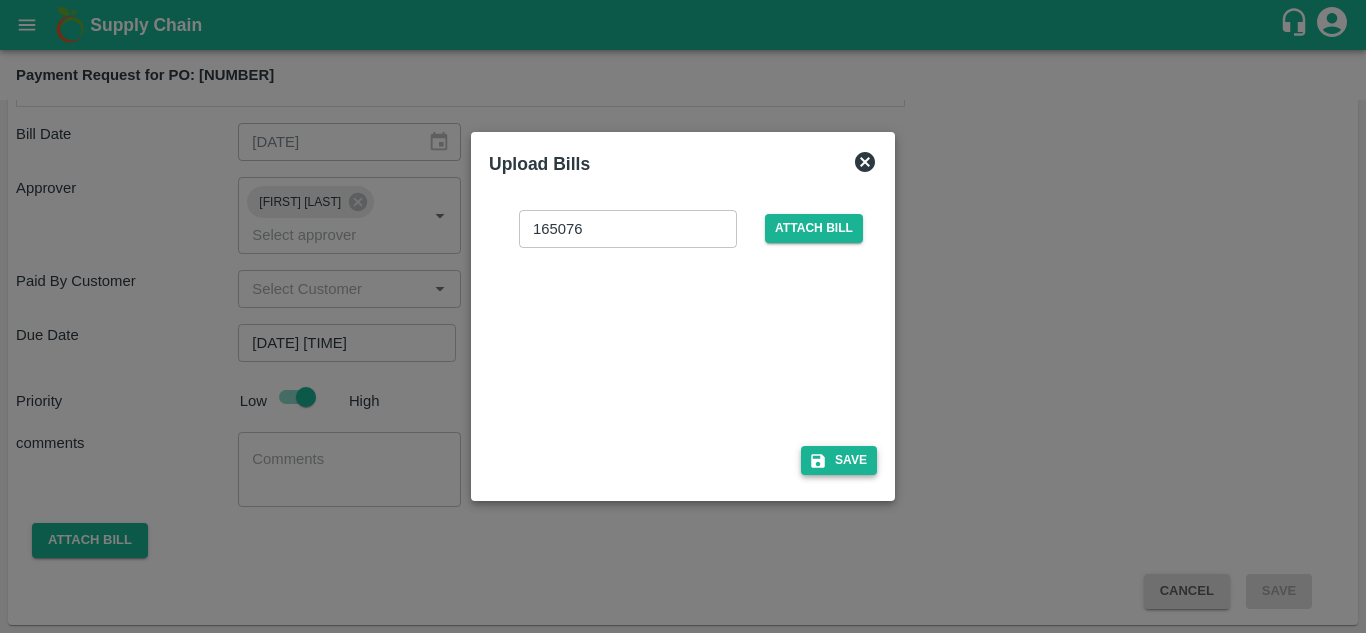 click on "Save" at bounding box center (839, 460) 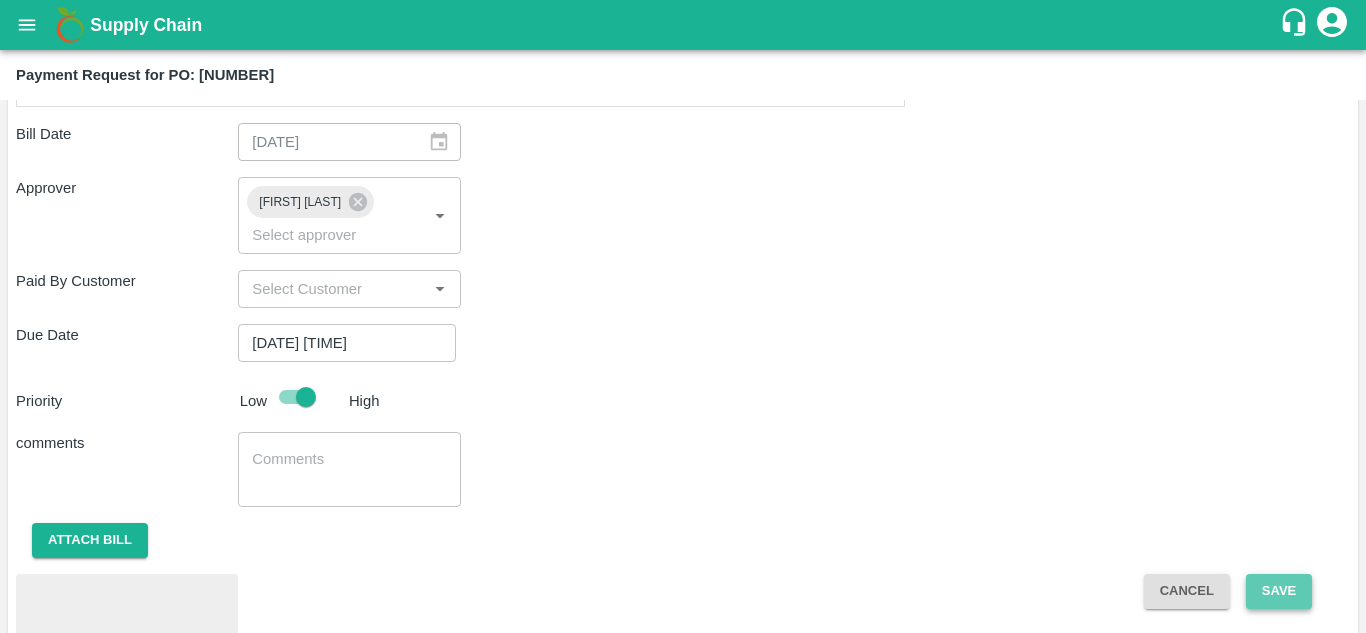 click on "Save" at bounding box center (1279, 591) 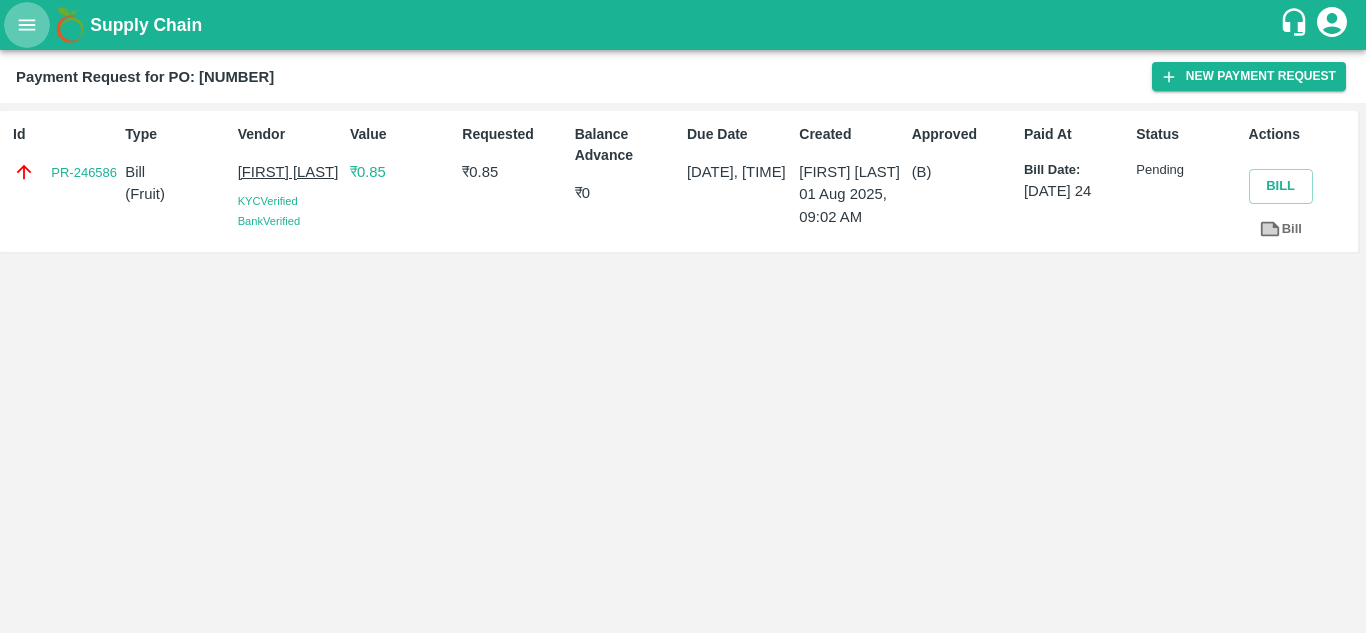 click 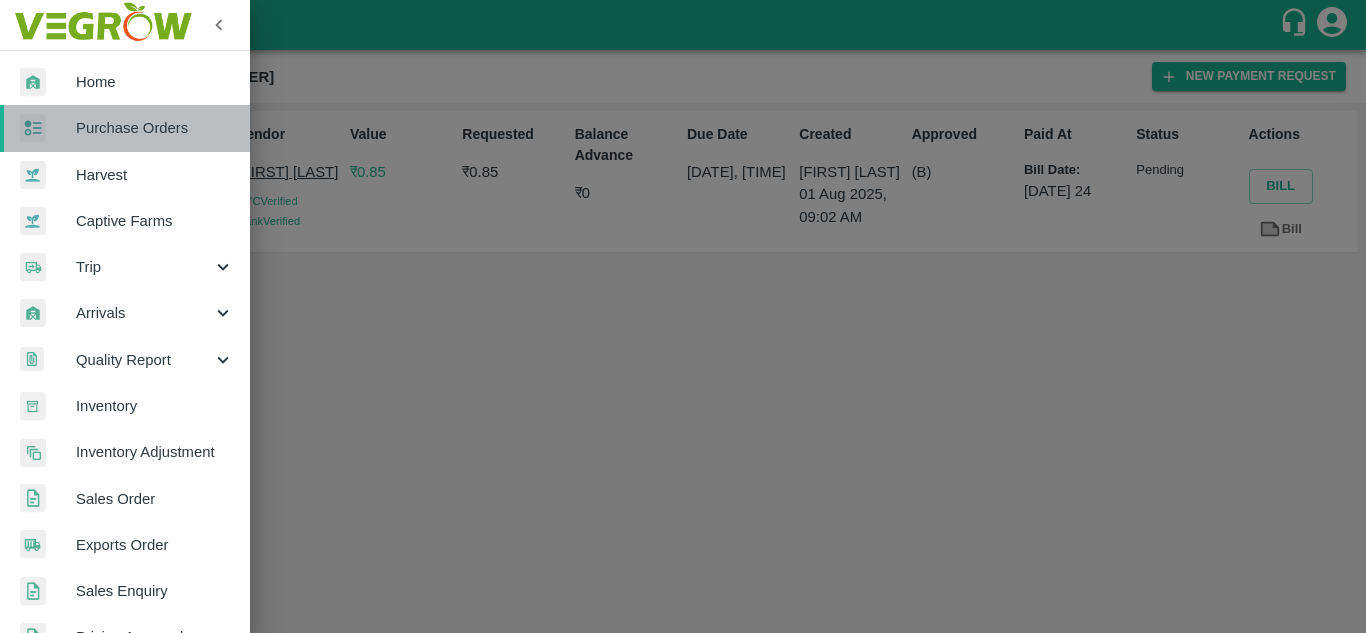 click on "Purchase Orders" at bounding box center (155, 128) 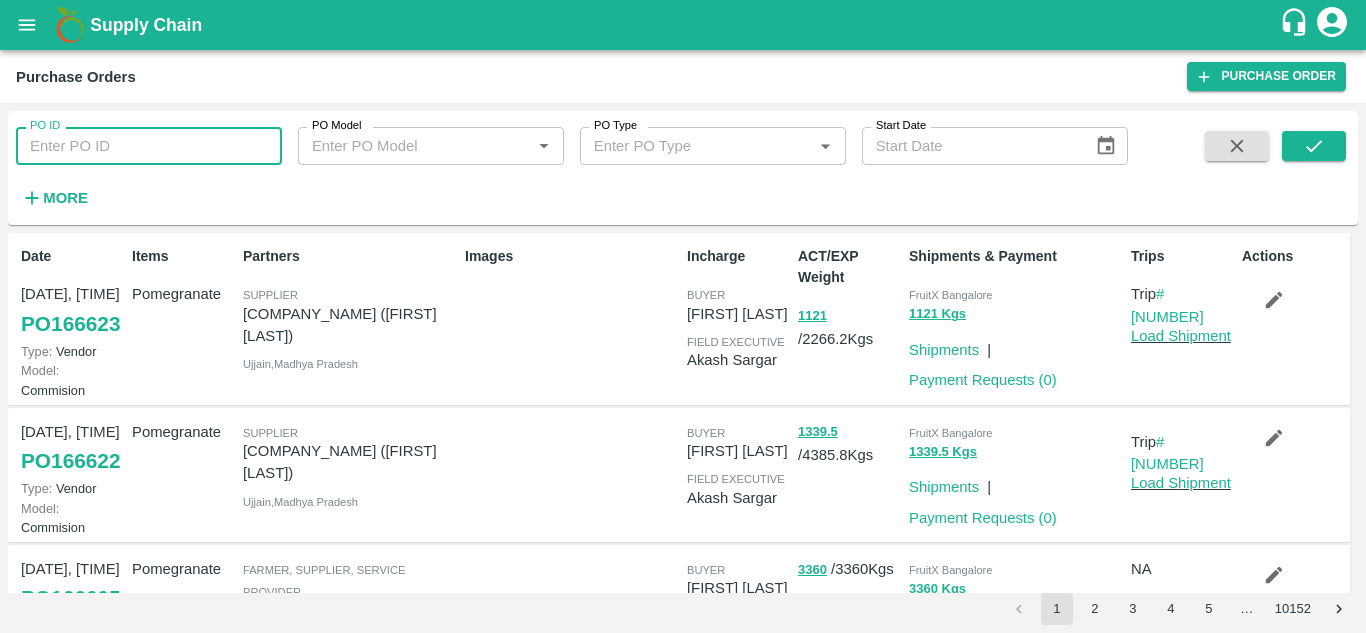 click on "PO ID" at bounding box center (149, 146) 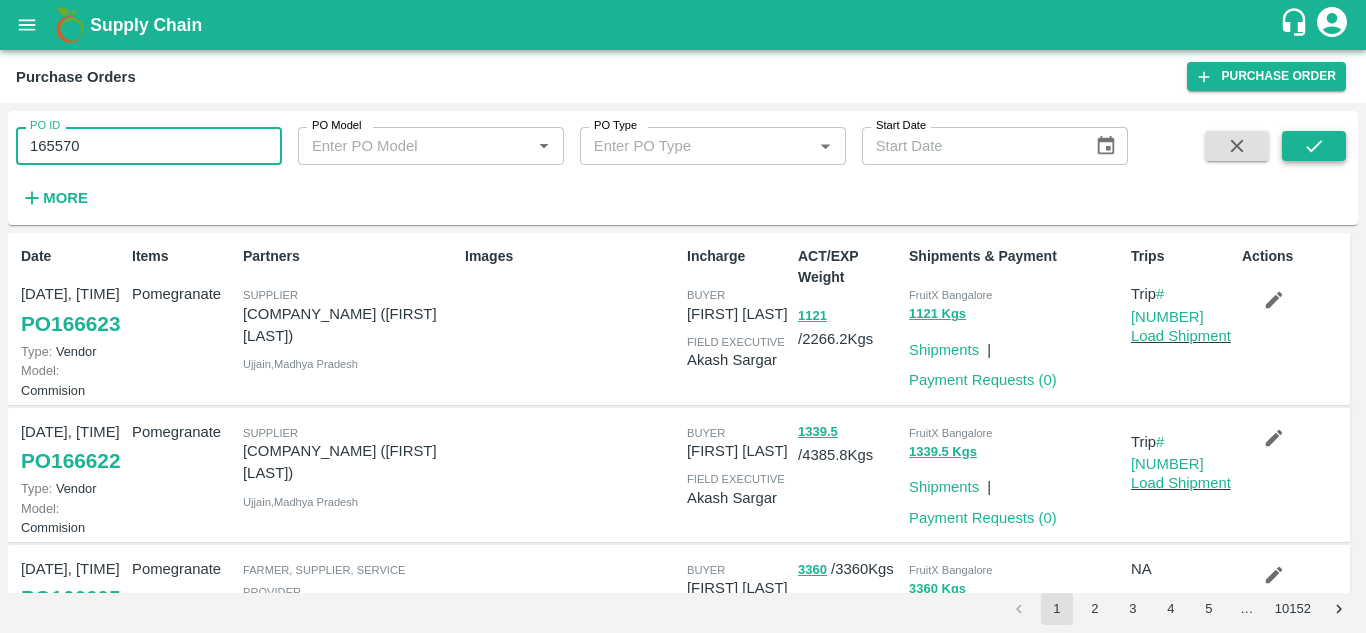 type on "165570" 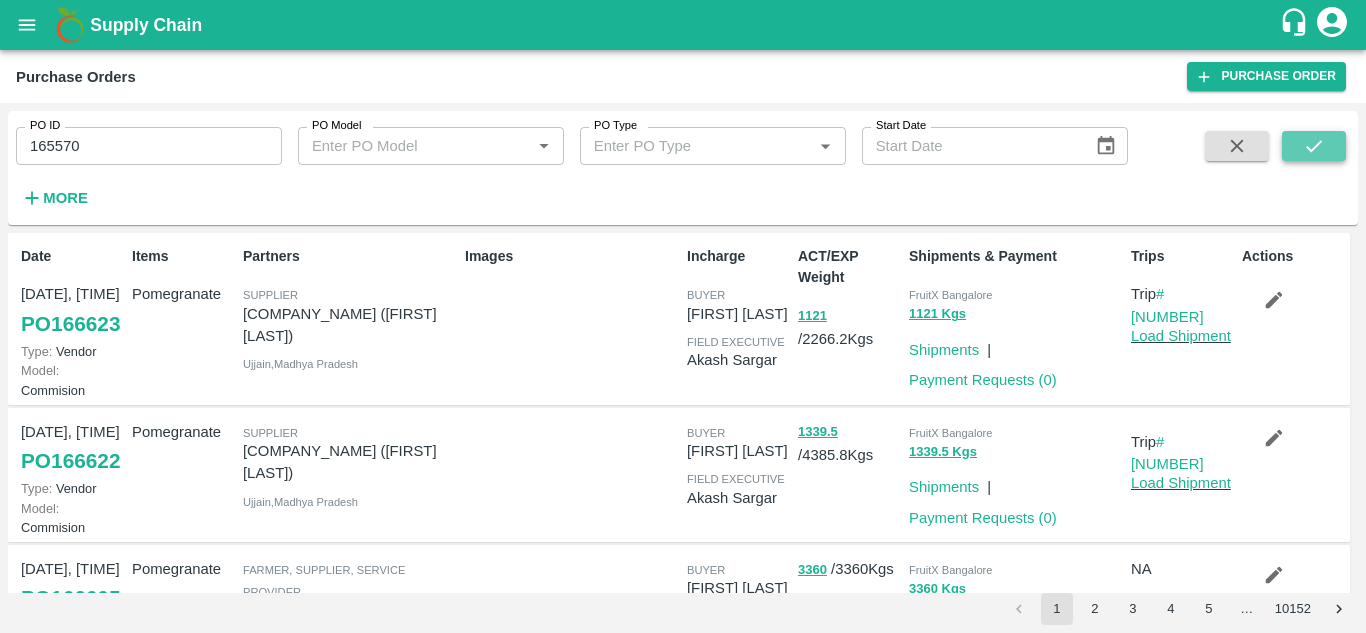 click at bounding box center (1314, 146) 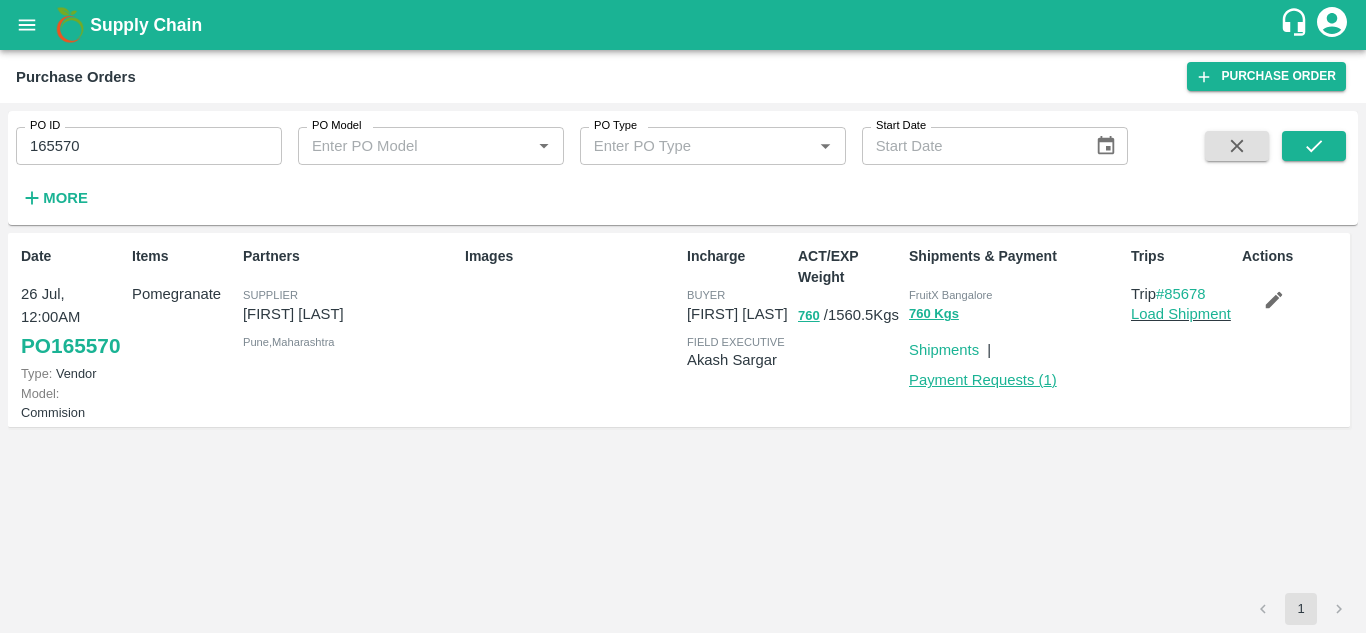 click on "Payment Requests ( 1 )" at bounding box center [983, 380] 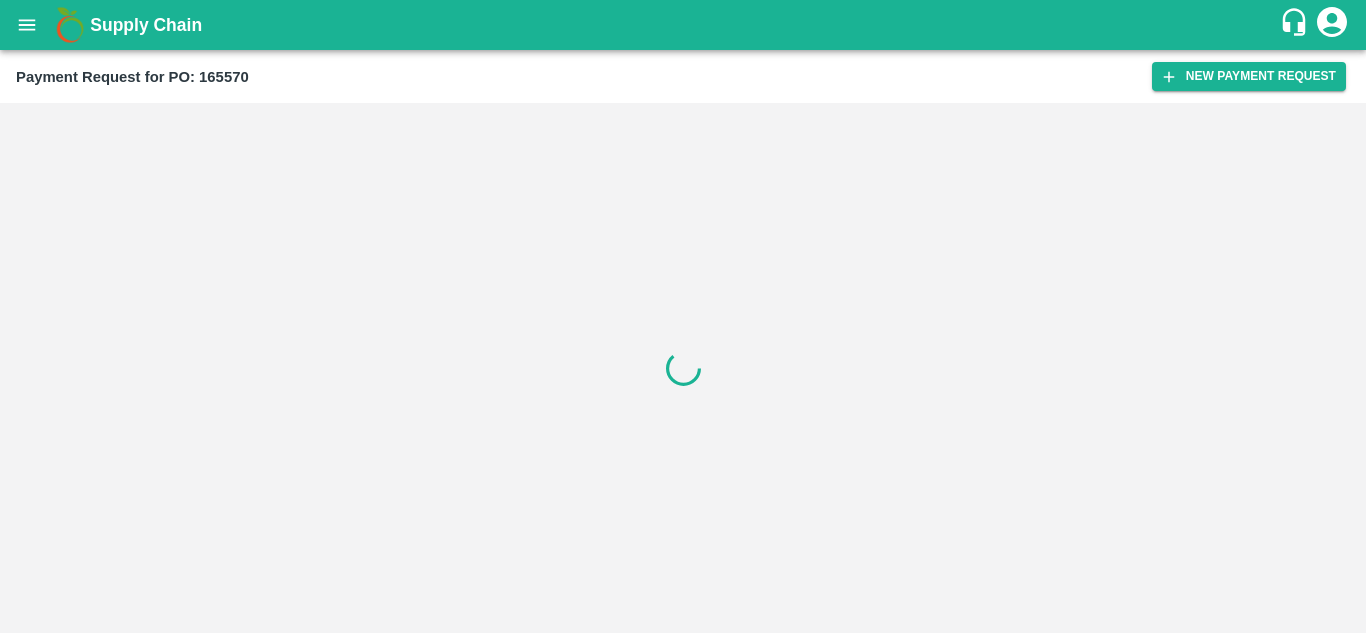 scroll, scrollTop: 0, scrollLeft: 0, axis: both 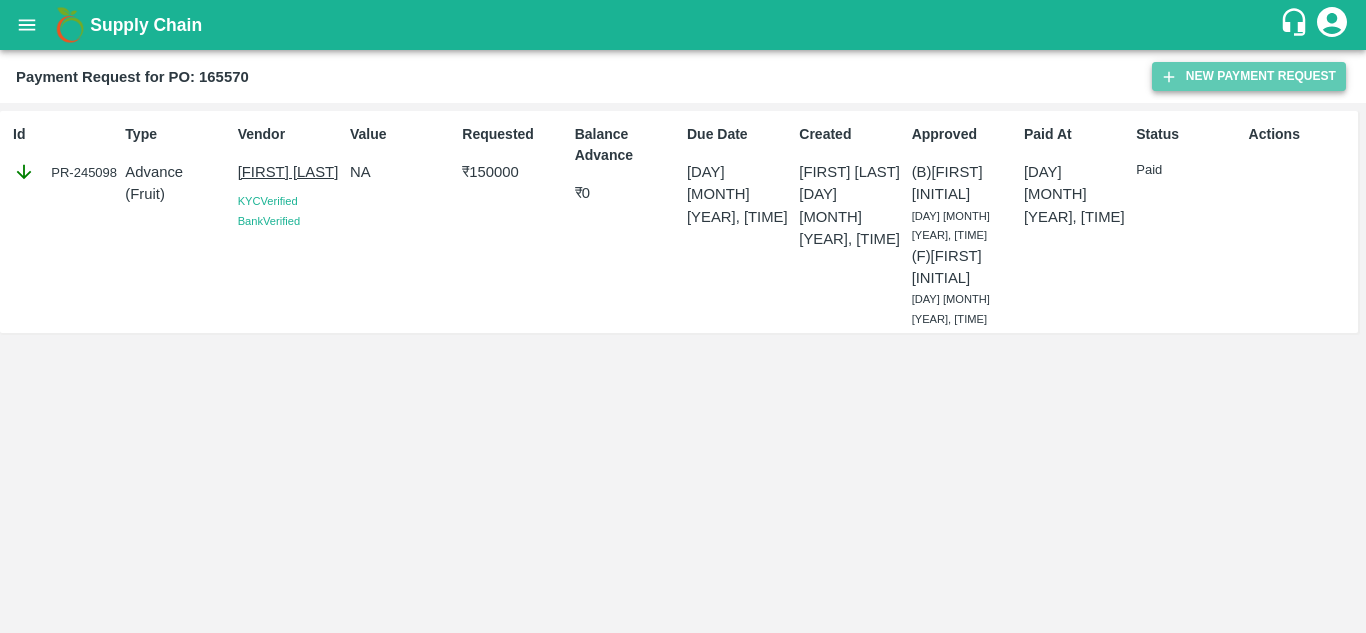click on "New Payment Request" at bounding box center (1249, 76) 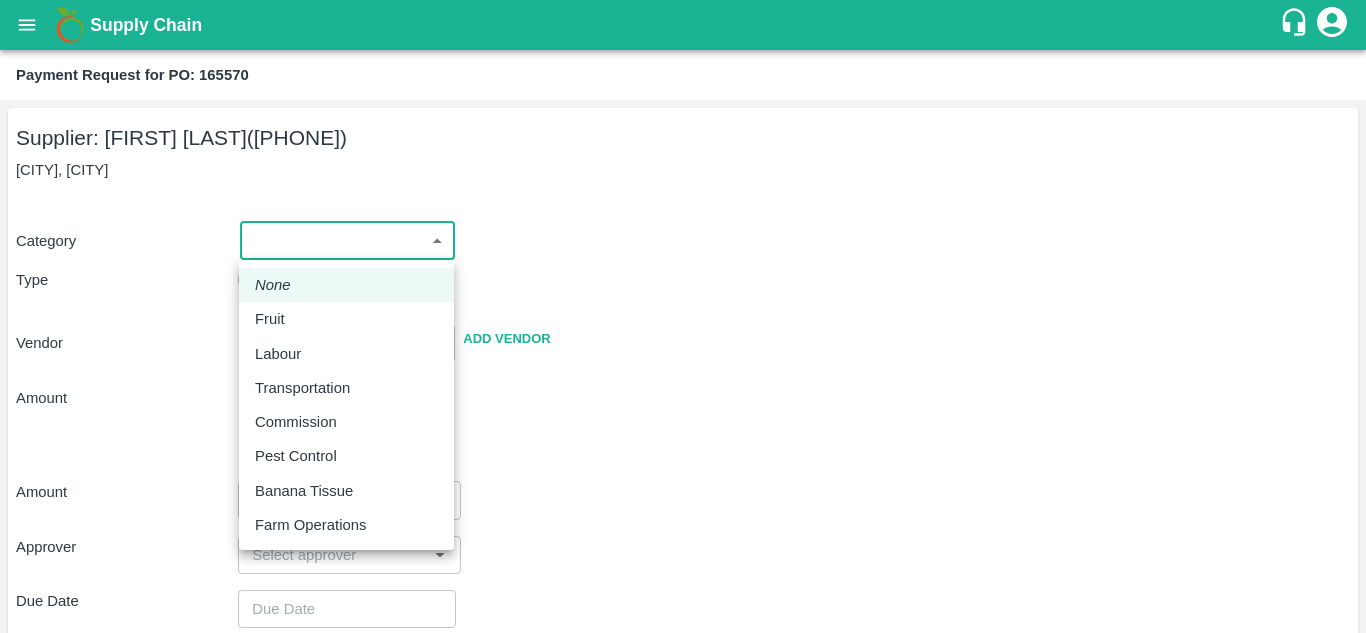 click on "Supply Chain Payment Request for PO: [NUMBER] Supplier:    [FIRST] [LAST]  ([PHONE]) [CITY], [CITY] Category ​ ​ Type Advance Bill Vendor ​ Add Vendor Amount Total value Per Kg ​ Amount ​ Approver ​ Due Date ​  Priority  Low  High Comment x ​ Attach bill Cancel Save [FIRST] CC [FIRST] [LAST] Logout None Fruit Labour Transportation Commission Pest Control Banana Tissue Farm Operations" at bounding box center (683, 316) 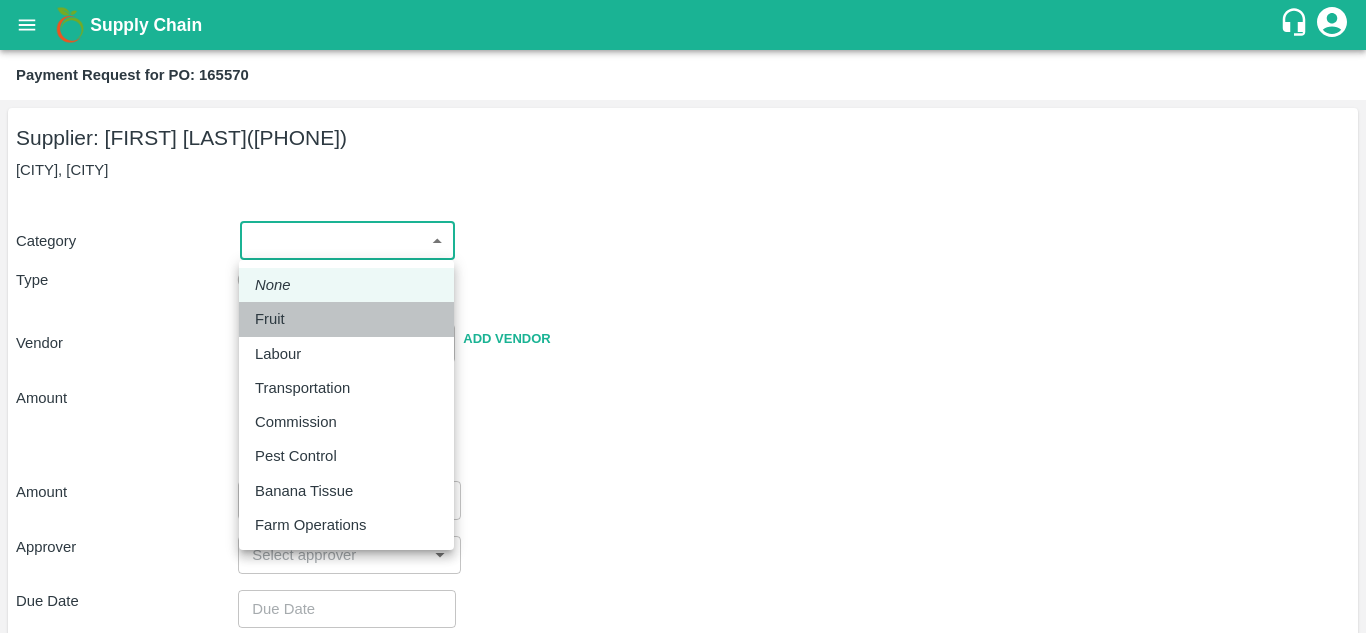 click on "Fruit" at bounding box center (270, 319) 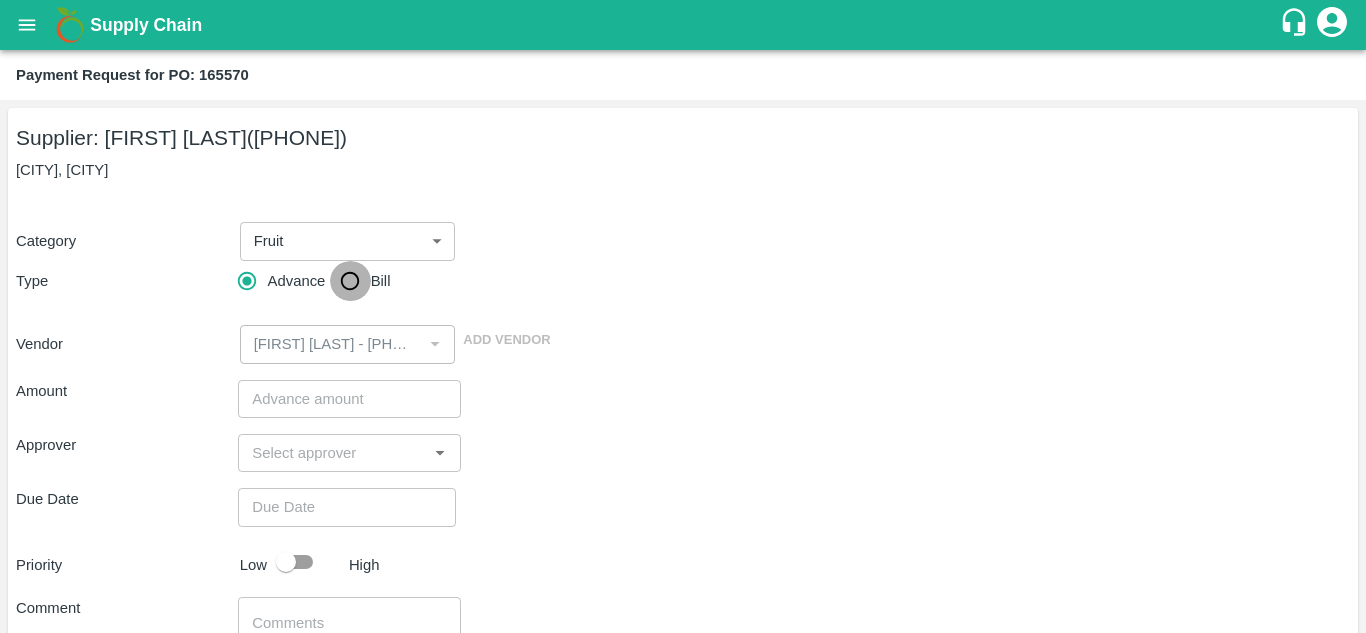 click on "Bill" at bounding box center (350, 281) 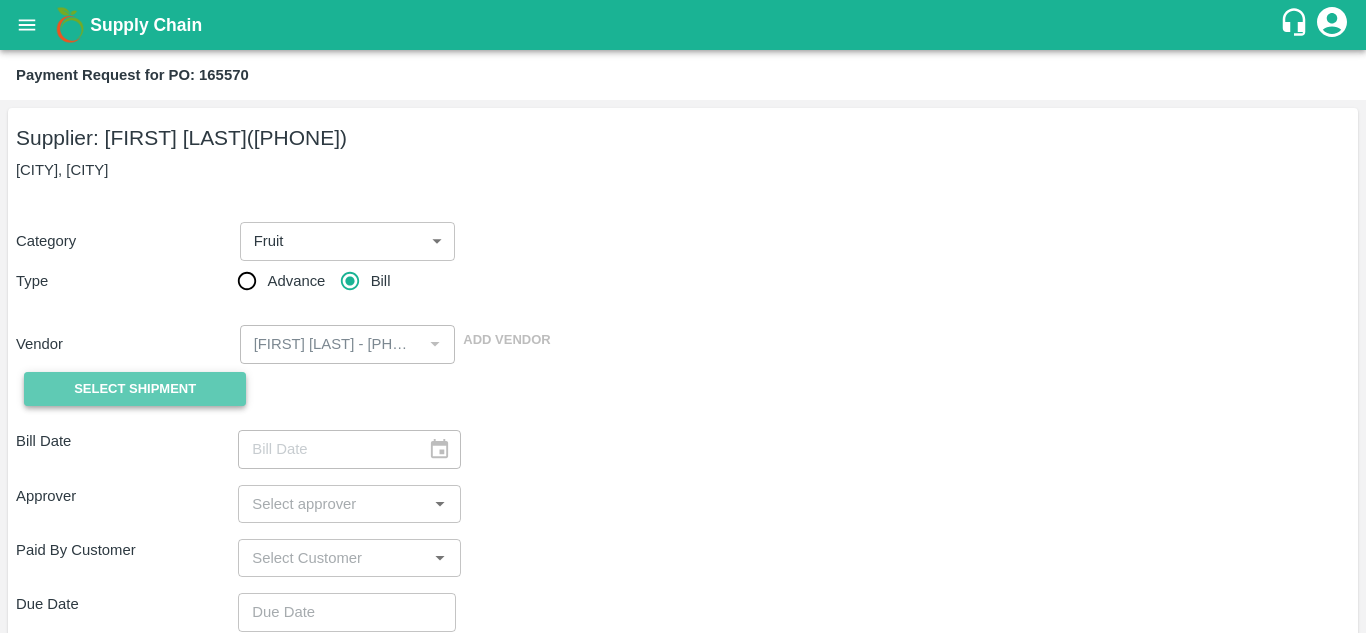 click on "Select Shipment" at bounding box center [135, 389] 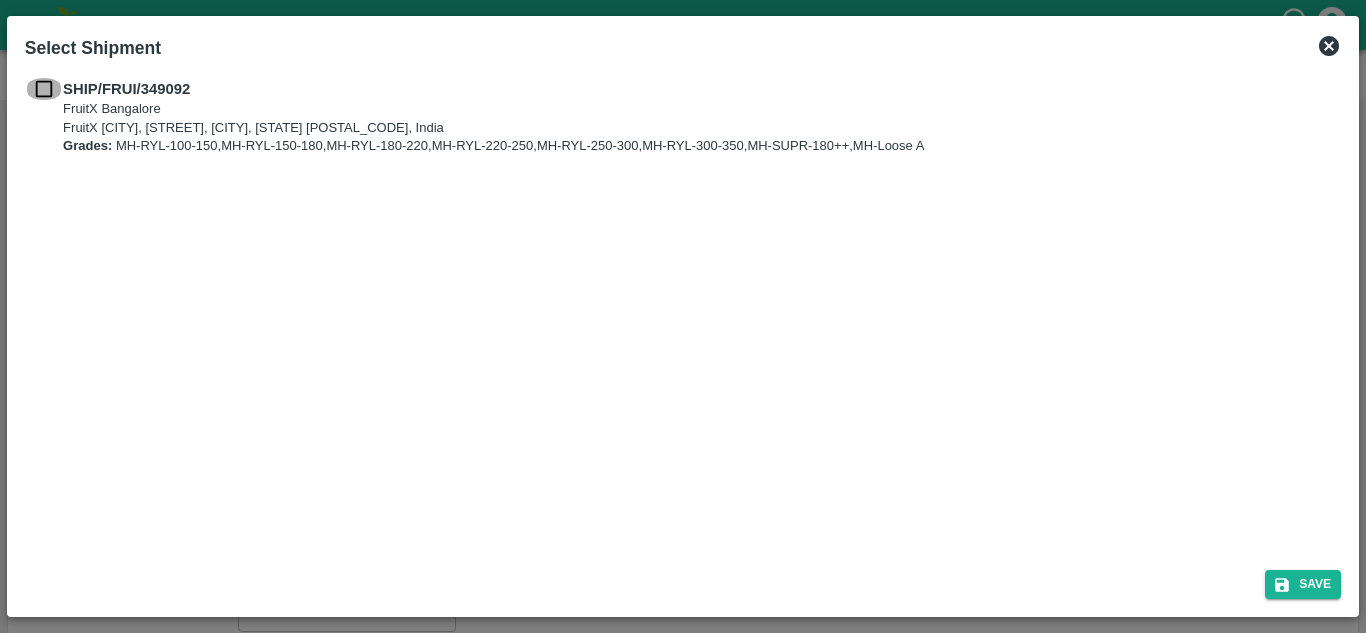 click at bounding box center [44, 89] 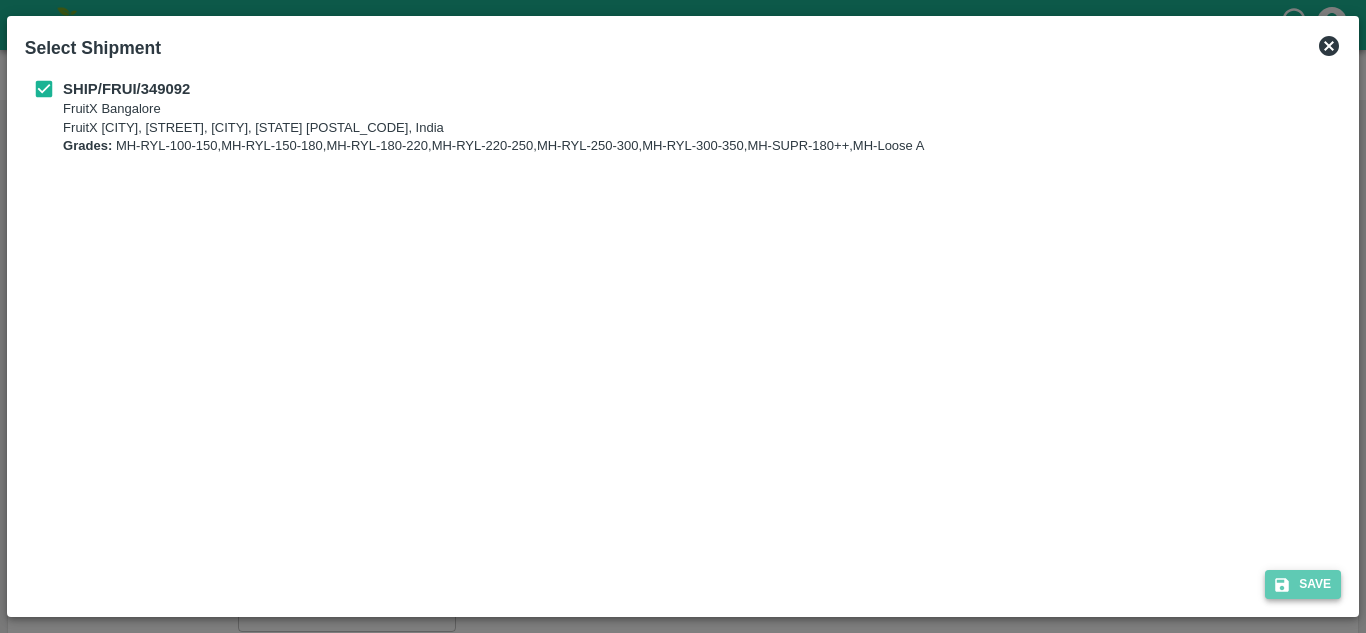 click on "Save" at bounding box center (1303, 584) 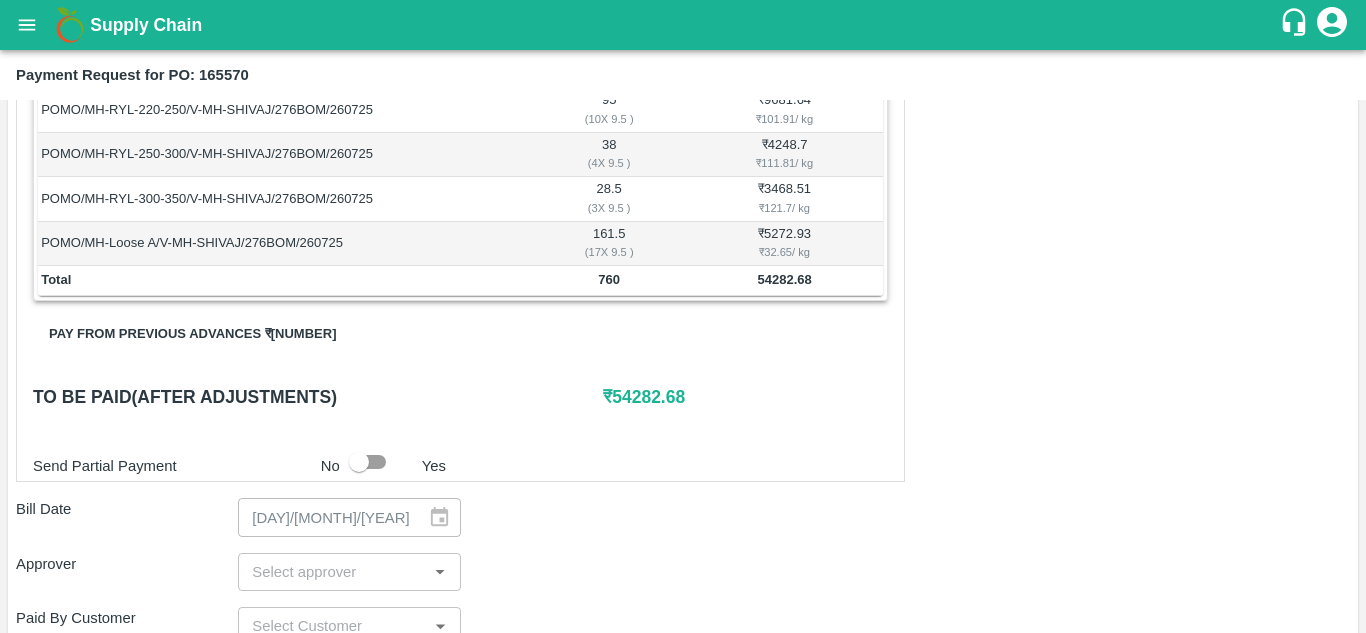scroll, scrollTop: 522, scrollLeft: 0, axis: vertical 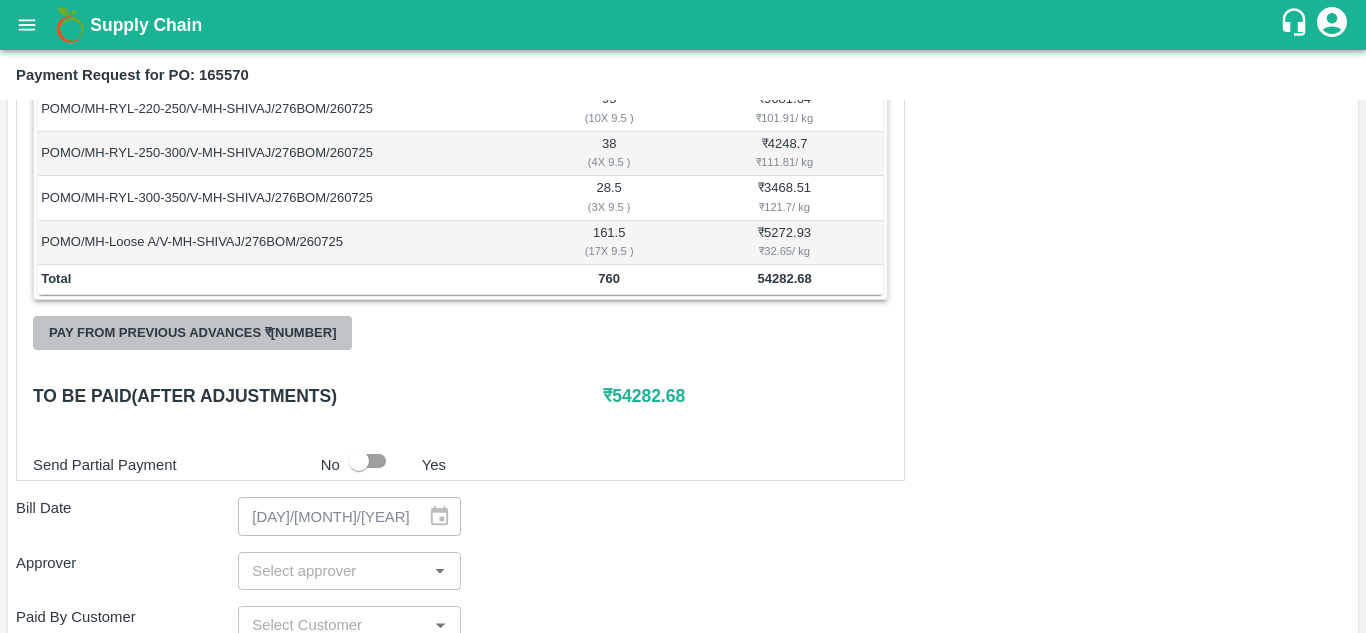 click on "Pay from previous advances ₹  13923" at bounding box center [192, 333] 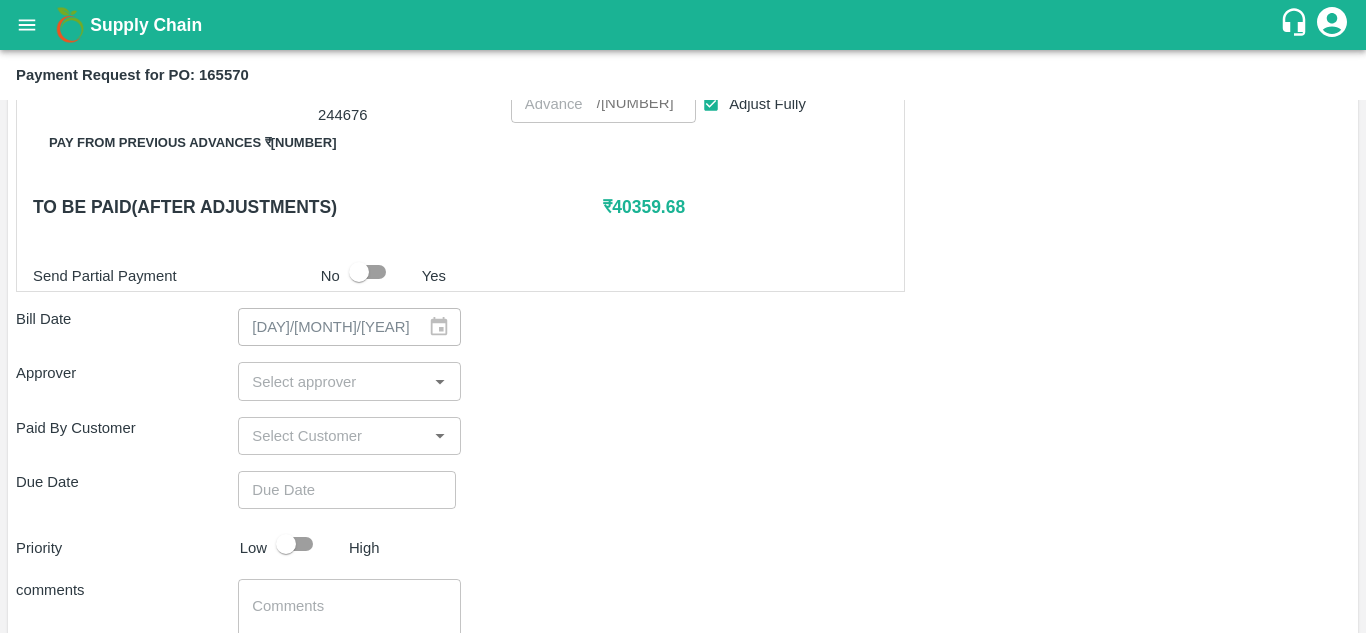scroll, scrollTop: 757, scrollLeft: 0, axis: vertical 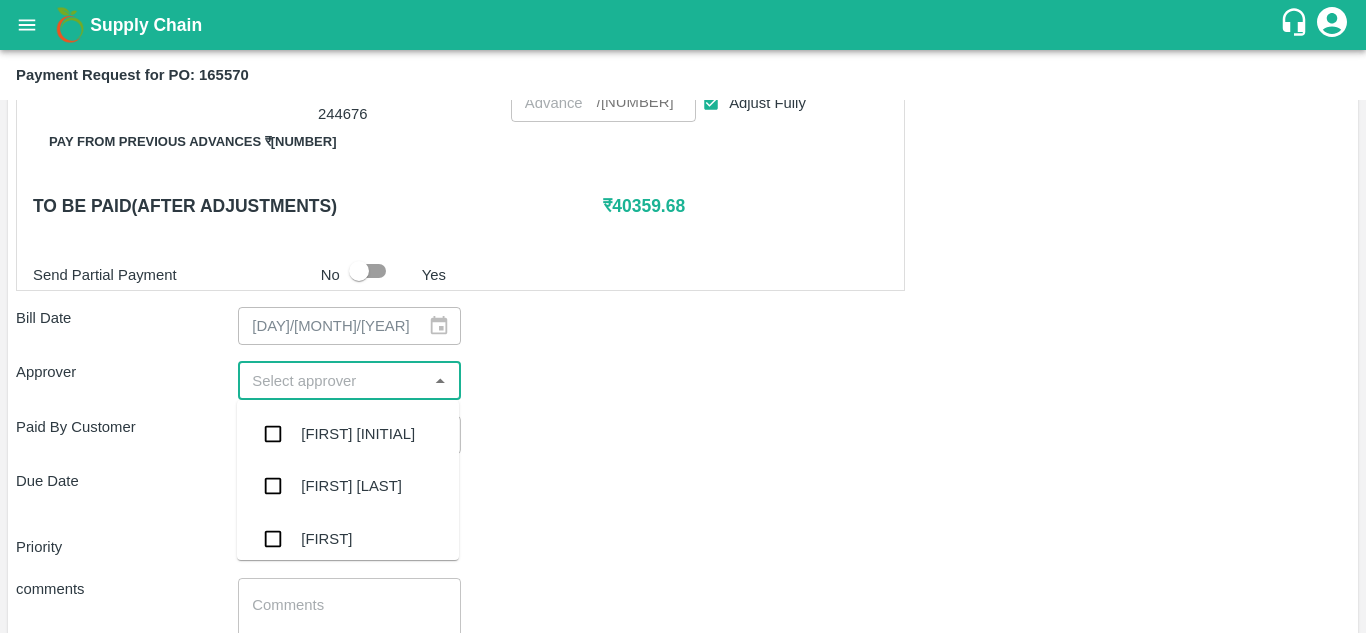 click at bounding box center [332, 380] 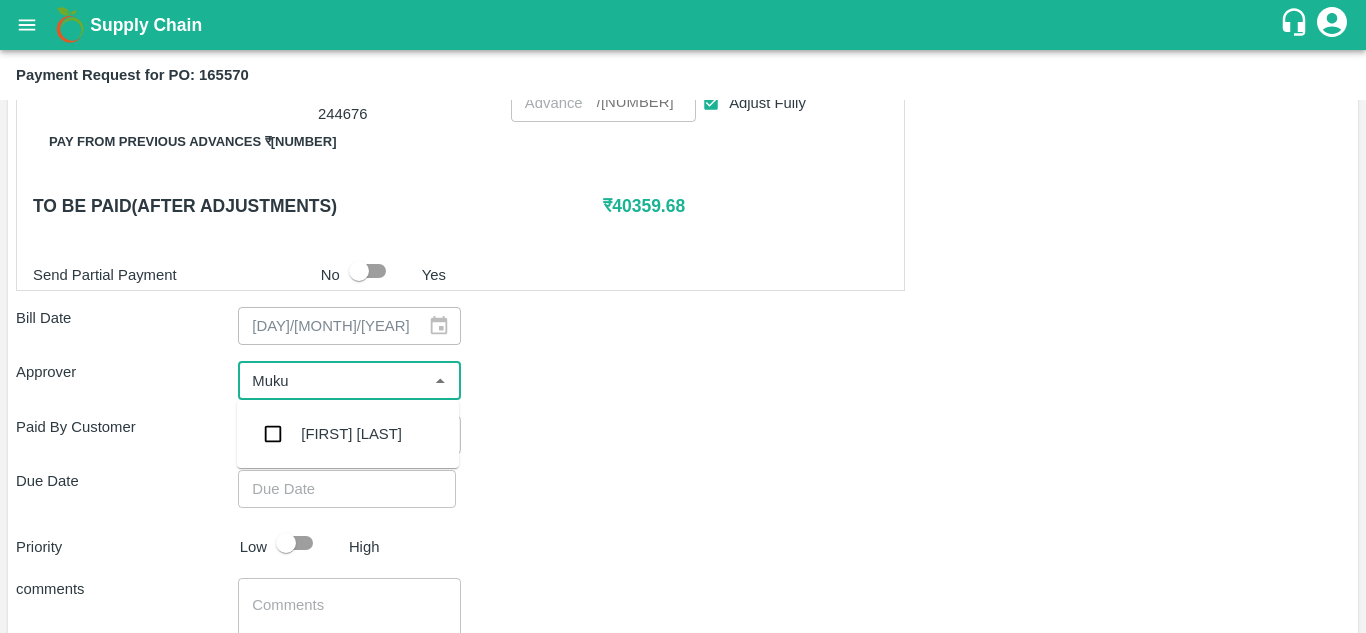 type on "Mukul" 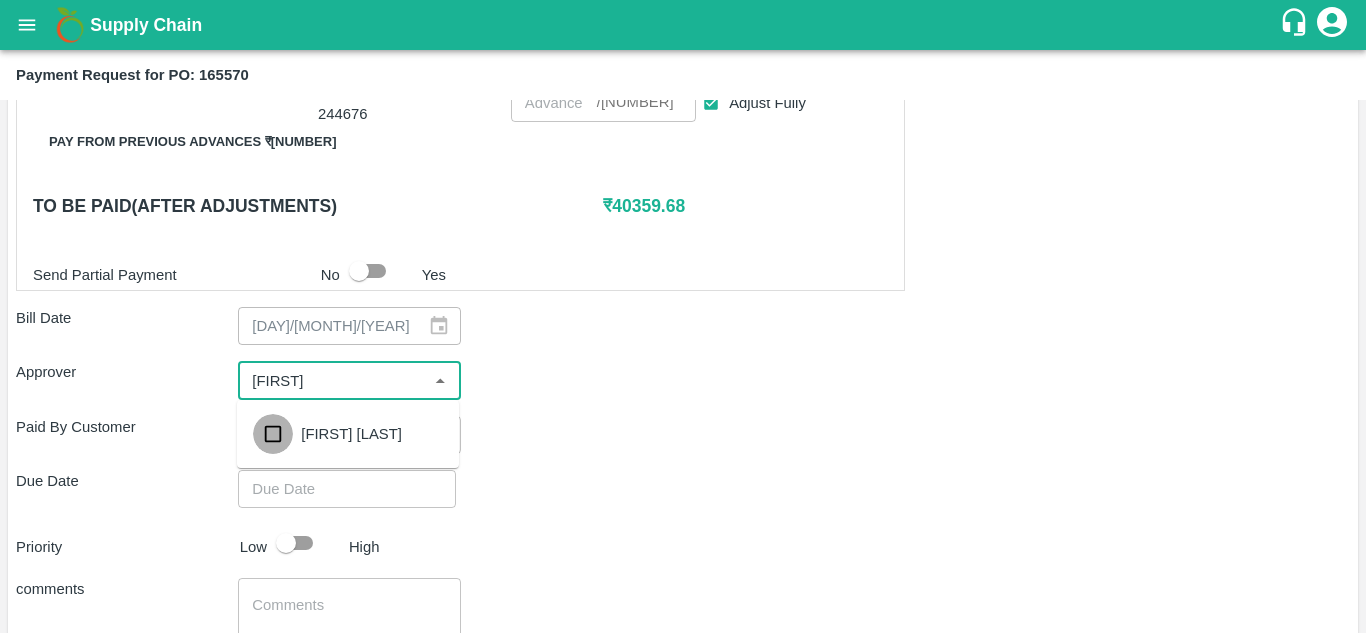 click at bounding box center (273, 434) 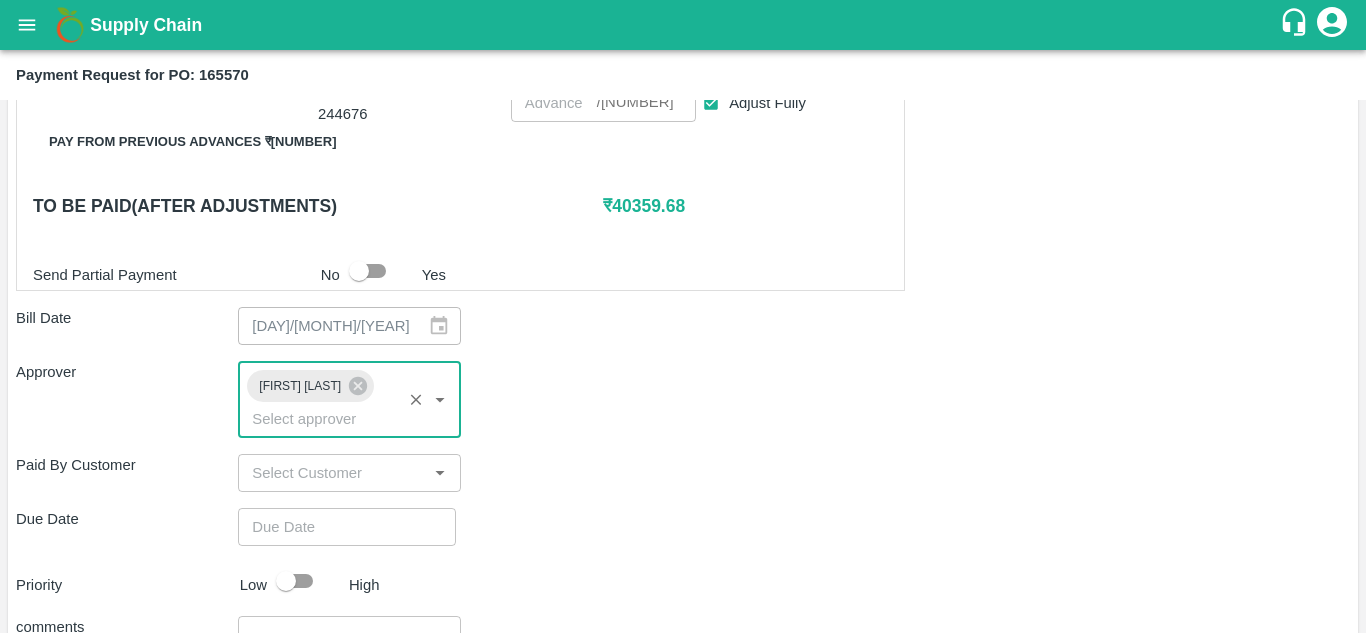 type on "DD/MM/YYYY hh:mm aa" 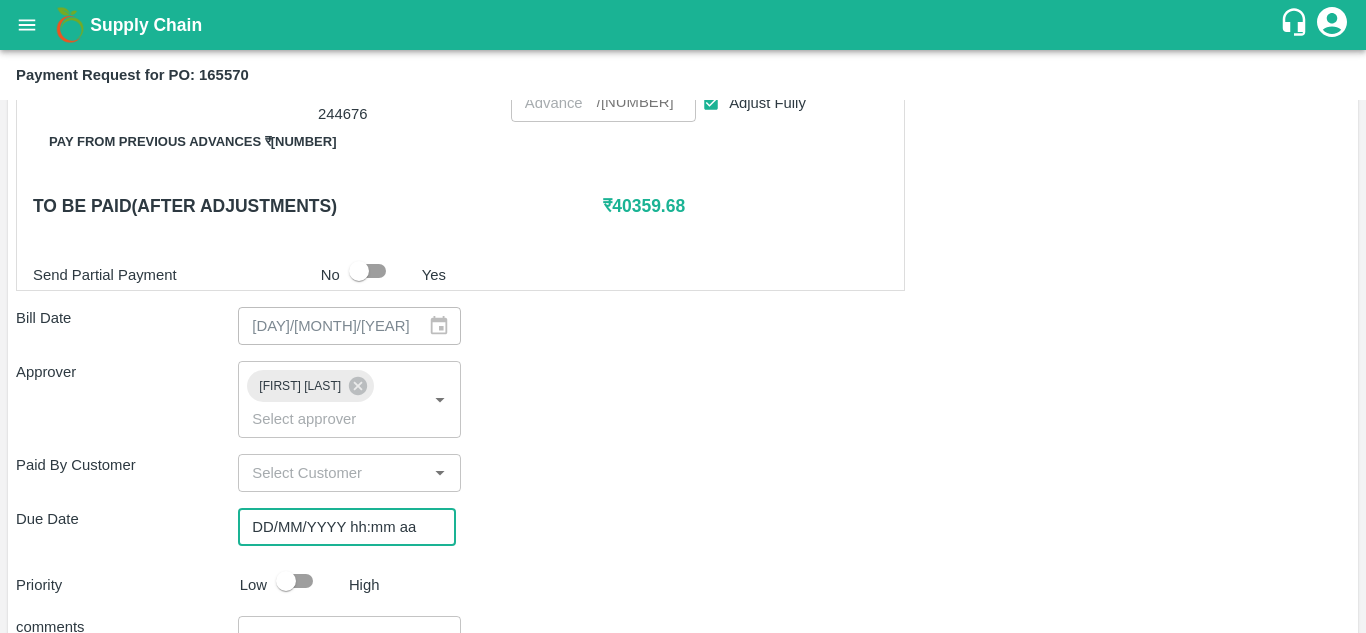 click on "DD/MM/YYYY hh:mm aa" at bounding box center [340, 527] 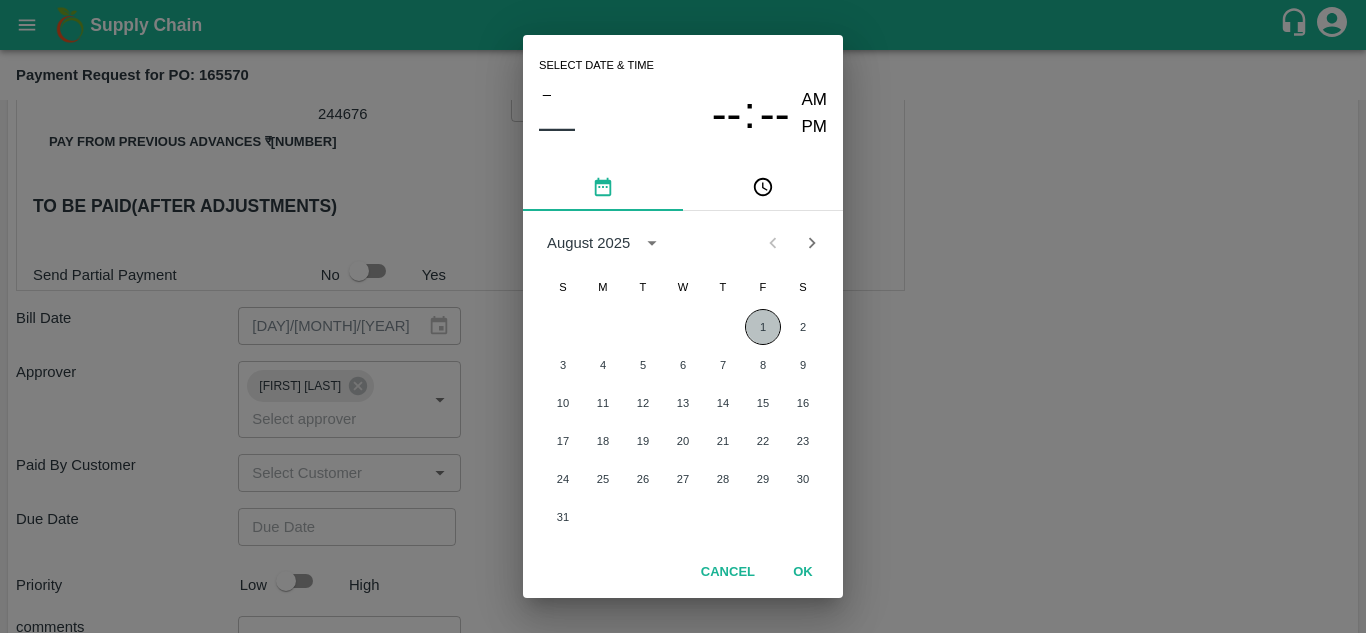 click on "1" at bounding box center [763, 327] 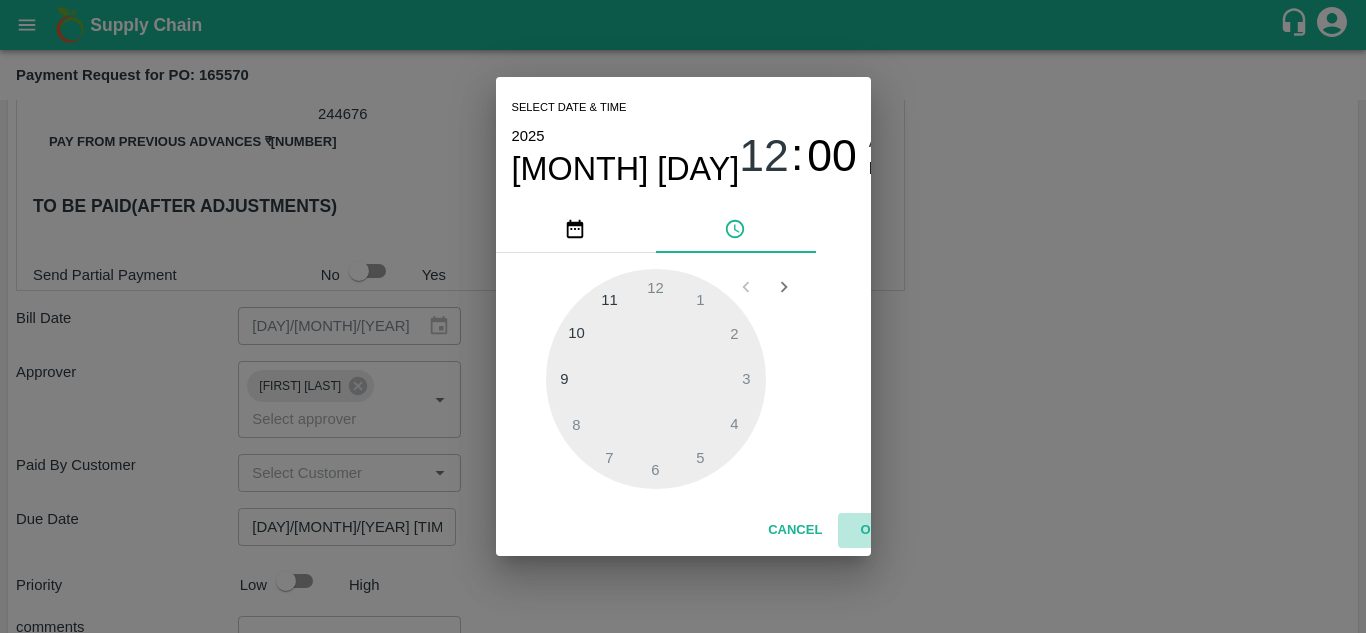 click on "OK" at bounding box center [870, 530] 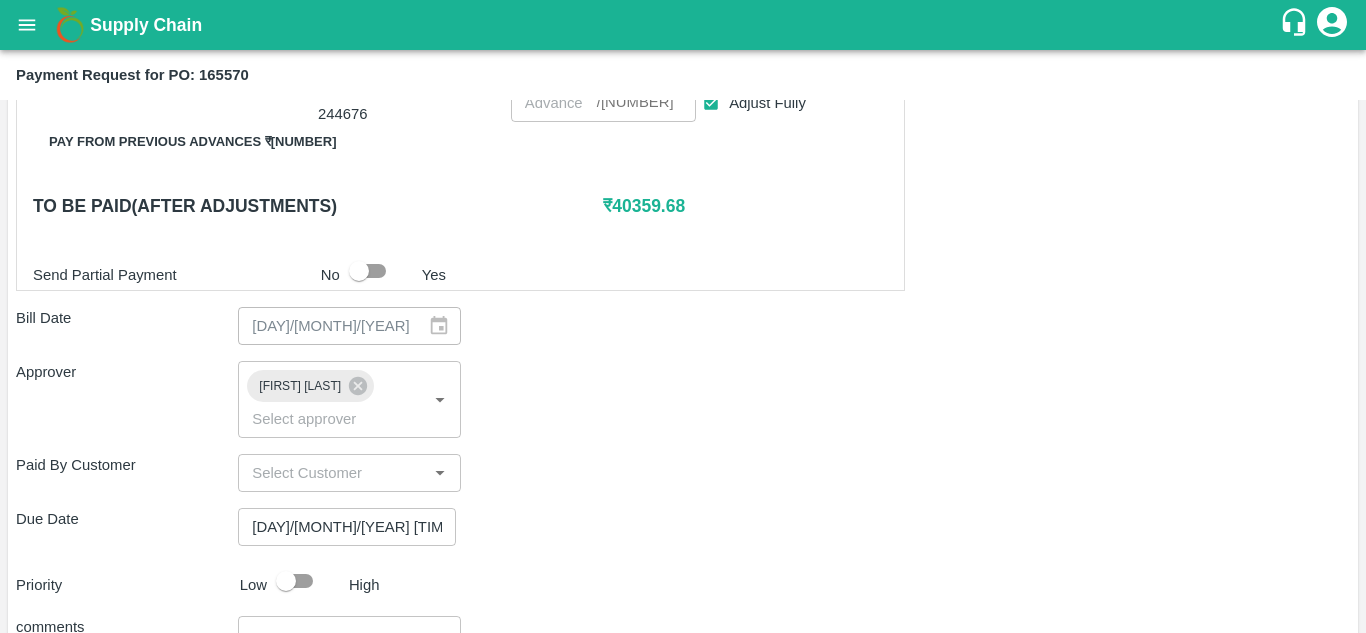 click on "Shipment -  SHIP/FRUI/349092 Lots (Labels) Weight (Kgs) Total Price (₹) POMO/MH-RYL-100-150/V-MH-SHIVAJ/276BOM/260725   133 ( 14  X   9.5   ) ₹ 6974.41 ₹ 52.44  / kg POMO/MH-RYL-150-180/V-MH-SHIVAJ/276BOM/260725   123.5 ( 13  X   9.5   ) ₹ 8920.23 ₹ 72.23  / kg POMO/MH-RYL-180-220/V-MH-SHIVAJ/276BOM/260725   180.5 ( 19  X   9.5   ) ₹ 15716.26 ₹ 87.07  / kg POMO/MH-RYL-220-250/V-MH-SHIVAJ/276BOM/260725   95 ( 10  X   9.5   ) ₹ 9681.64 ₹ 101.91  / kg POMO/MH-RYL-250-300/V-MH-SHIVAJ/276BOM/260725   38 ( 4  X   9.5   ) ₹ 4248.7 ₹ 111.81  / kg POMO/MH-RYL-300-350/V-MH-SHIVAJ/276BOM/260725   28.5 ( 3  X   9.5   ) ₹ 3468.51 ₹ 121.7  / kg POMO/MH-Loose A/V-MH-SHIVAJ/276BOM/260725   161.5 ( 17  X   9.5   ) ₹ 5272.93 ₹ 32.65  / kg Total 760 54282.68 Adjustments from other PO from  PO- 165077   PR- 244676 13923 ​ / 13923 ​ Adjust Fully Pay from previous advances ₹  13923 To be paid(After adjustments) ₹  40359.68 Send Partial Payment No Yes Bill Date 27/07/2025 ​ Approver ​ ​ x" at bounding box center [683, 225] 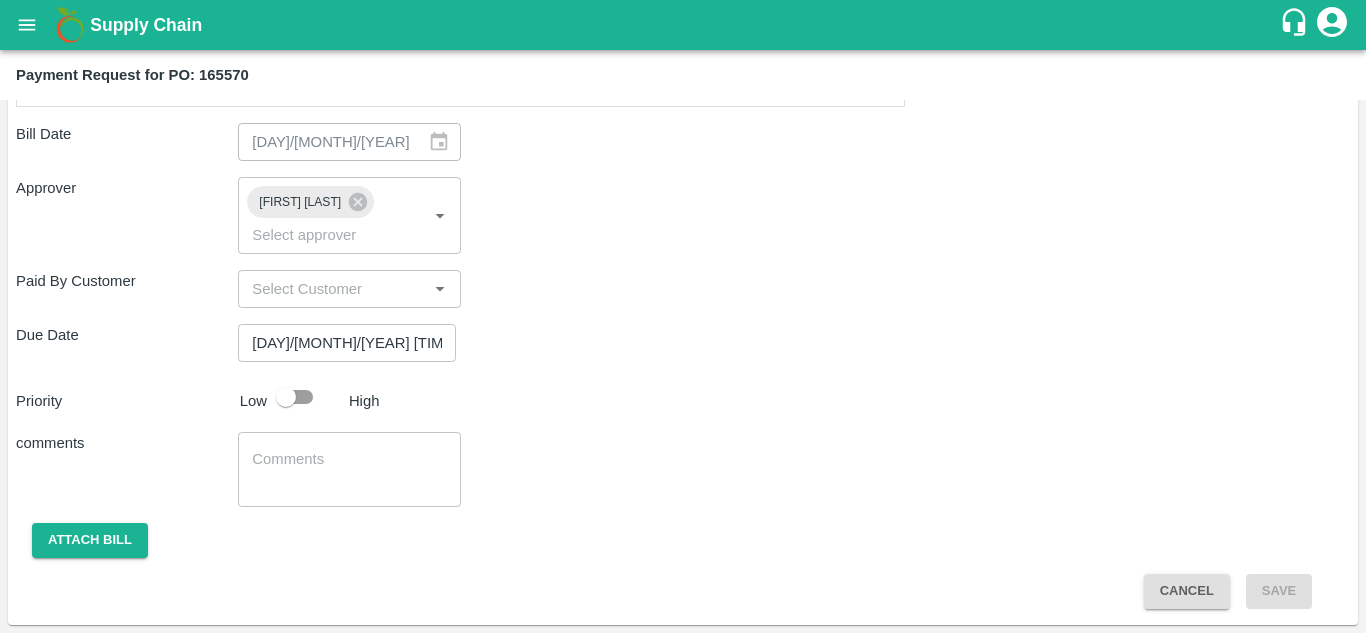 click at bounding box center (286, 397) 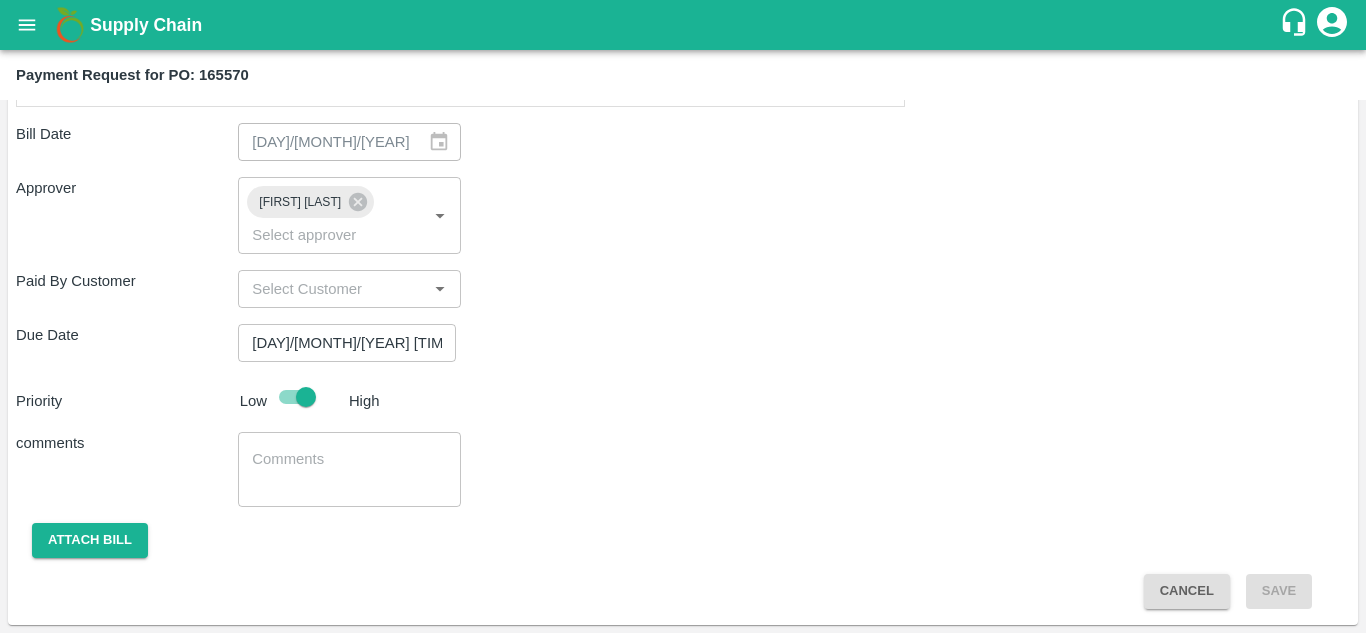 click on "Shipment -  SHIP/FRUI/349092 Lots (Labels) Weight (Kgs) Total Price (₹) POMO/MH-RYL-100-150/V-MH-SHIVAJ/276BOM/260725   133 ( 14  X   9.5   ) ₹ 6974.41 ₹ 52.44  / kg POMO/MH-RYL-150-180/V-MH-SHIVAJ/276BOM/260725   123.5 ( 13  X   9.5   ) ₹ 8920.23 ₹ 72.23  / kg POMO/MH-RYL-180-220/V-MH-SHIVAJ/276BOM/260725   180.5 ( 19  X   9.5   ) ₹ 15716.26 ₹ 87.07  / kg POMO/MH-RYL-220-250/V-MH-SHIVAJ/276BOM/260725   95 ( 10  X   9.5   ) ₹ 9681.64 ₹ 101.91  / kg POMO/MH-RYL-250-300/V-MH-SHIVAJ/276BOM/260725   38 ( 4  X   9.5   ) ₹ 4248.7 ₹ 111.81  / kg POMO/MH-RYL-300-350/V-MH-SHIVAJ/276BOM/260725   28.5 ( 3  X   9.5   ) ₹ 3468.51 ₹ 121.7  / kg POMO/MH-Loose A/V-MH-SHIVAJ/276BOM/260725   161.5 ( 17  X   9.5   ) ₹ 5272.93 ₹ 32.65  / kg Total 760 54282.68 Adjustments from other PO from  PO- 165077   PR- 244676 13923 ​ / 13923 ​ Adjust Fully Pay from previous advances ₹  13923 To be paid(After adjustments) ₹  40359.68 Send Partial Payment No Yes Bill Date 27/07/2025 ​ Approver ​ ​ x" at bounding box center [683, 41] 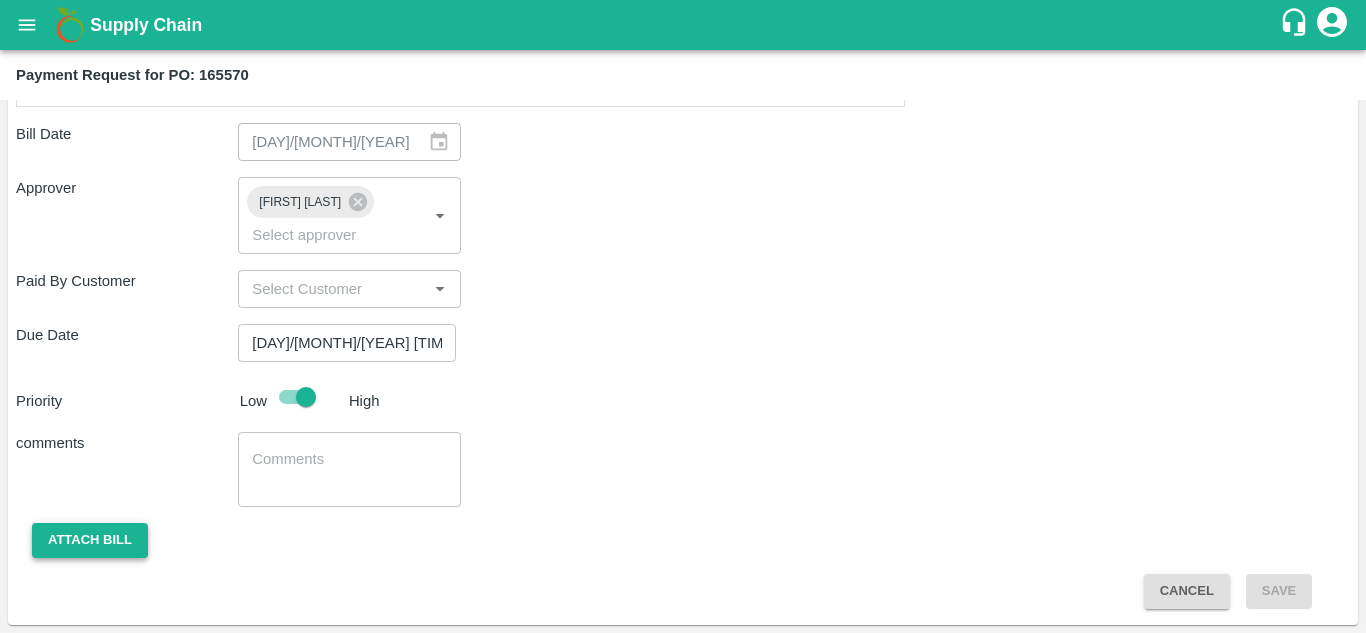 click on "Attach bill" at bounding box center [90, 540] 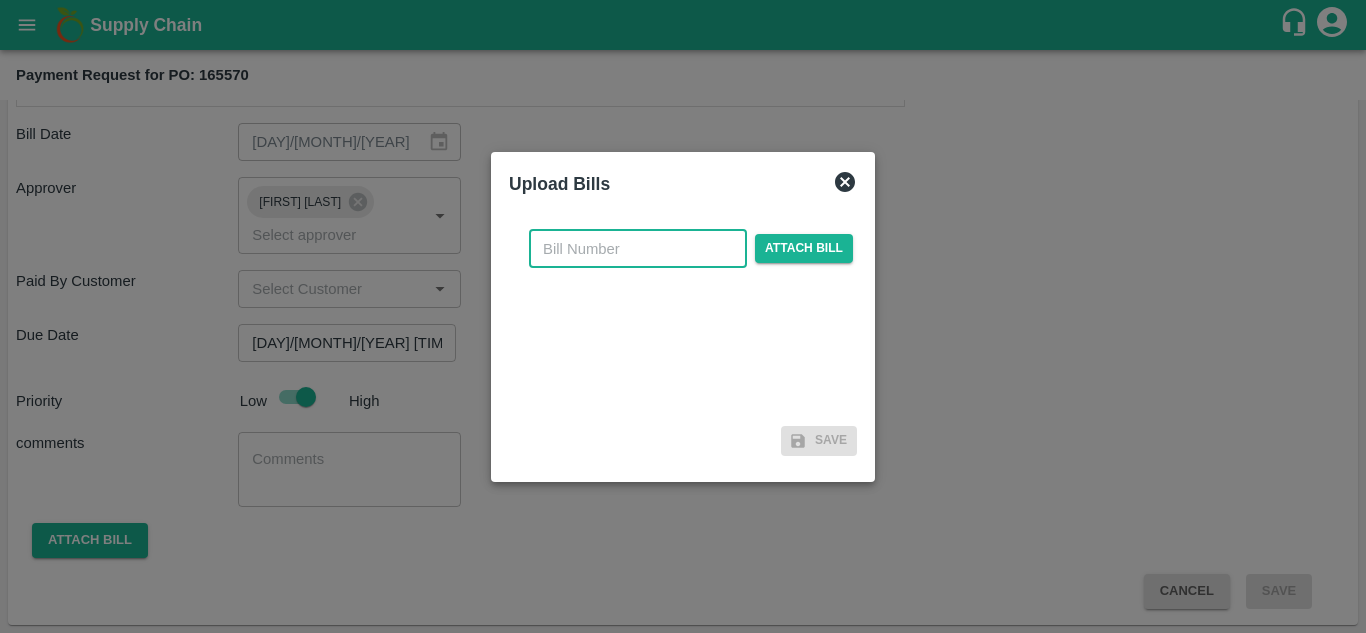 click at bounding box center (638, 249) 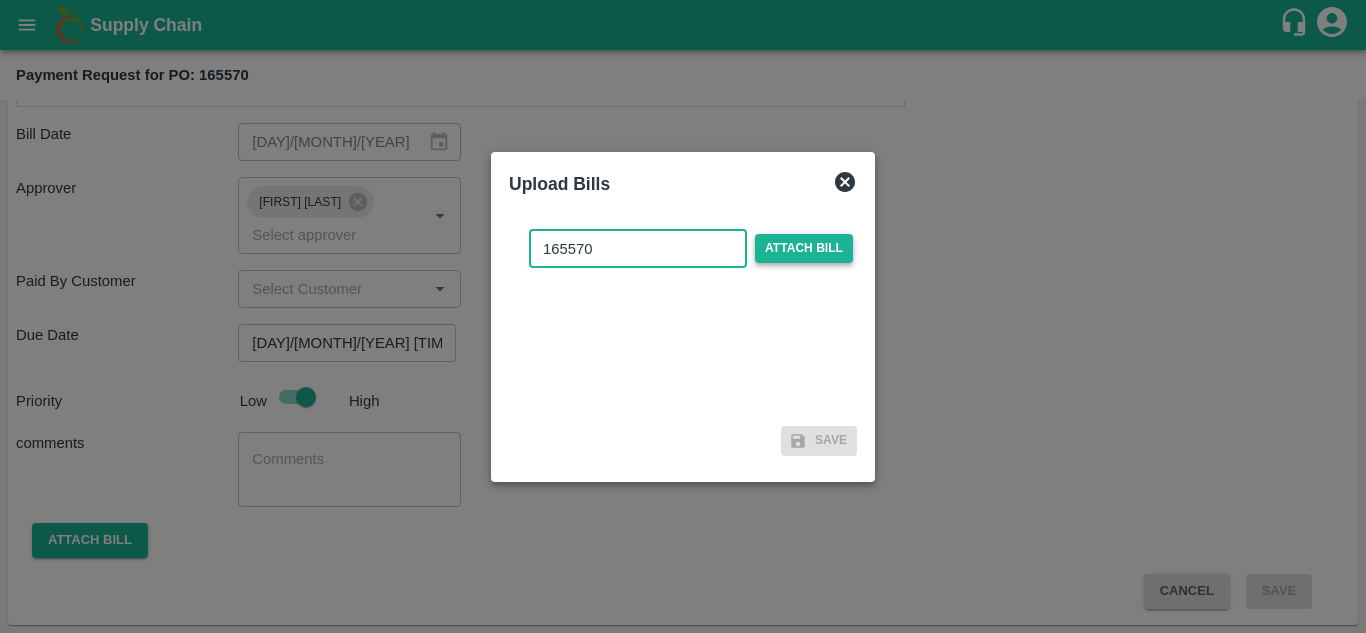 type on "165570" 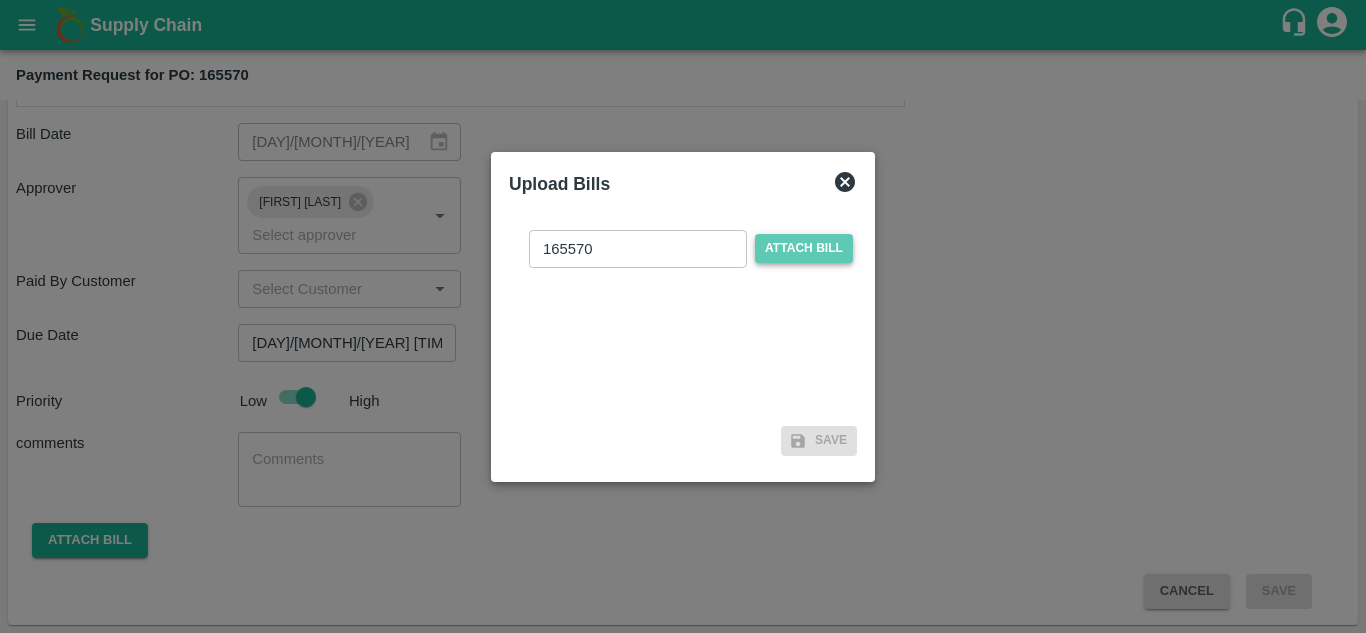 click on "Attach bill" at bounding box center [804, 248] 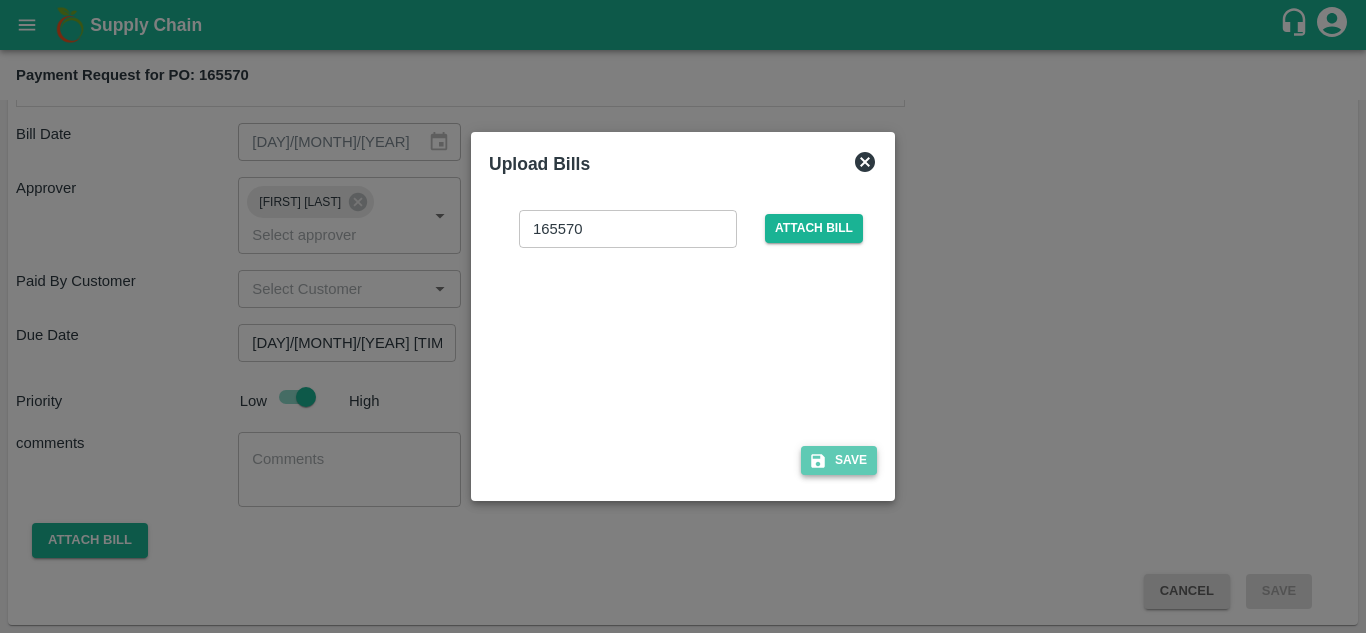 click on "Save" at bounding box center [839, 460] 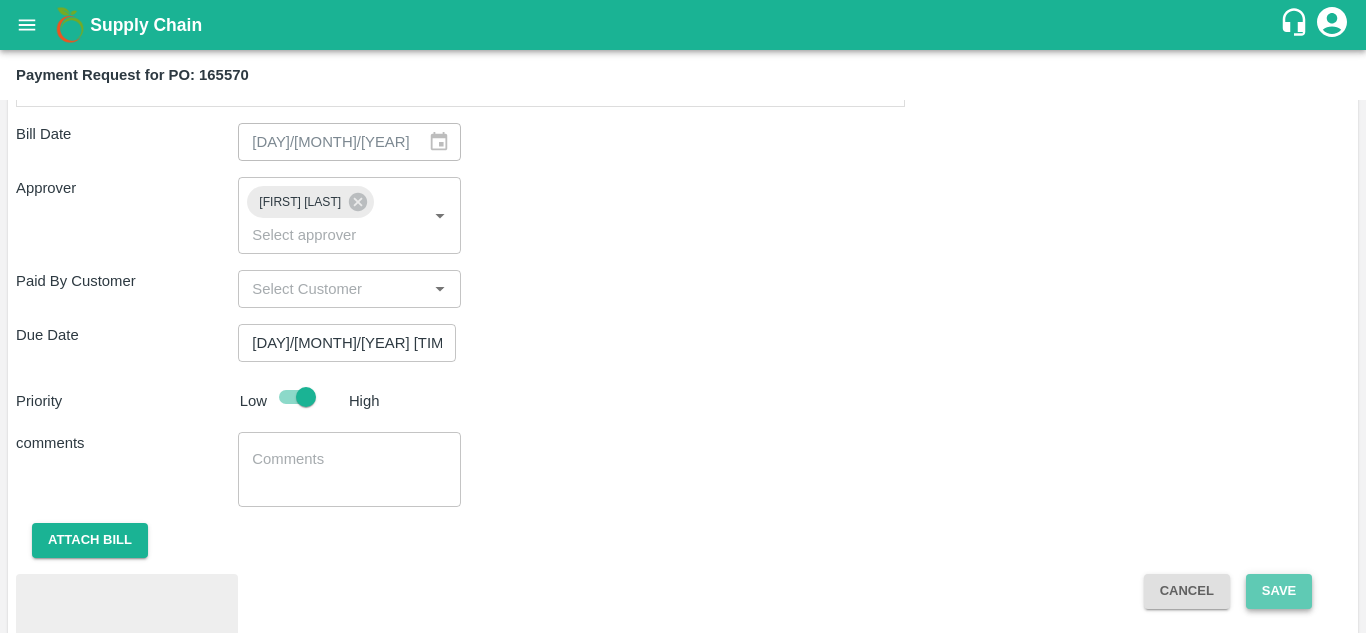click on "Save" at bounding box center (1279, 591) 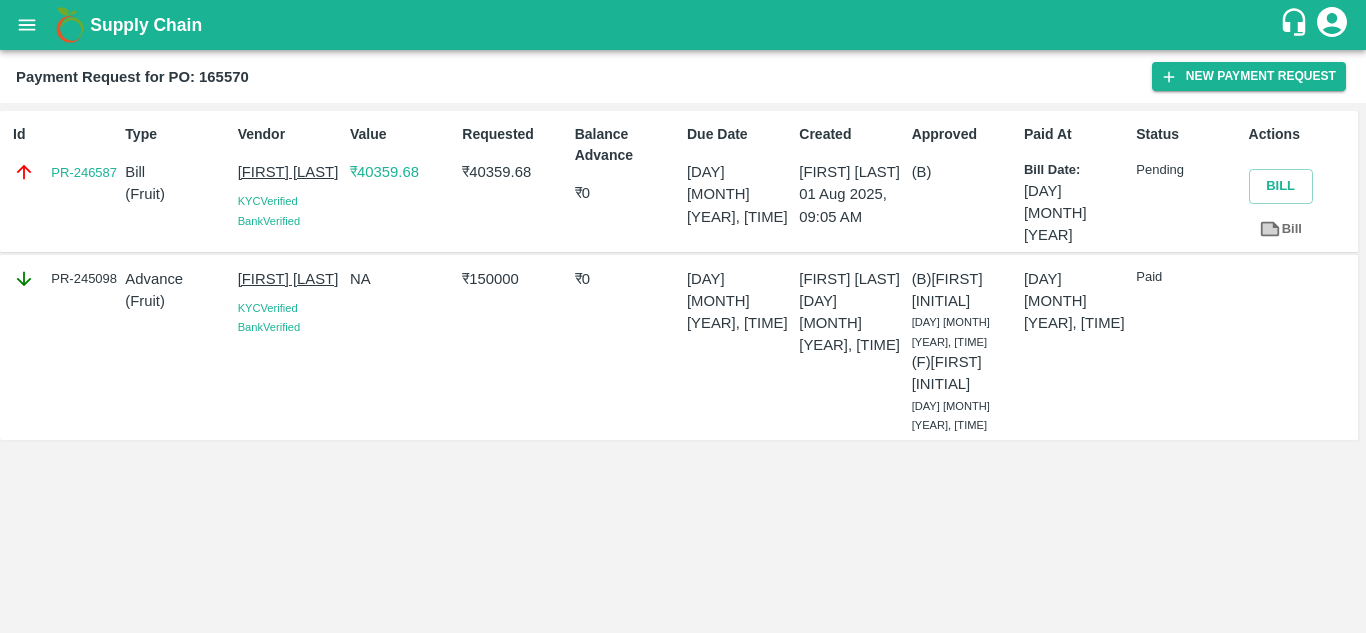 click 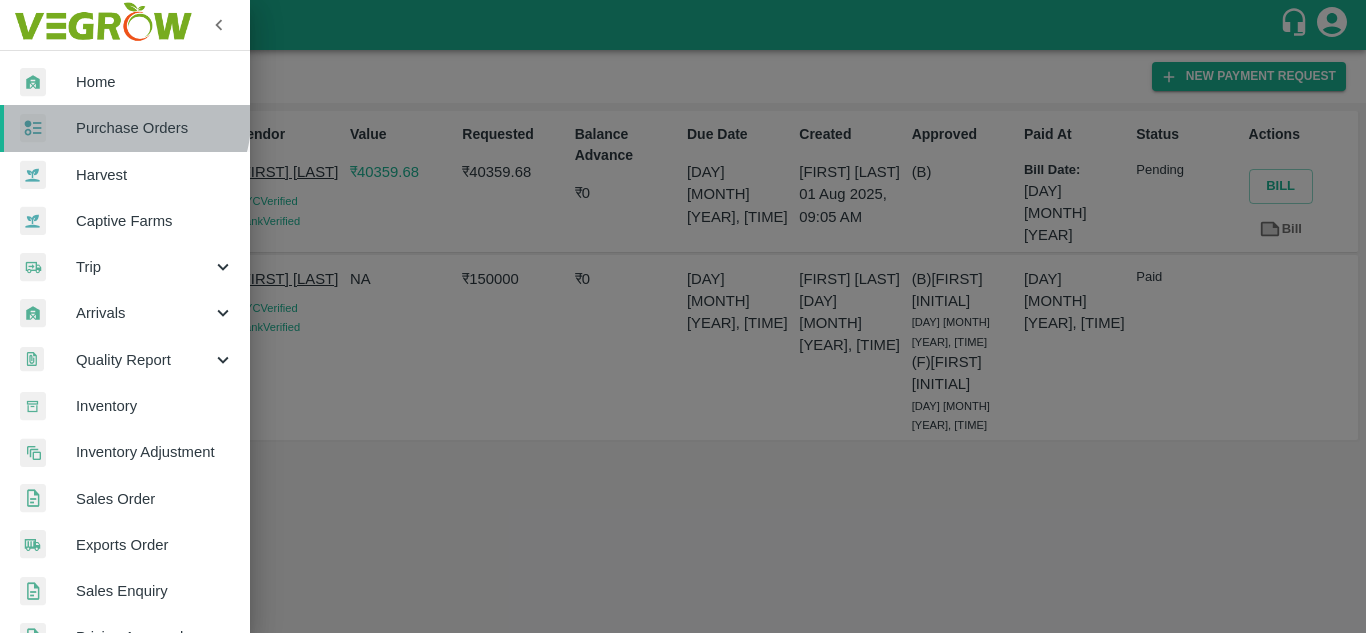 click on "Purchase Orders" at bounding box center (155, 128) 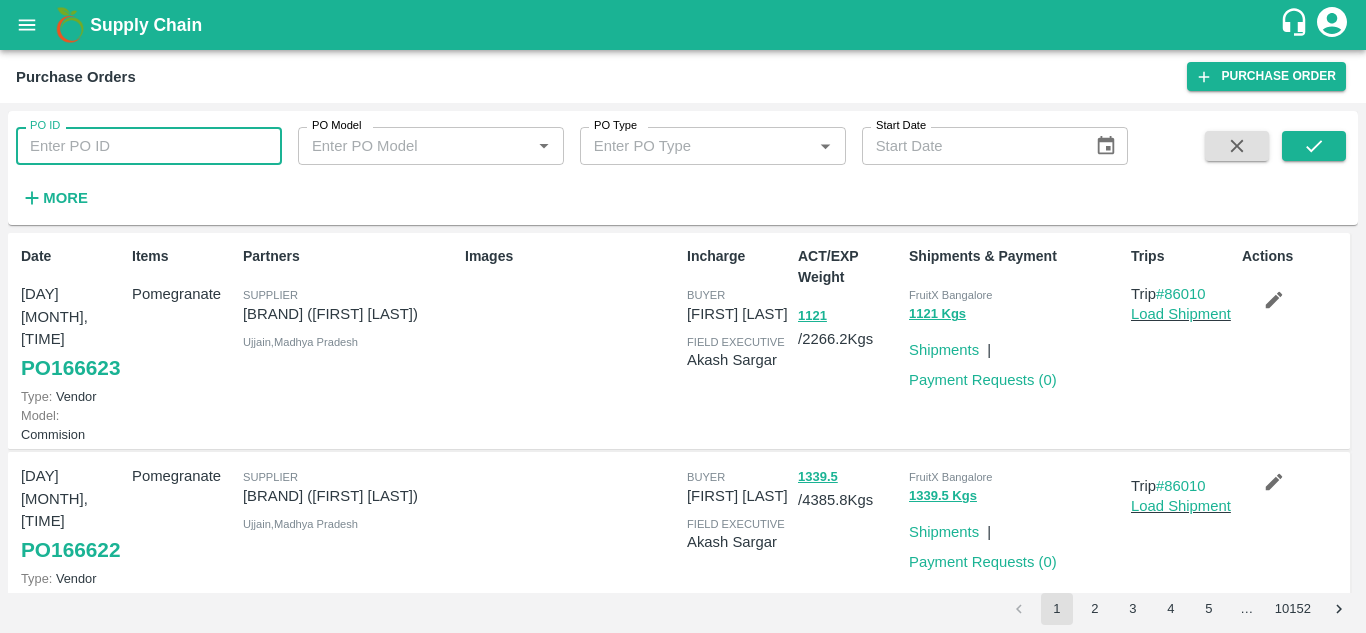 click on "PO ID" at bounding box center (149, 146) 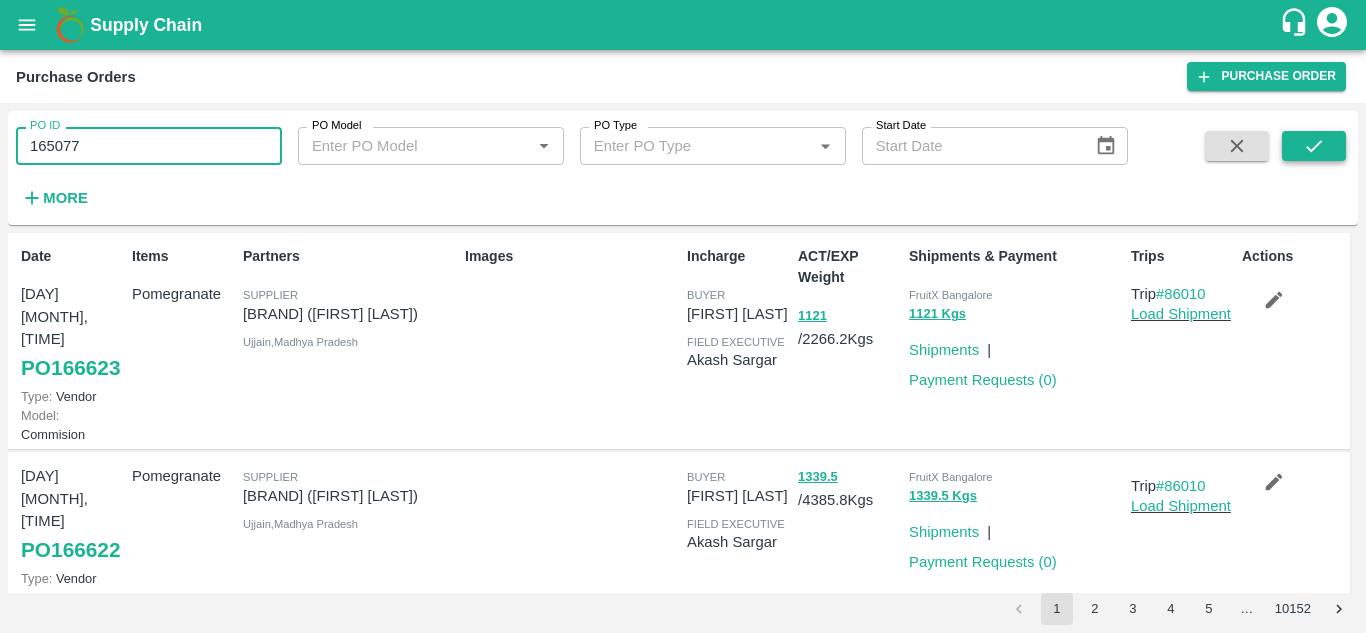 type on "165077" 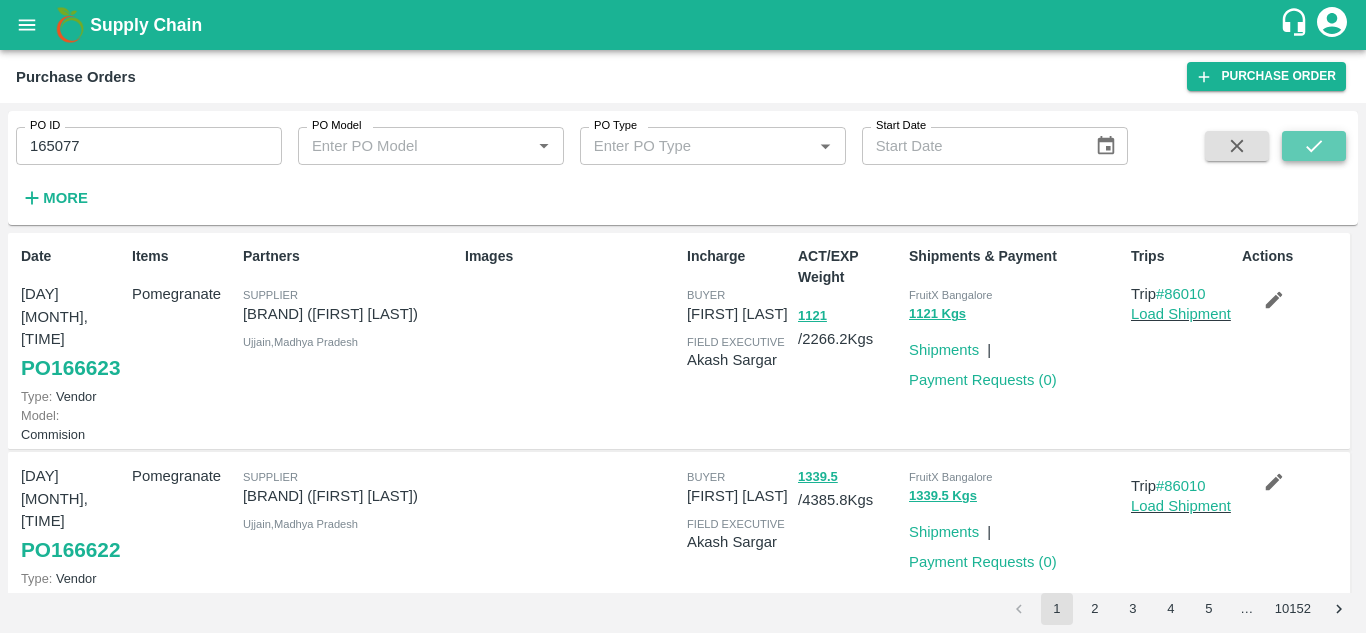 click 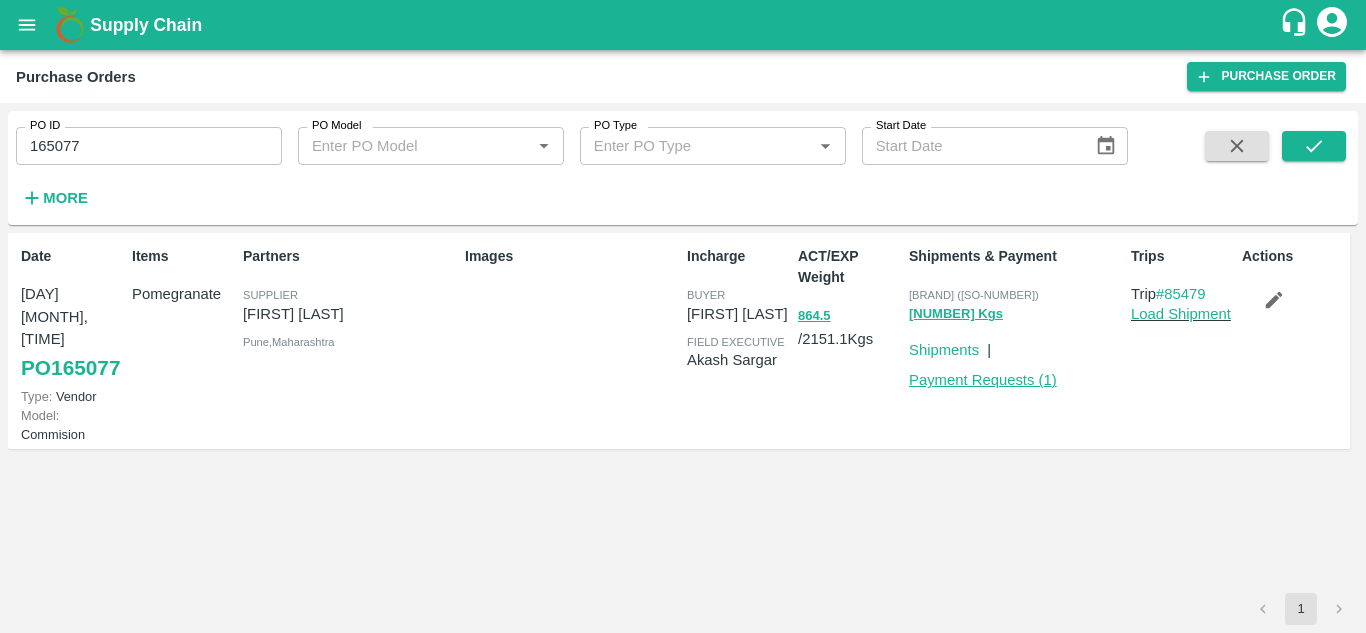 click on "Payment Requests ( 1 )" at bounding box center (983, 380) 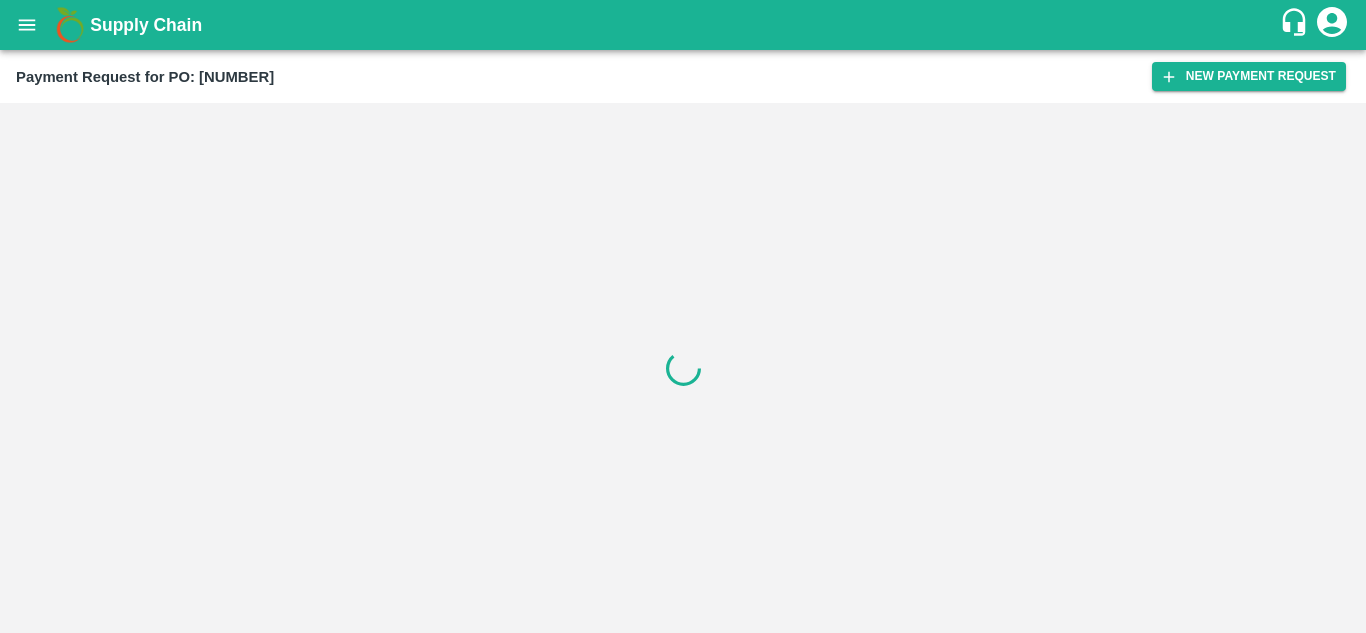 scroll, scrollTop: 0, scrollLeft: 0, axis: both 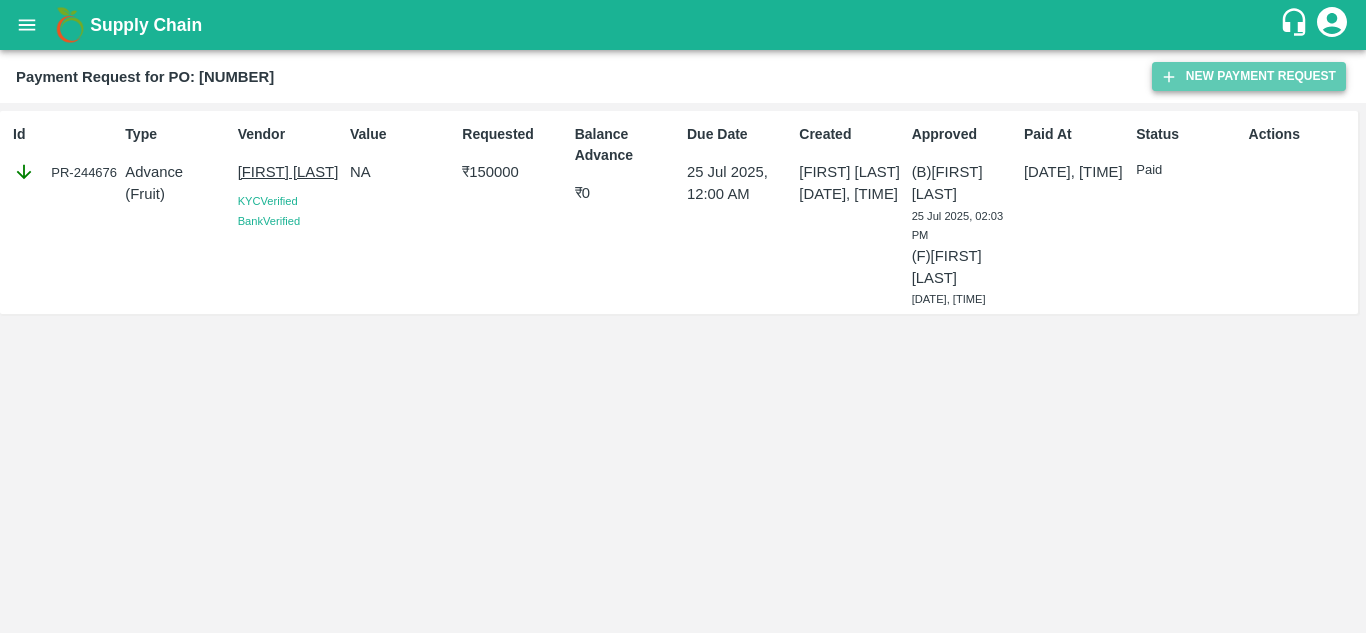 click on "New Payment Request" at bounding box center [1249, 76] 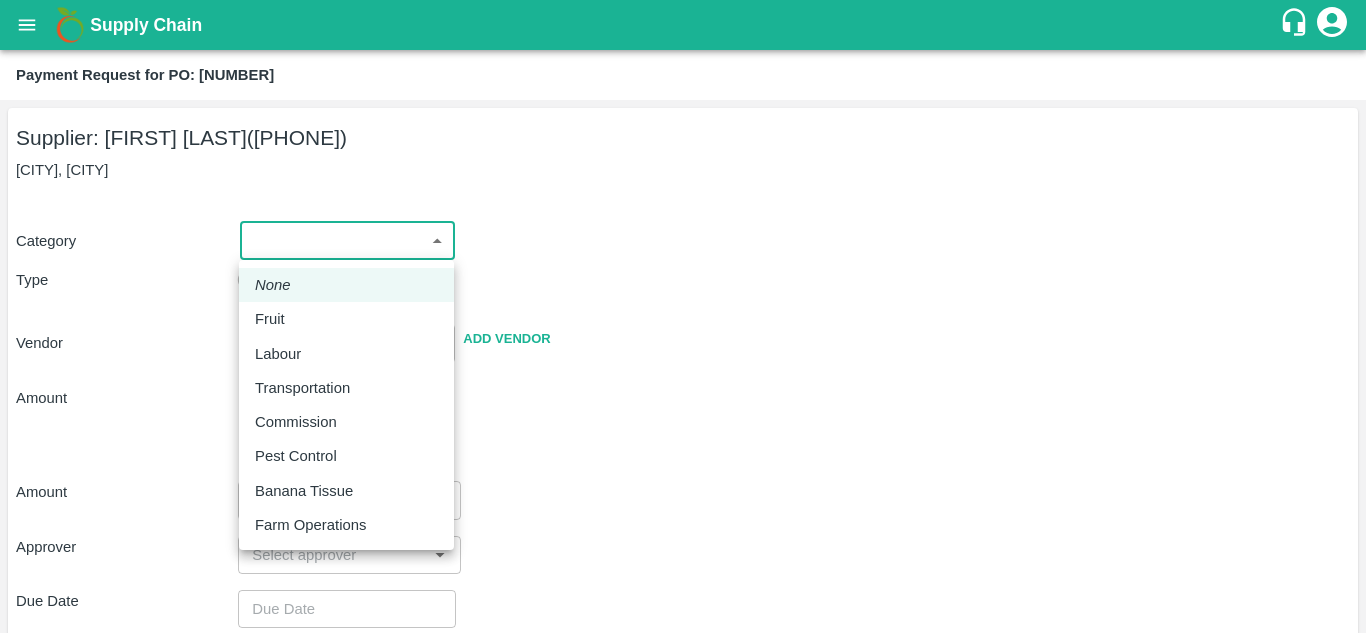 click on "Supply Chain Payment Request for PO: [NUMBER] Supplier:    [FIRST] [LAST]  ([PHONE]) [CITY], [CITY] Category ​ ​ Type Advance Bill Vendor ​ Add Vendor Amount Total value Per Kg ​ Amount ​ Approver ​ Due Date ​  Priority  Low  High Comment x ​ Attach bill Cancel Save Jeewana CC [FIRST] [LAST] Logout None Fruit Labour Transportation Commission Pest Control Banana Tissue Farm Operations" at bounding box center [683, 316] 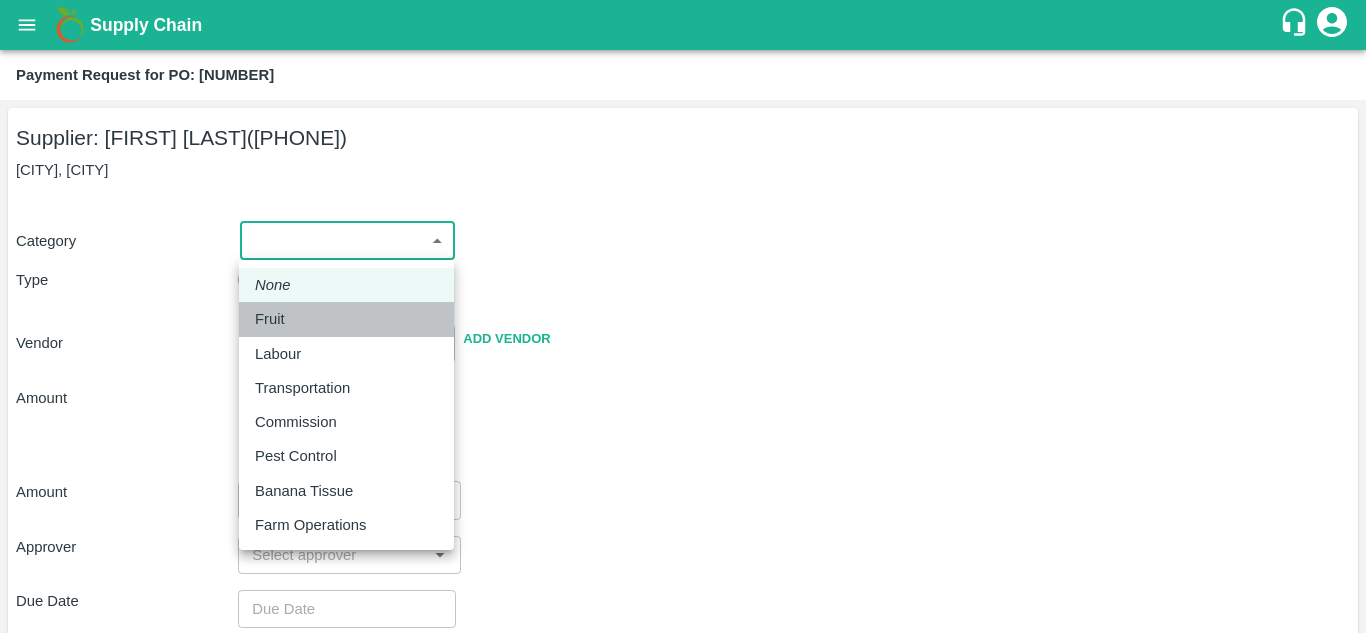 click on "Fruit" at bounding box center (346, 319) 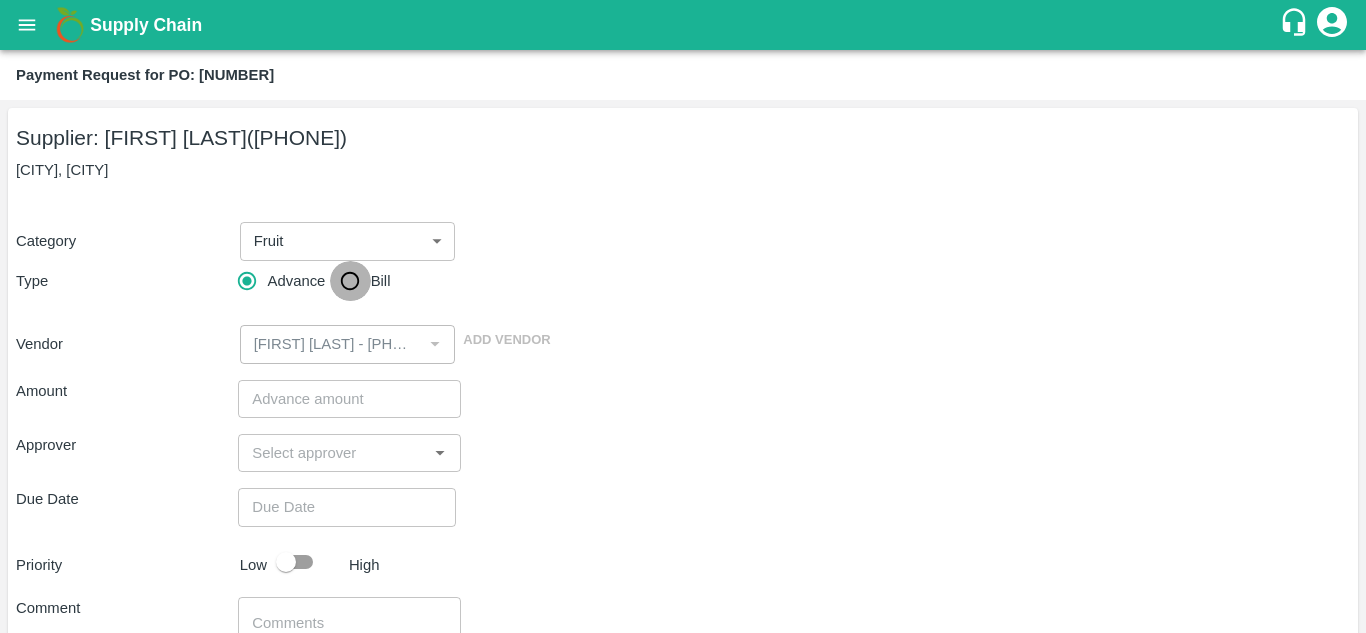 click on "Bill" at bounding box center (350, 281) 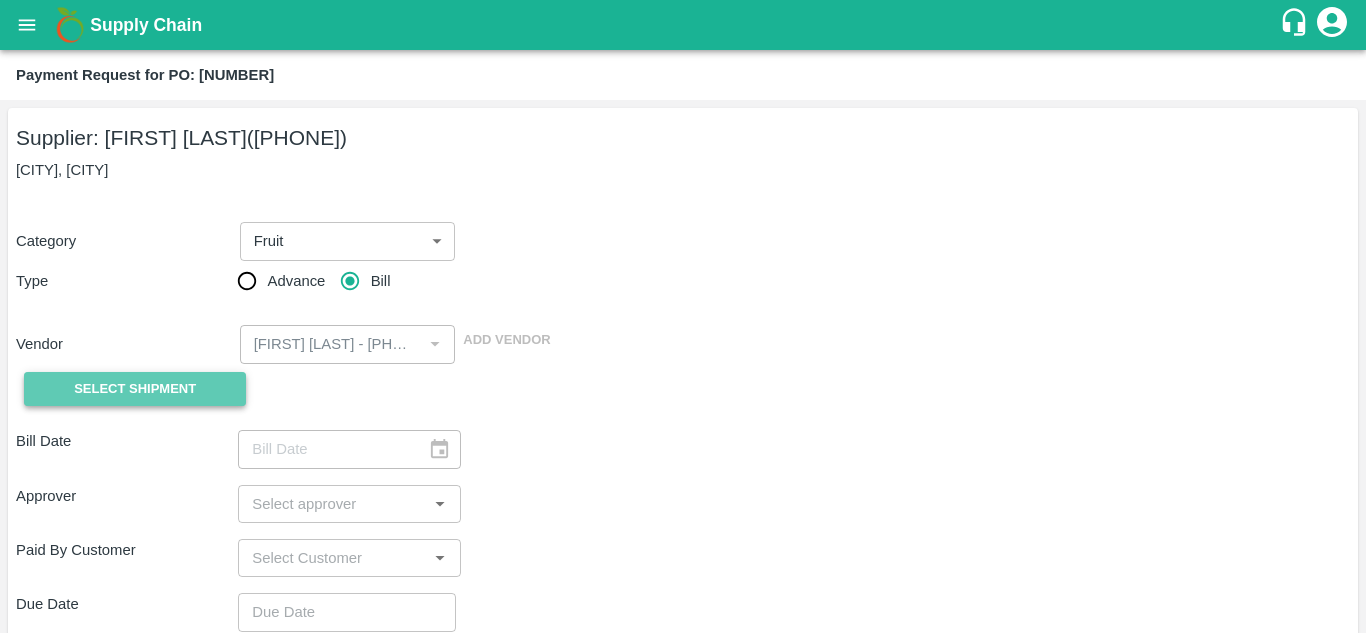 click on "Select Shipment" at bounding box center [135, 389] 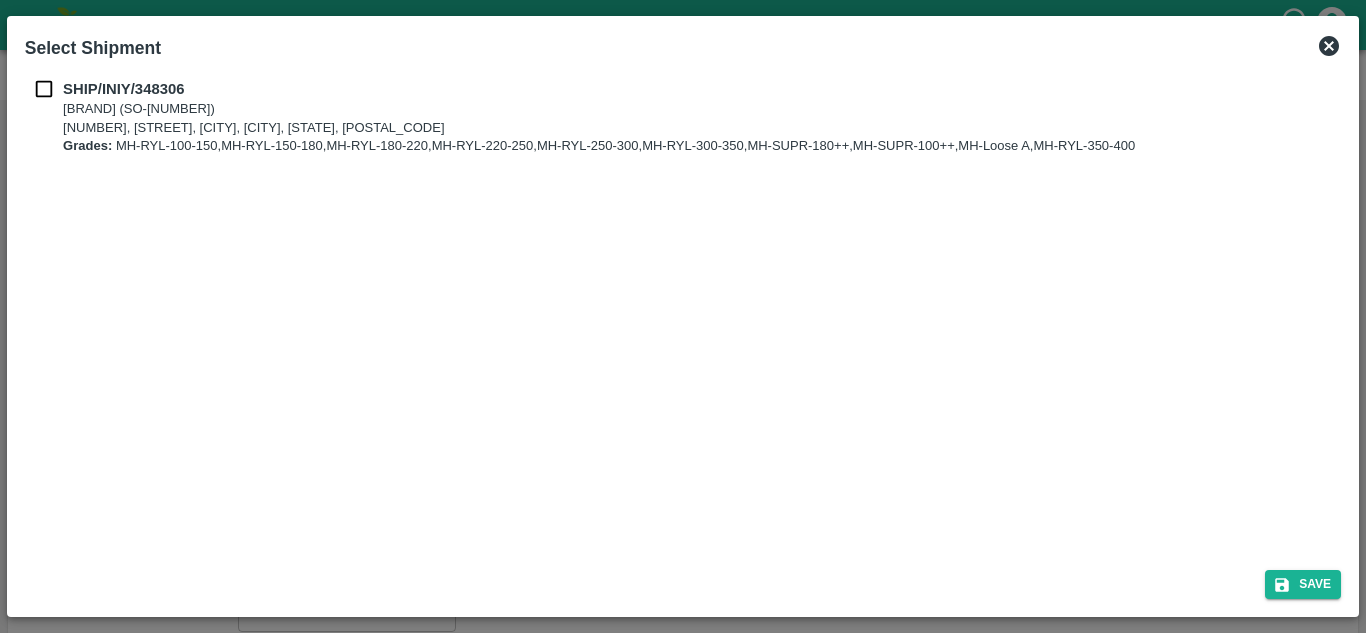 click at bounding box center (44, 89) 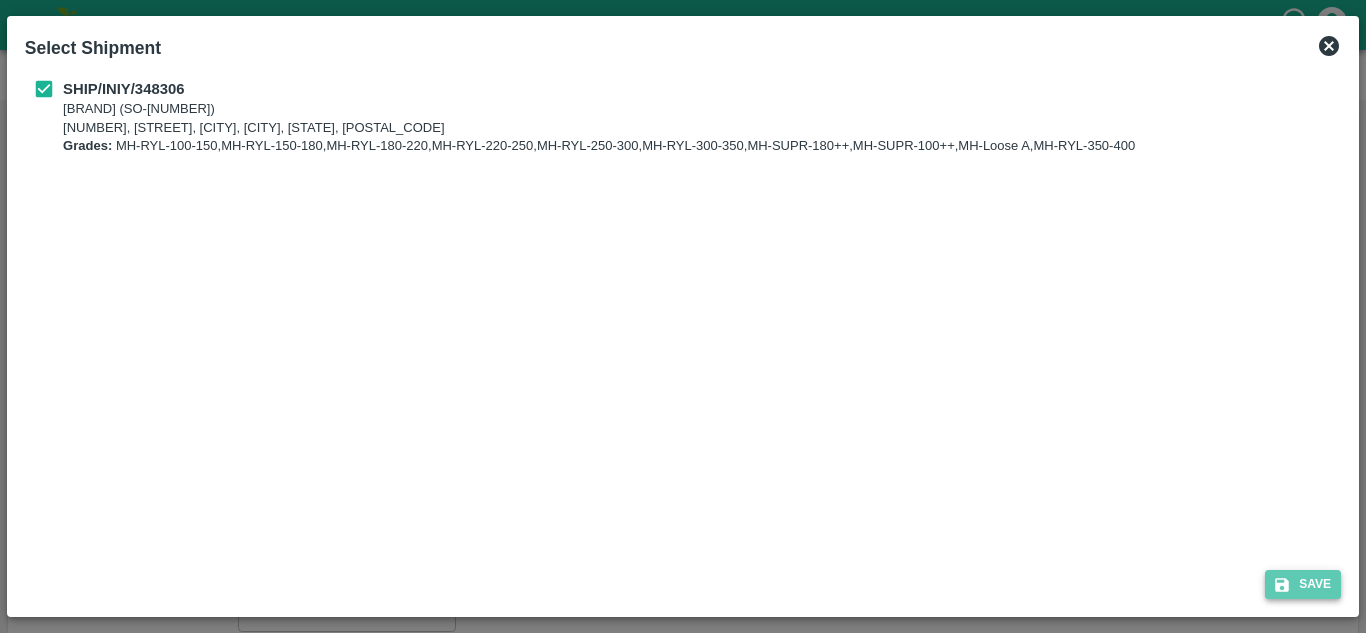 click on "Save" at bounding box center [1303, 584] 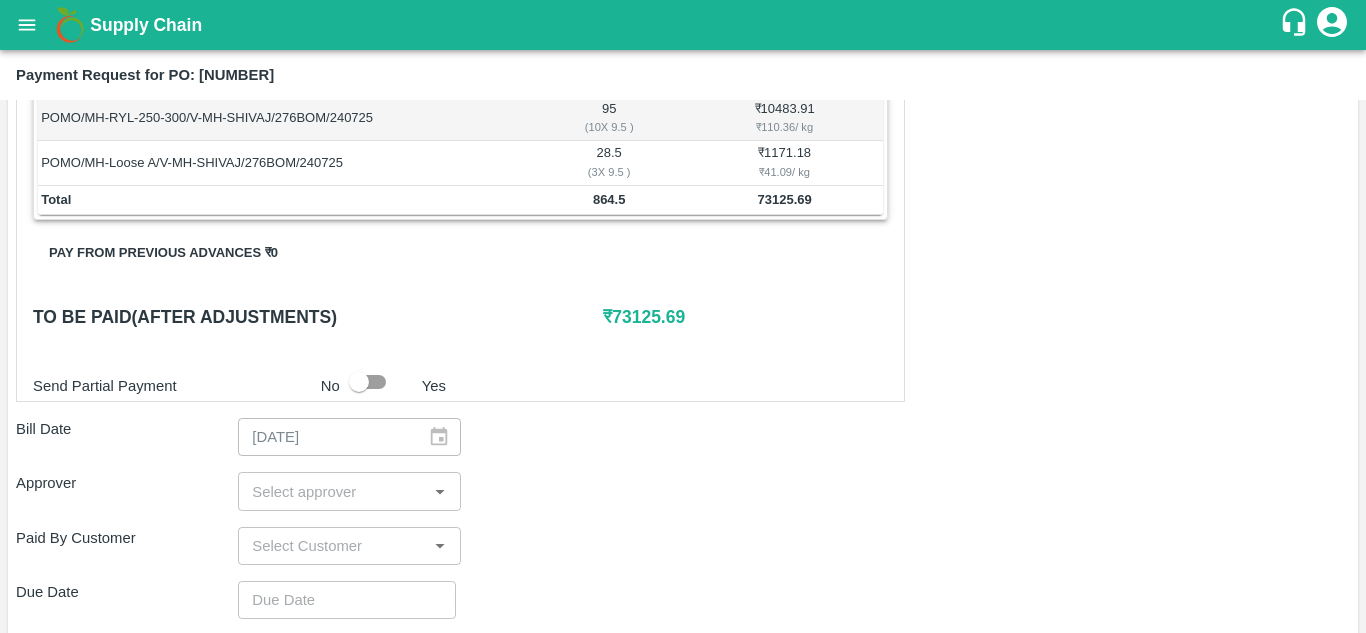 scroll, scrollTop: 559, scrollLeft: 0, axis: vertical 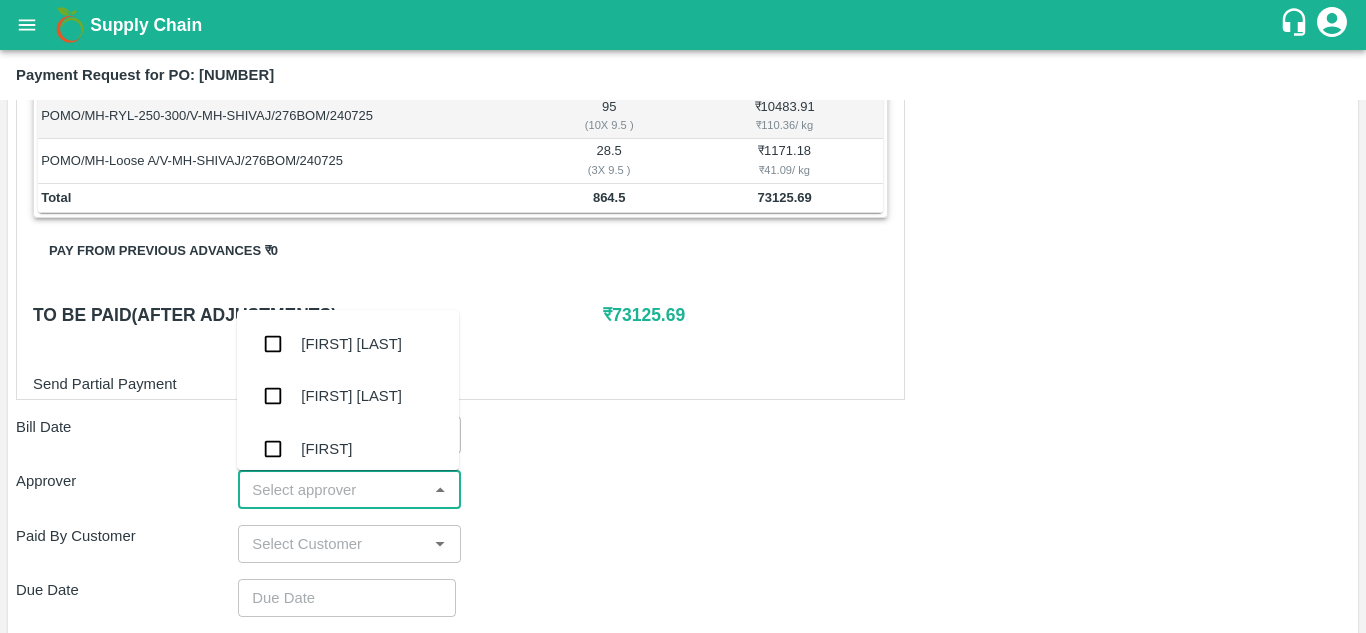 click at bounding box center [332, 489] 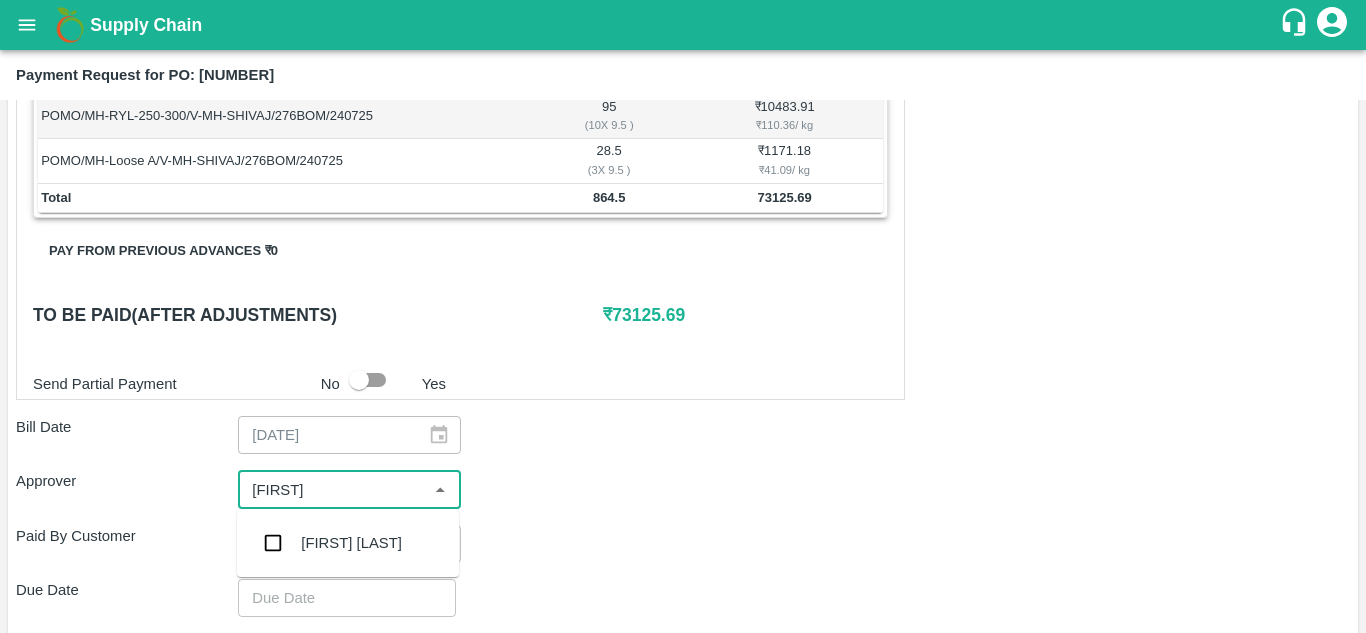 type on "[FIRST]" 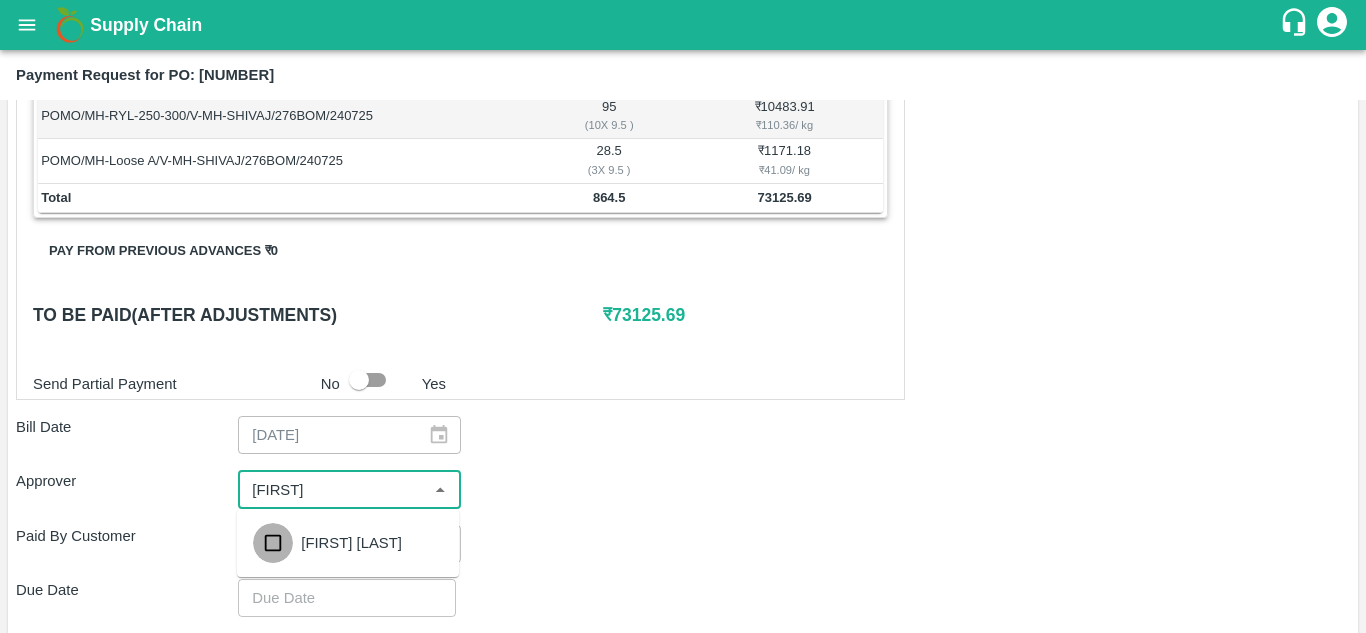 click at bounding box center (273, 543) 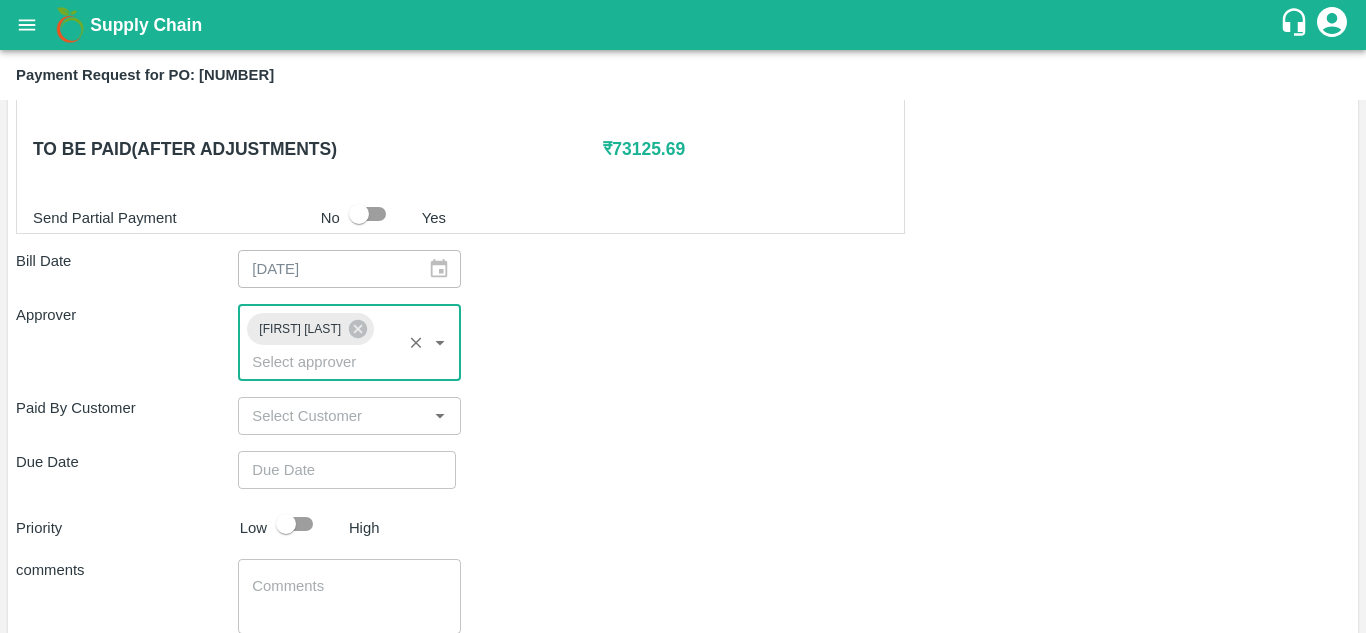 scroll, scrollTop: 726, scrollLeft: 0, axis: vertical 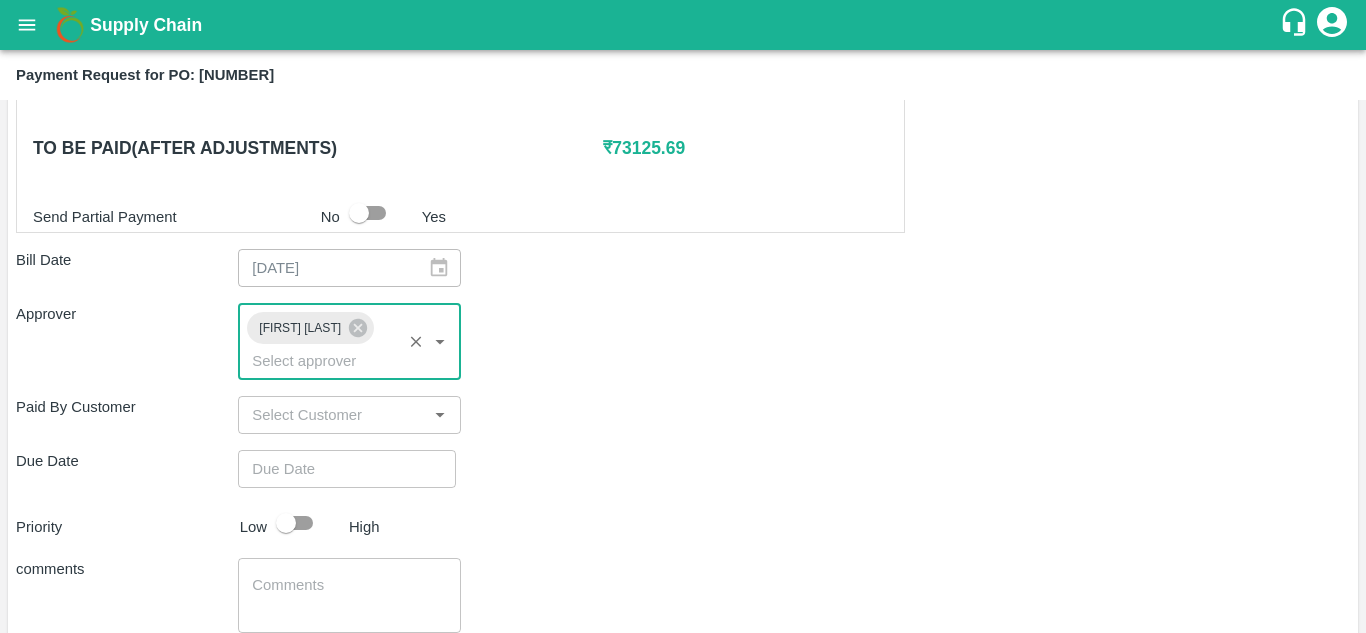 type on "DD/MM/YYYY hh:mm aa" 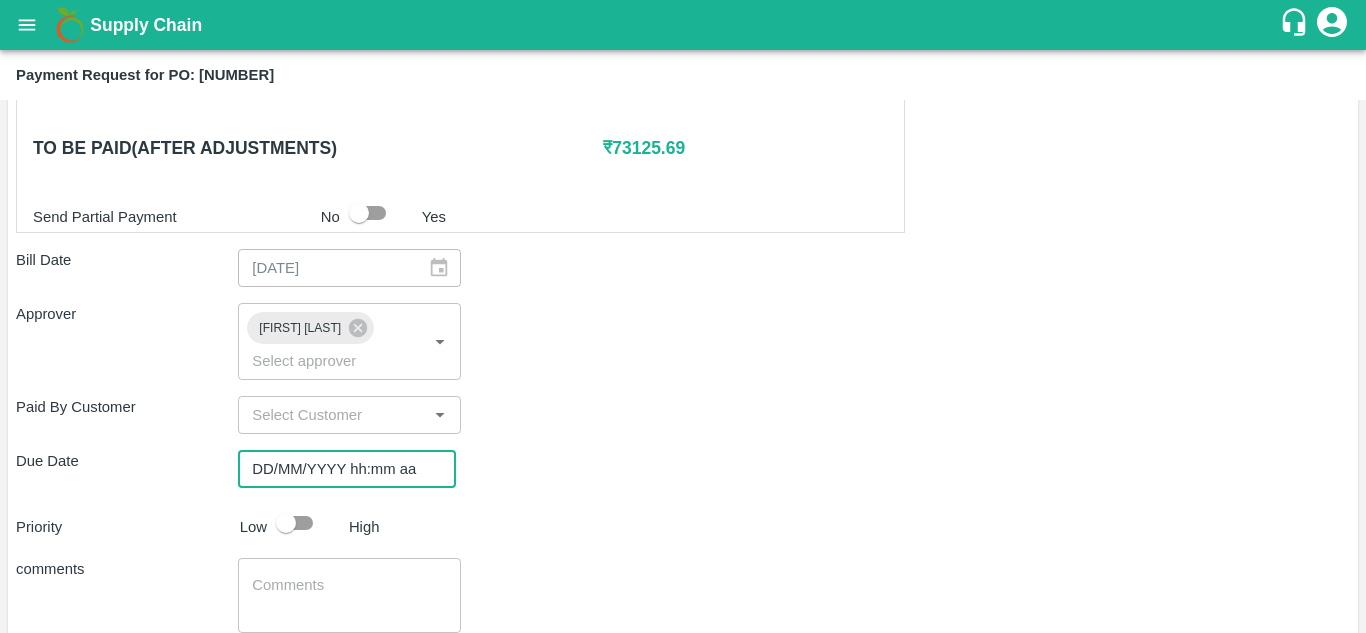 click on "DD/MM/YYYY hh:mm aa" at bounding box center (340, 469) 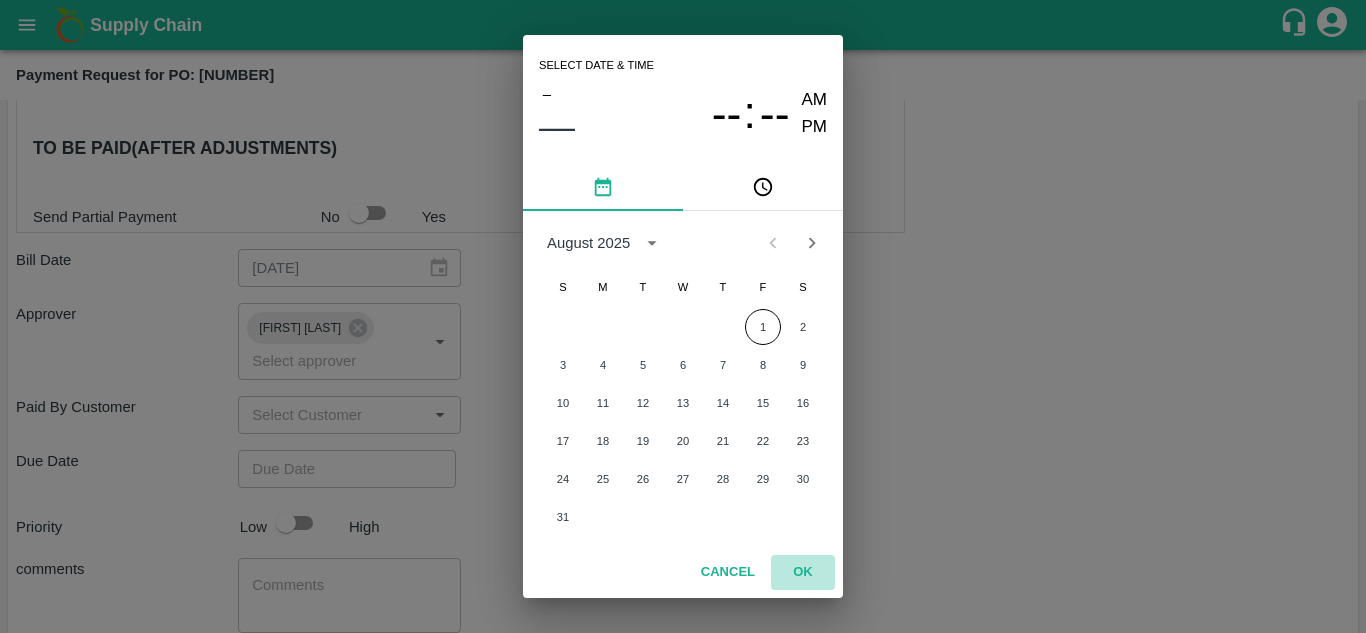 click on "OK" at bounding box center [803, 572] 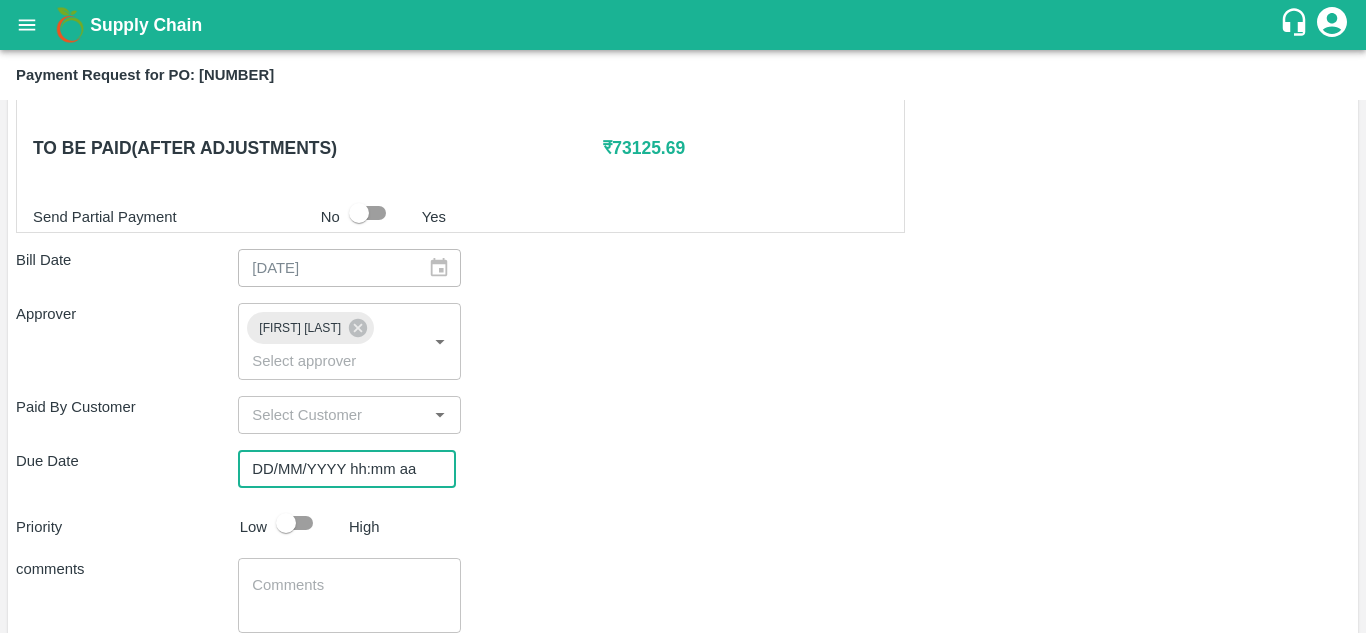 click on "DD/MM/YYYY hh:mm aa" at bounding box center [340, 469] 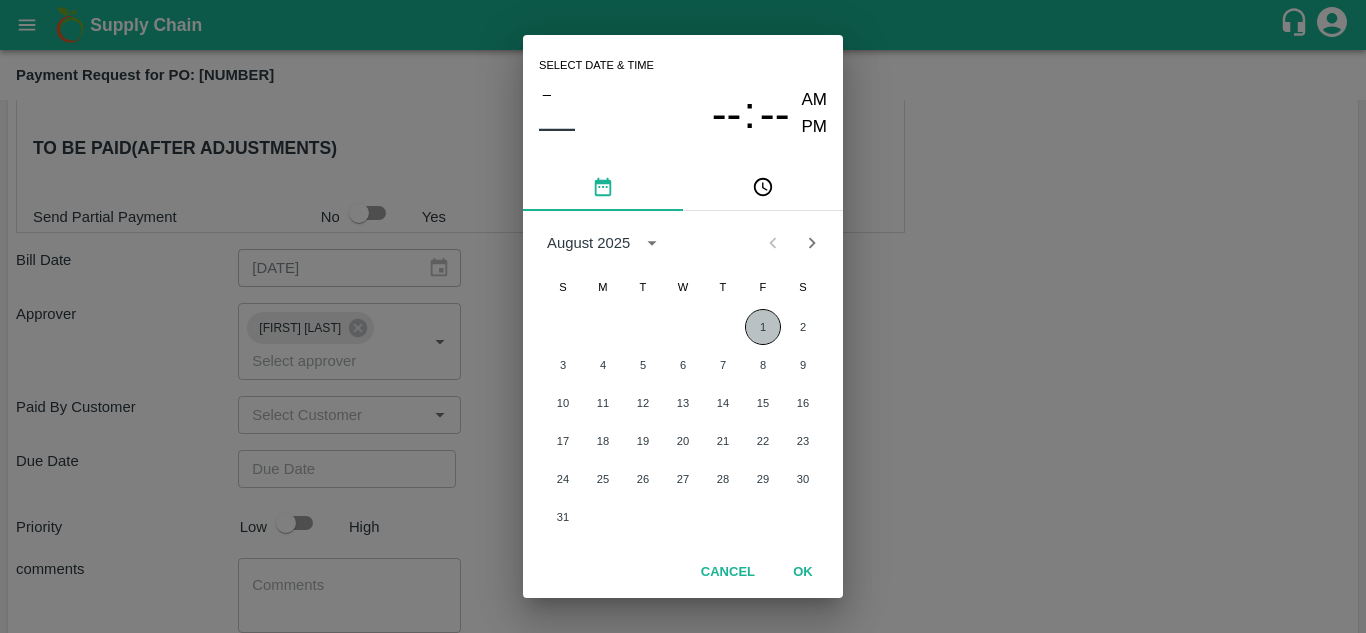 click on "1" at bounding box center [763, 327] 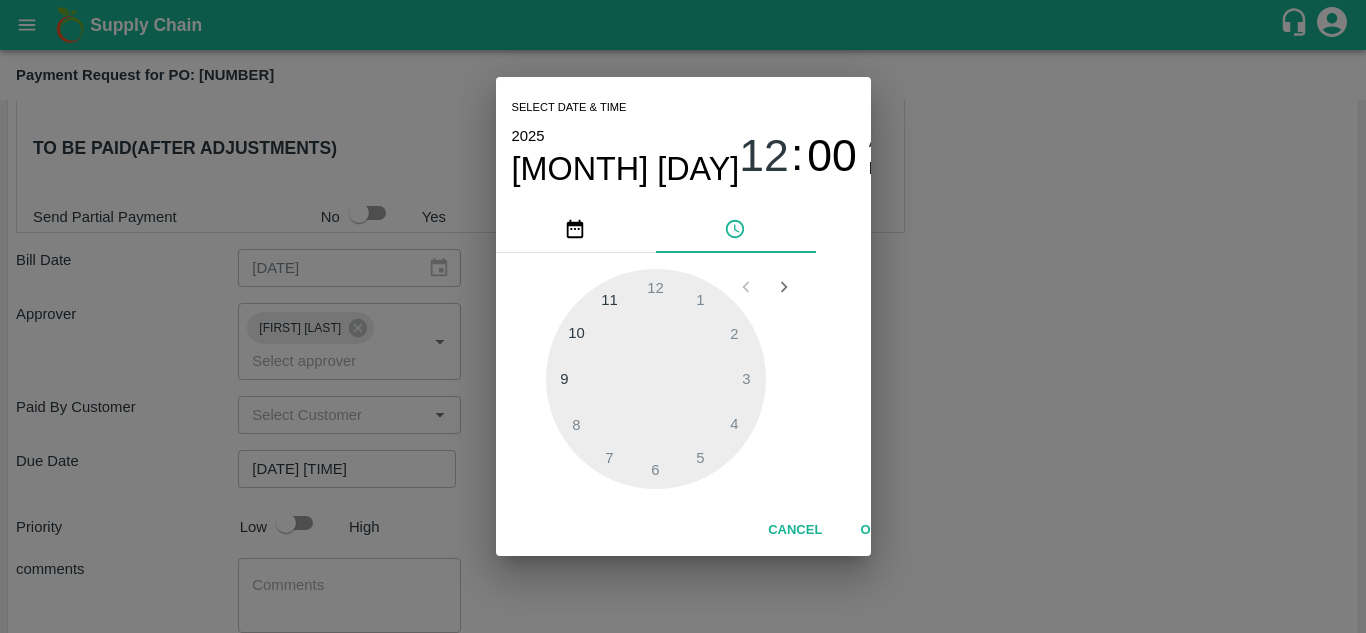 click on "OK" at bounding box center (870, 530) 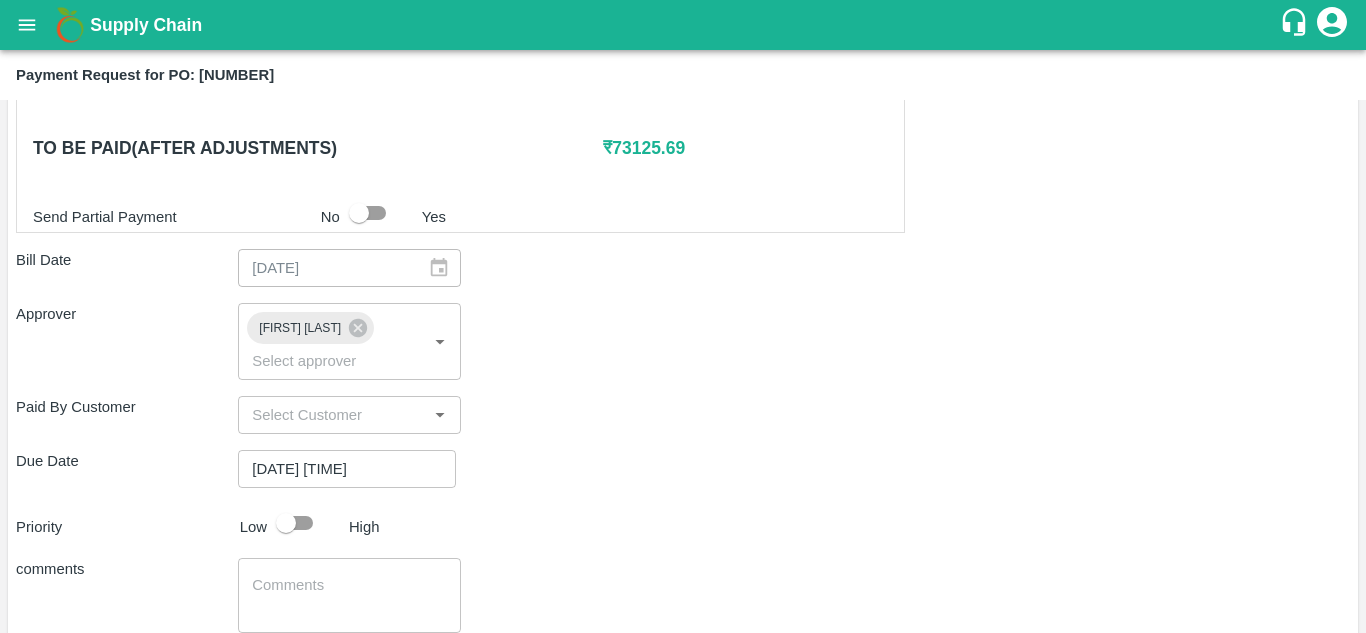click on "Priority  Low  High" at bounding box center [679, 523] 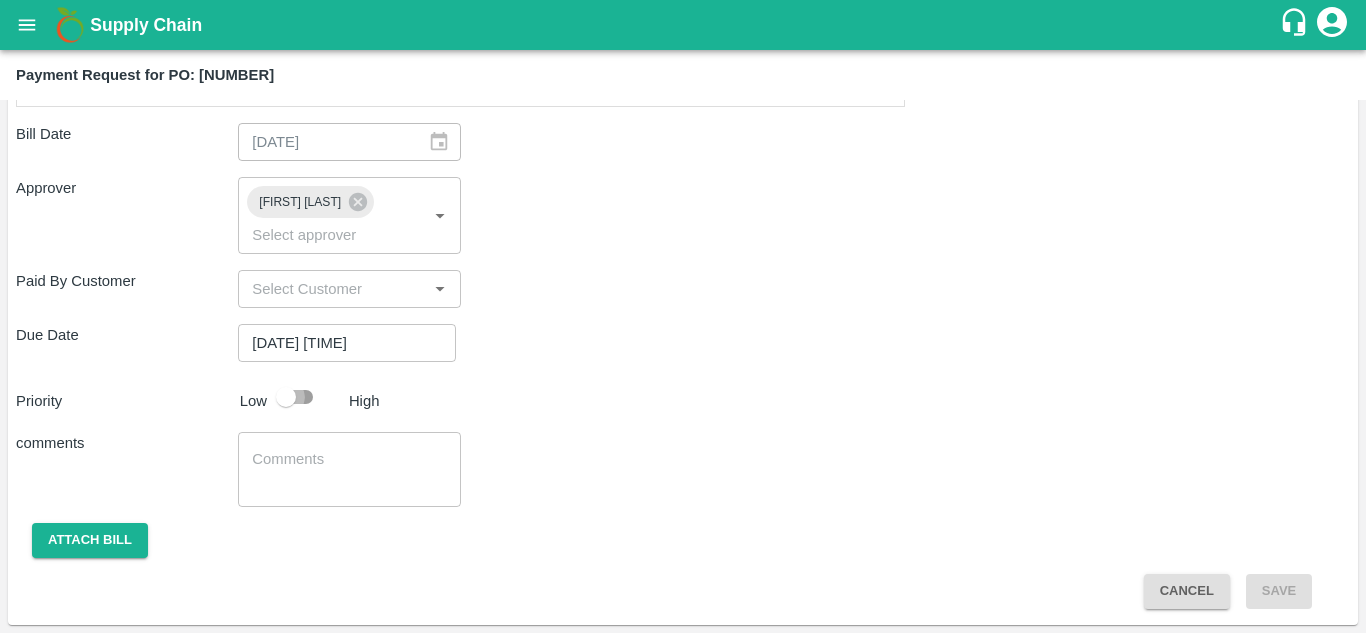 click at bounding box center [286, 397] 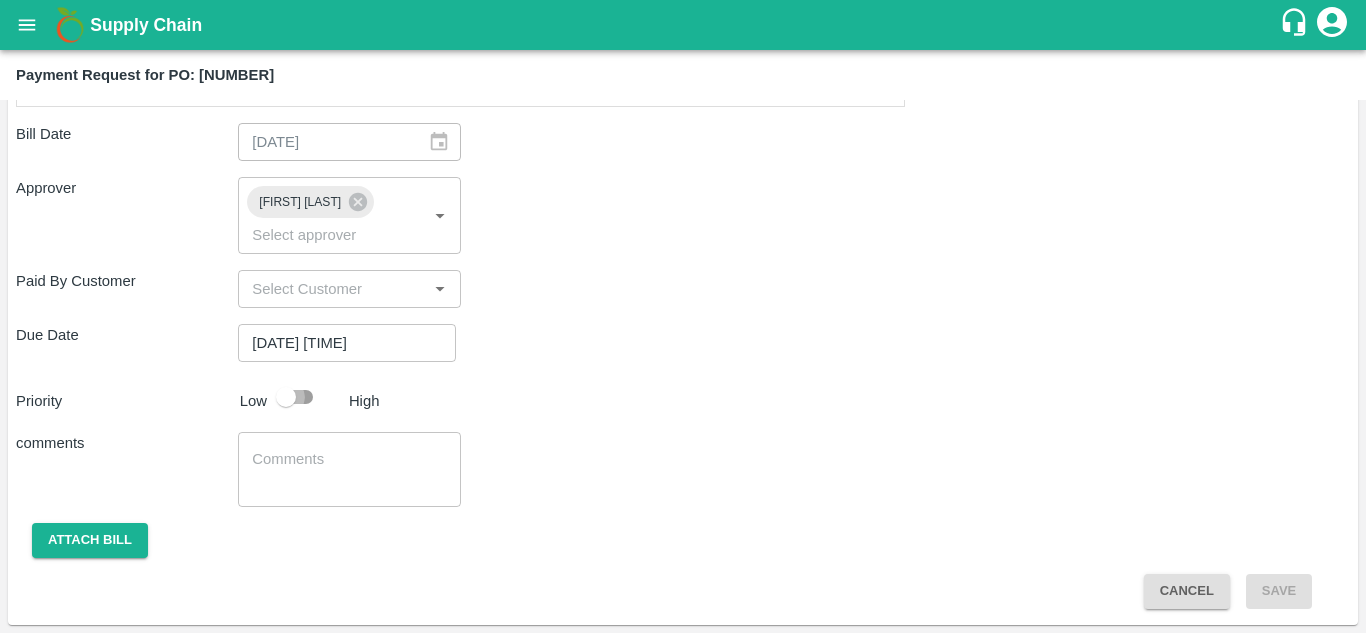 checkbox on "true" 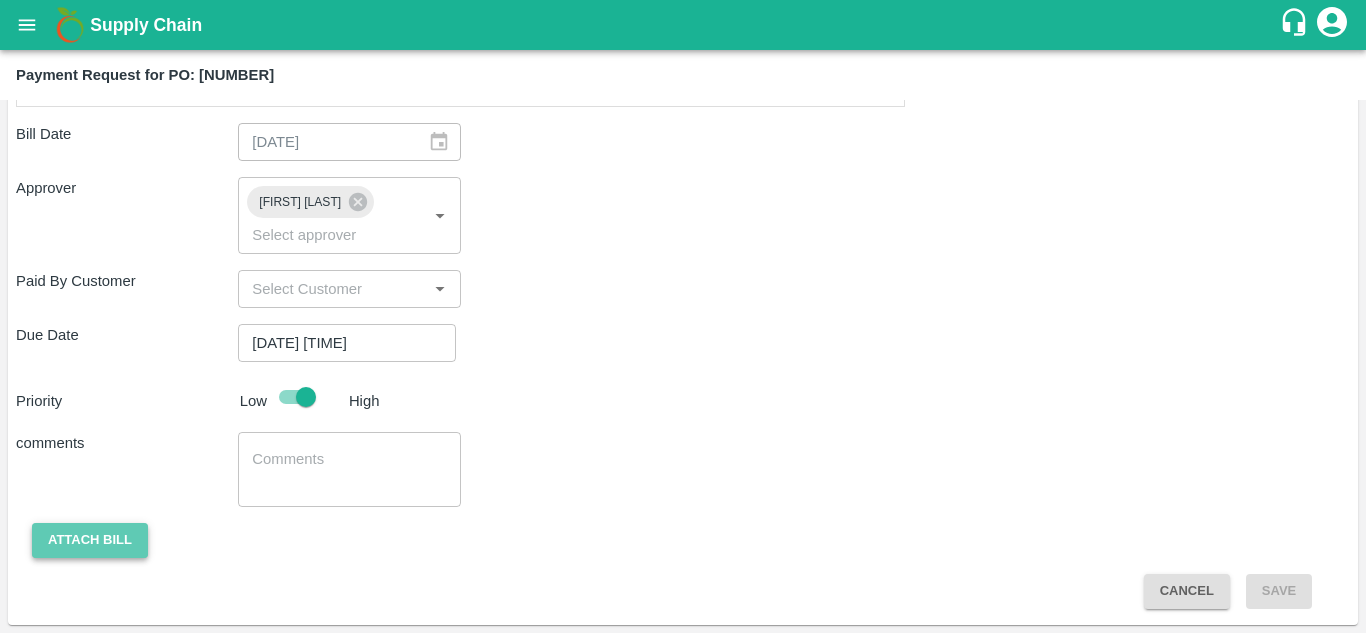 click on "Attach bill" at bounding box center [90, 540] 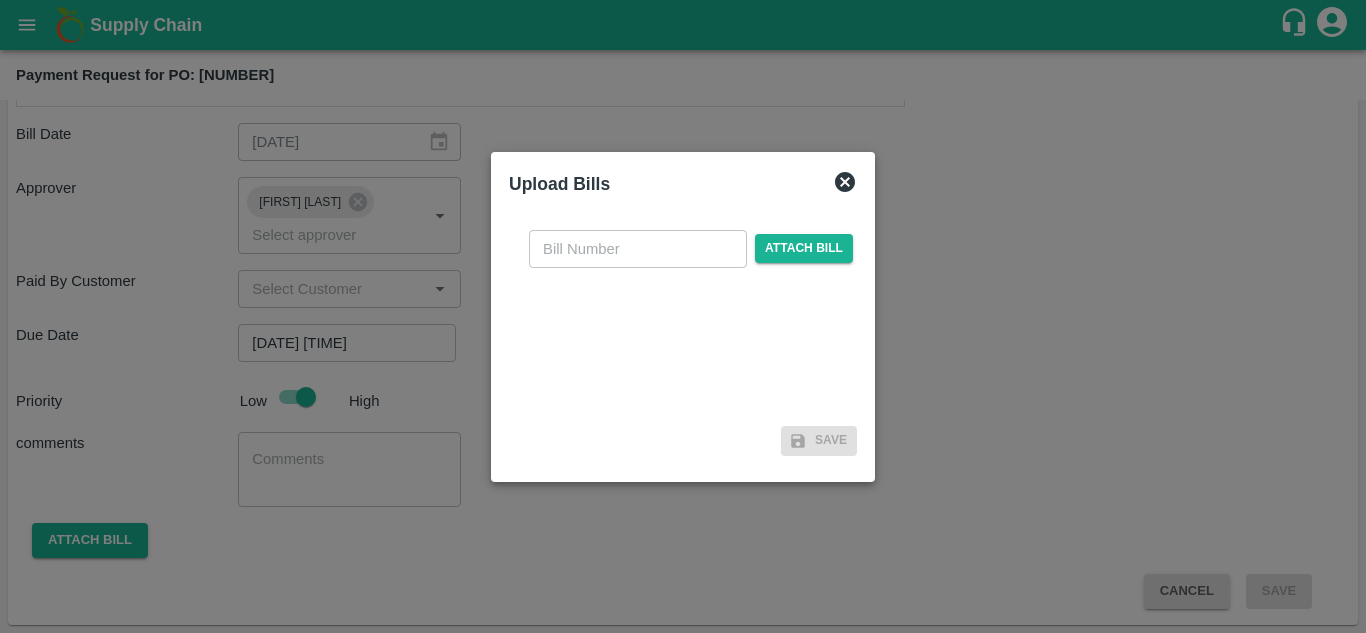click at bounding box center [638, 249] 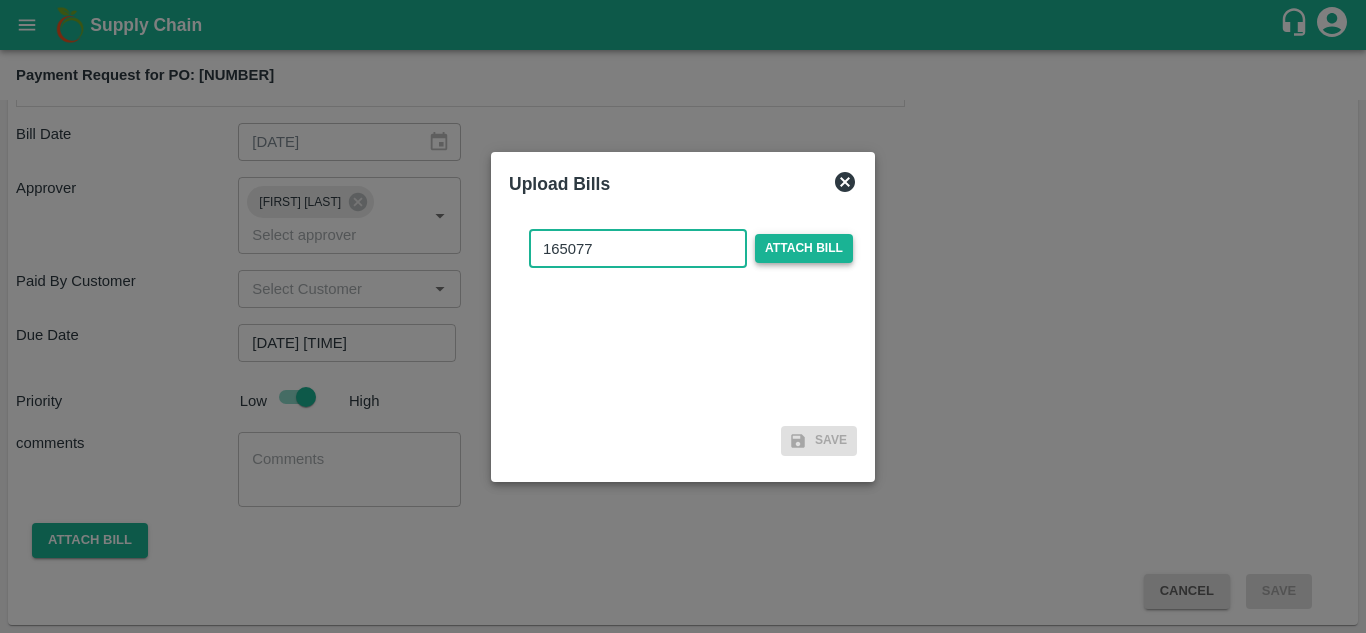 type on "165077" 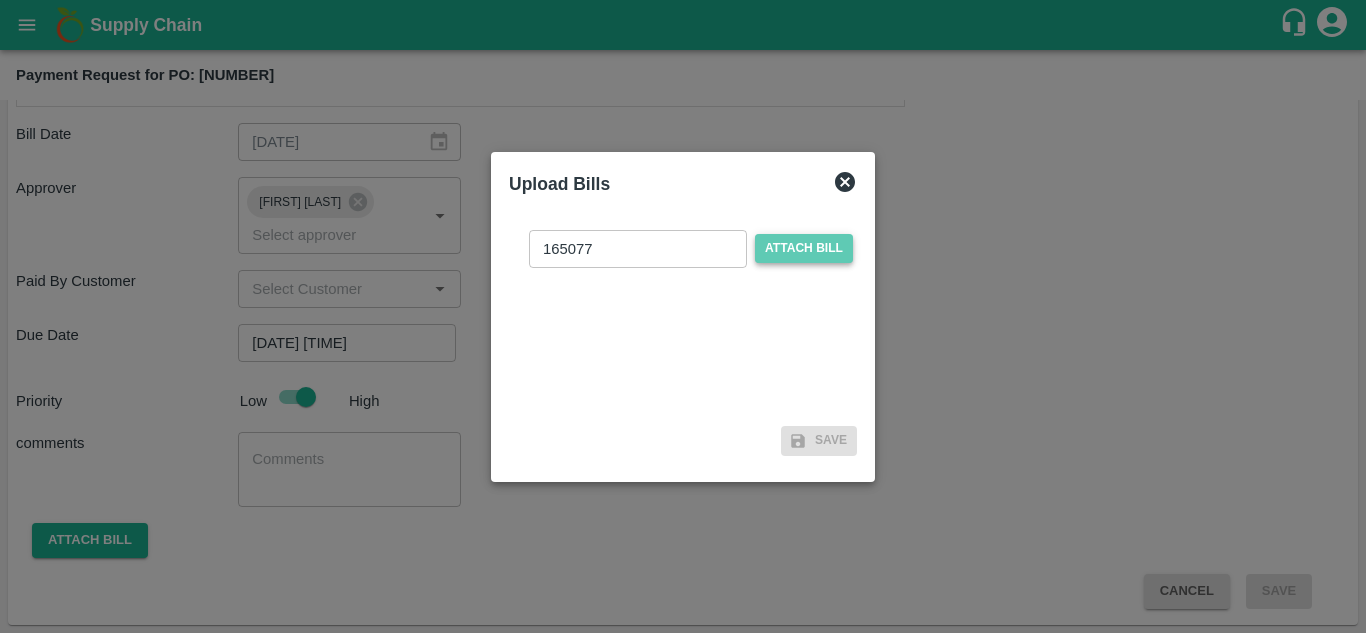 click on "Attach bill" at bounding box center [804, 248] 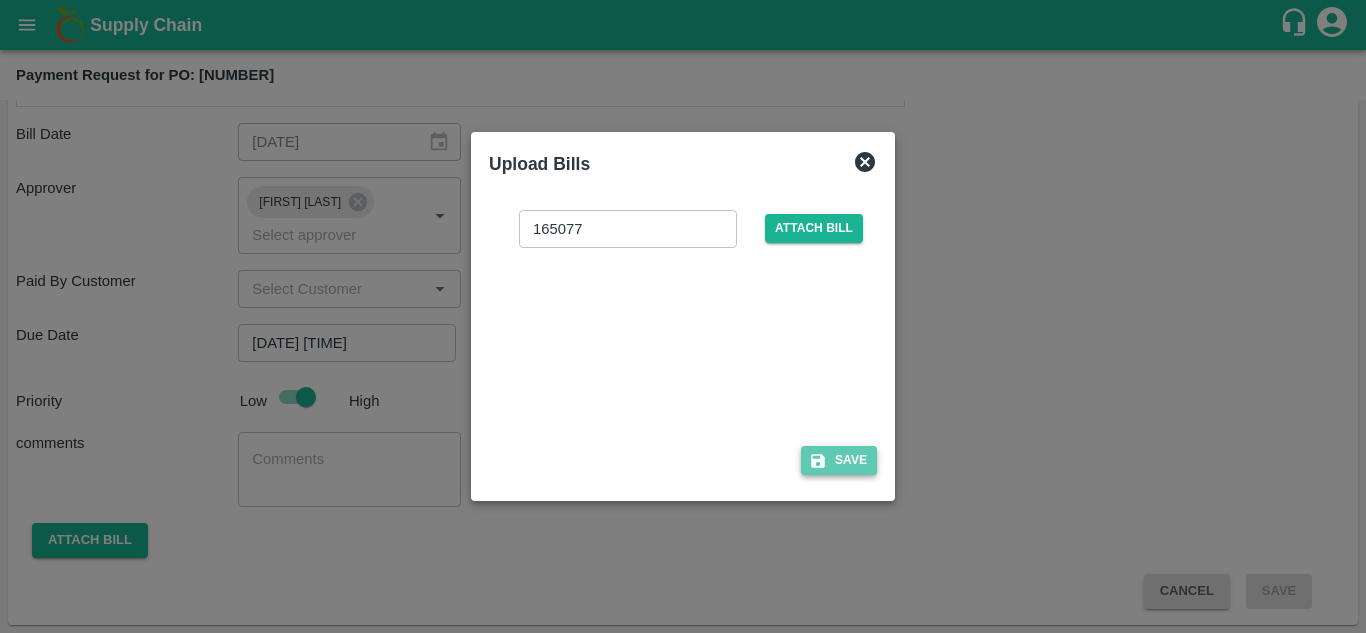 click on "Save" at bounding box center [839, 460] 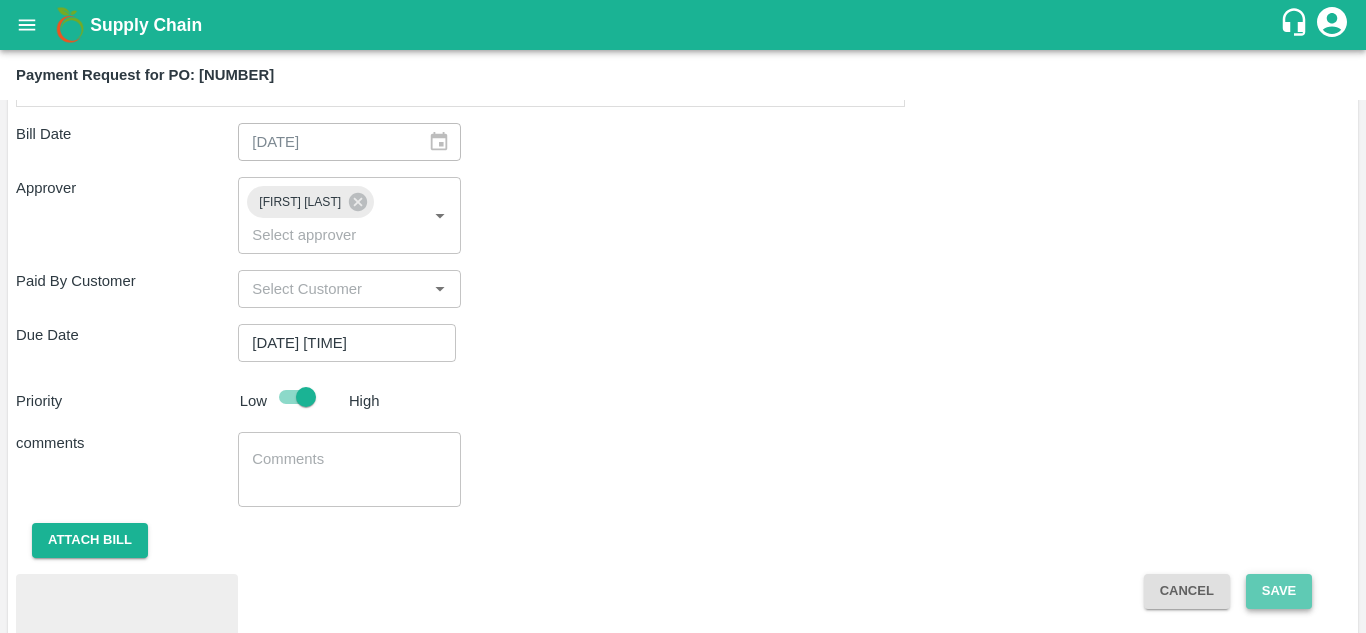 click on "Save" at bounding box center (1279, 591) 